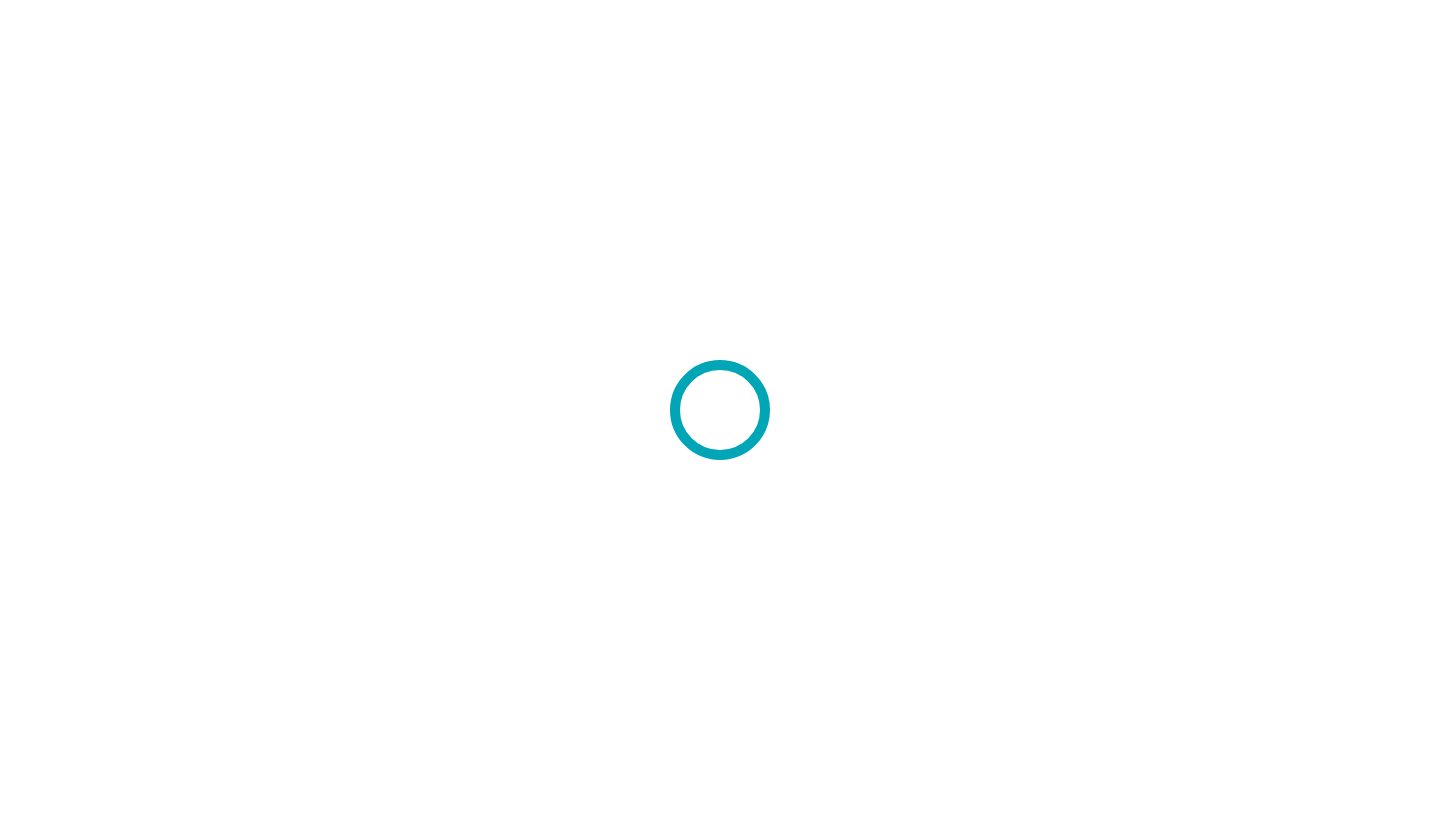 scroll, scrollTop: 0, scrollLeft: 0, axis: both 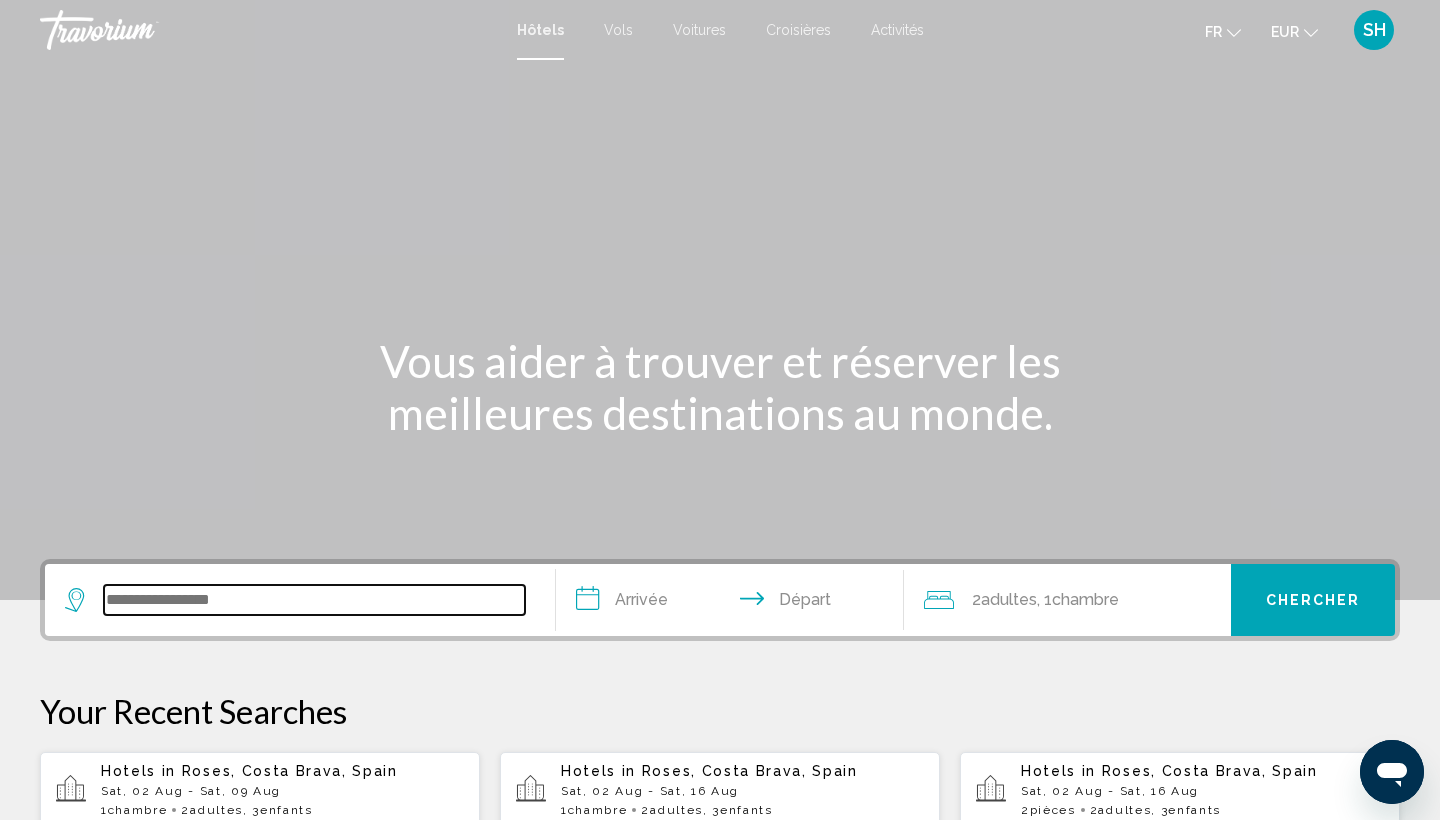 click at bounding box center (314, 600) 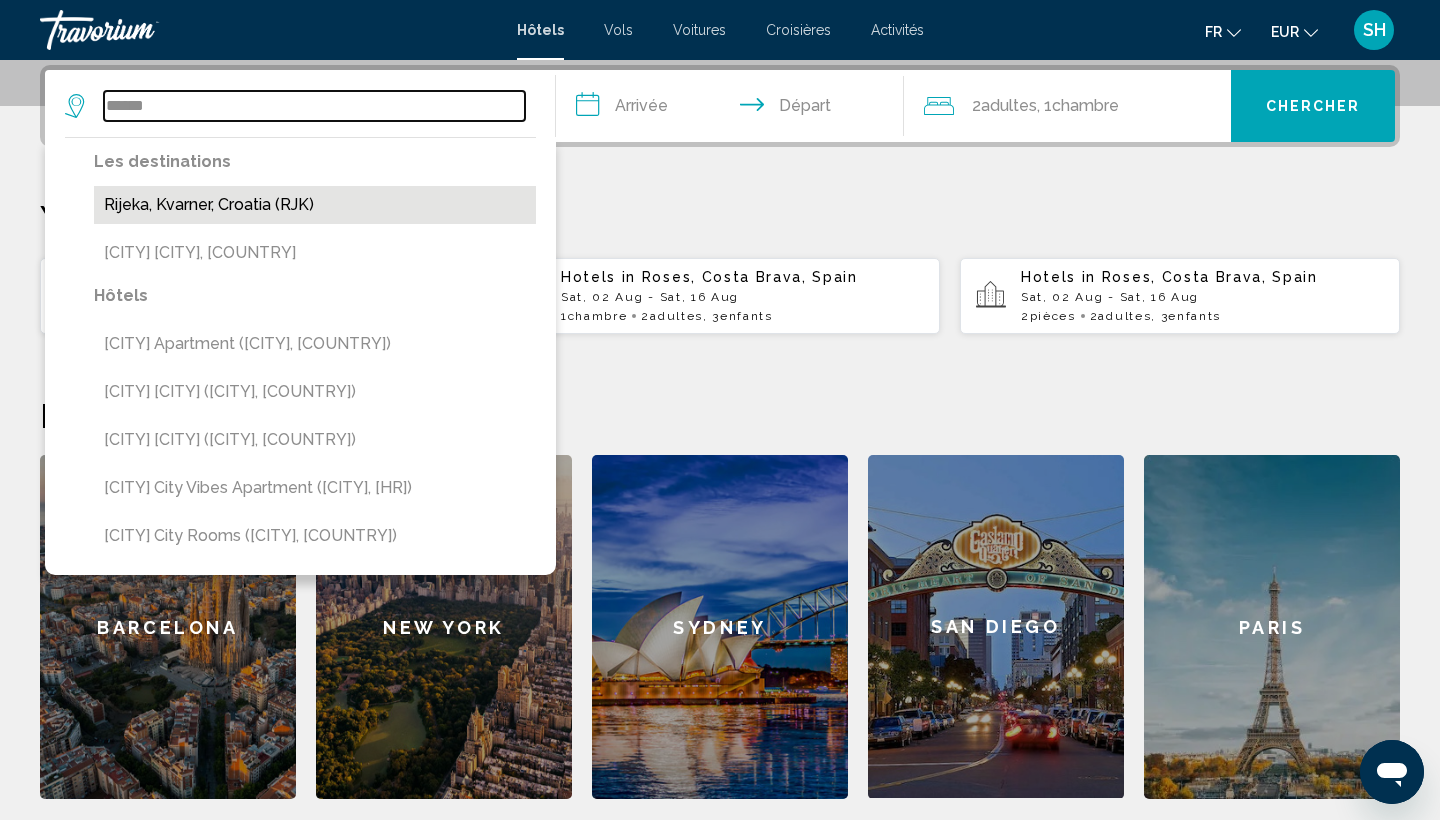 type on "******" 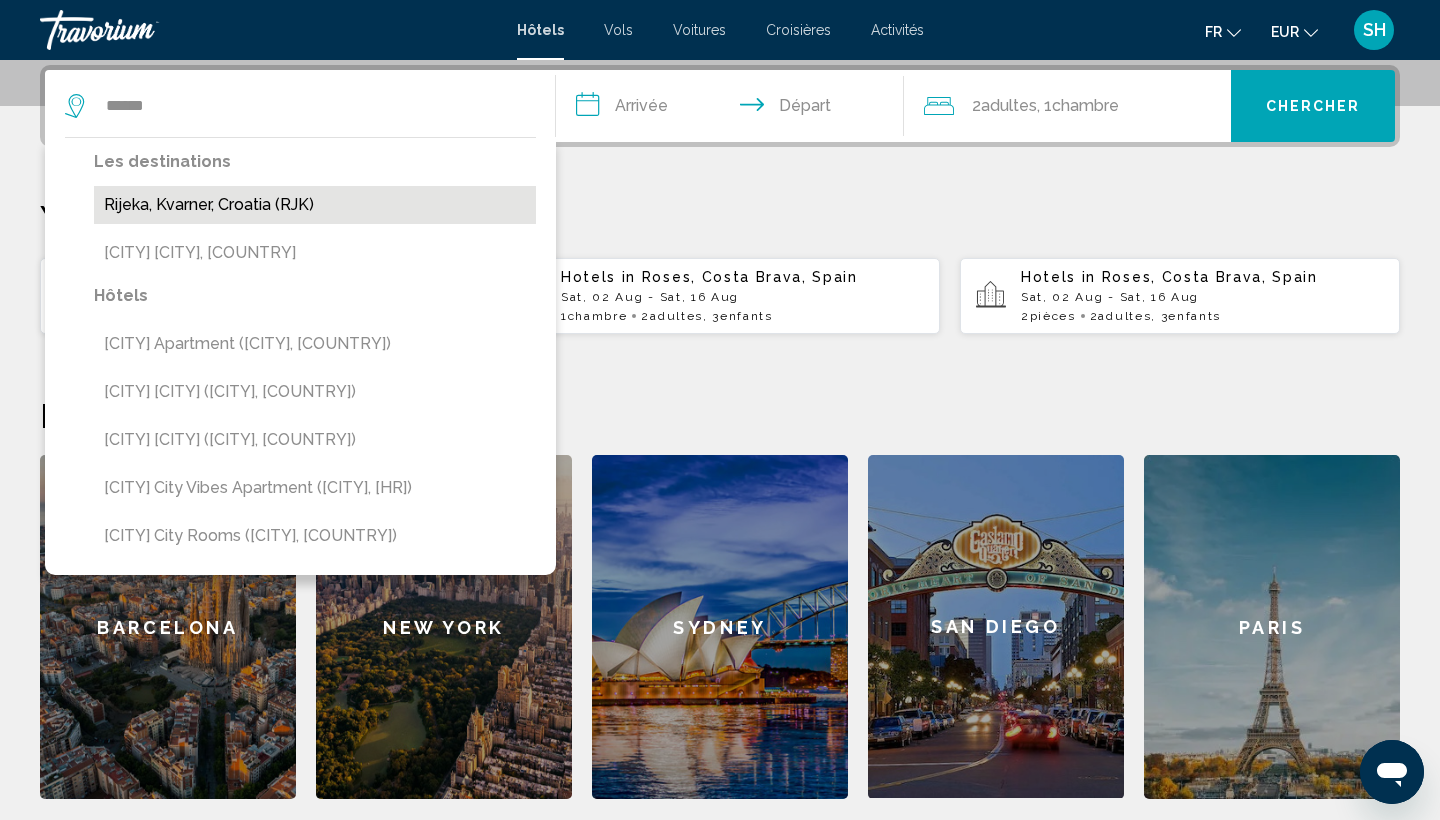 click on "Rijeka, Kvarner, Croatia (RJK)" at bounding box center [315, 205] 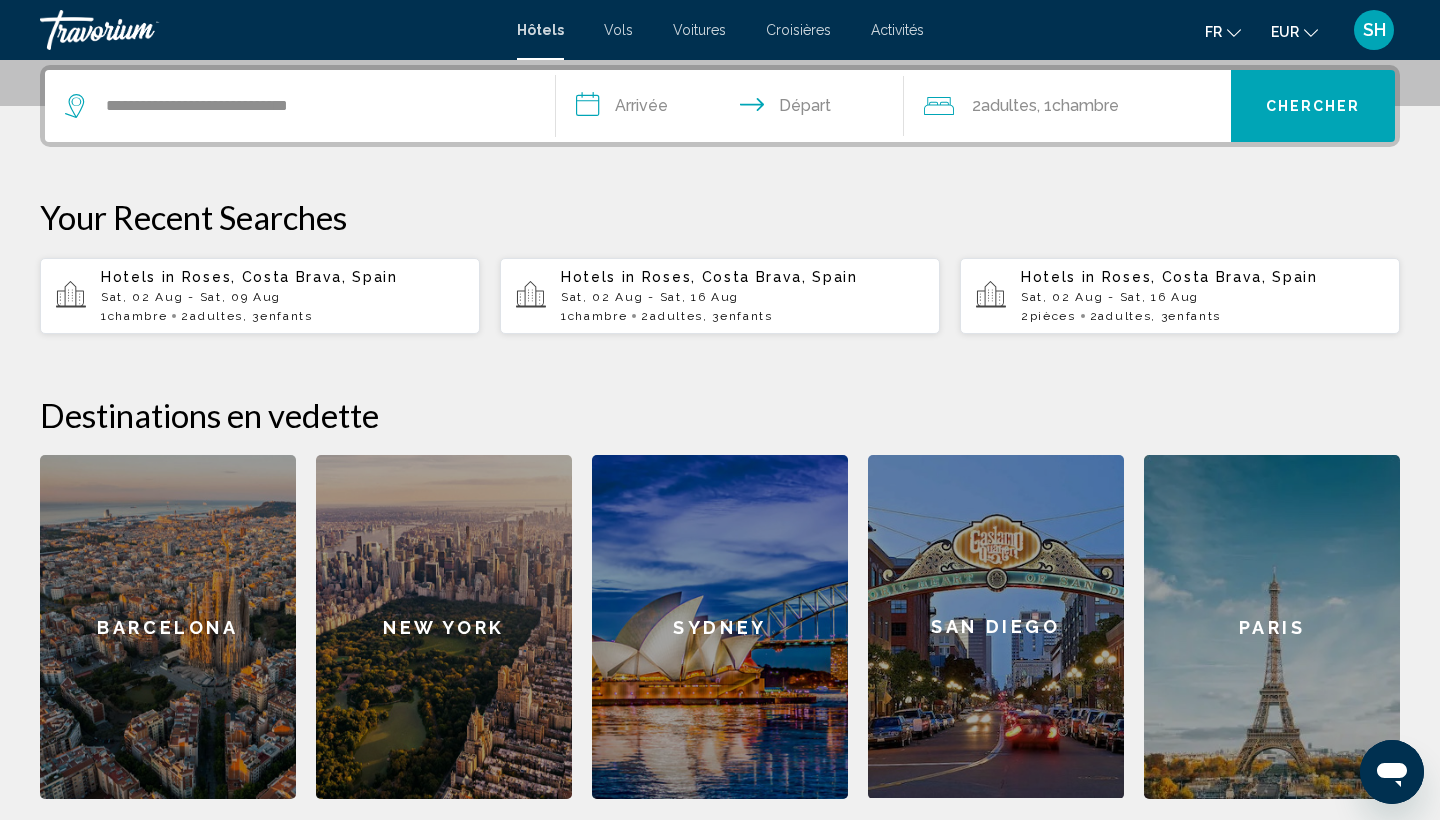 click on "**********" at bounding box center (734, 109) 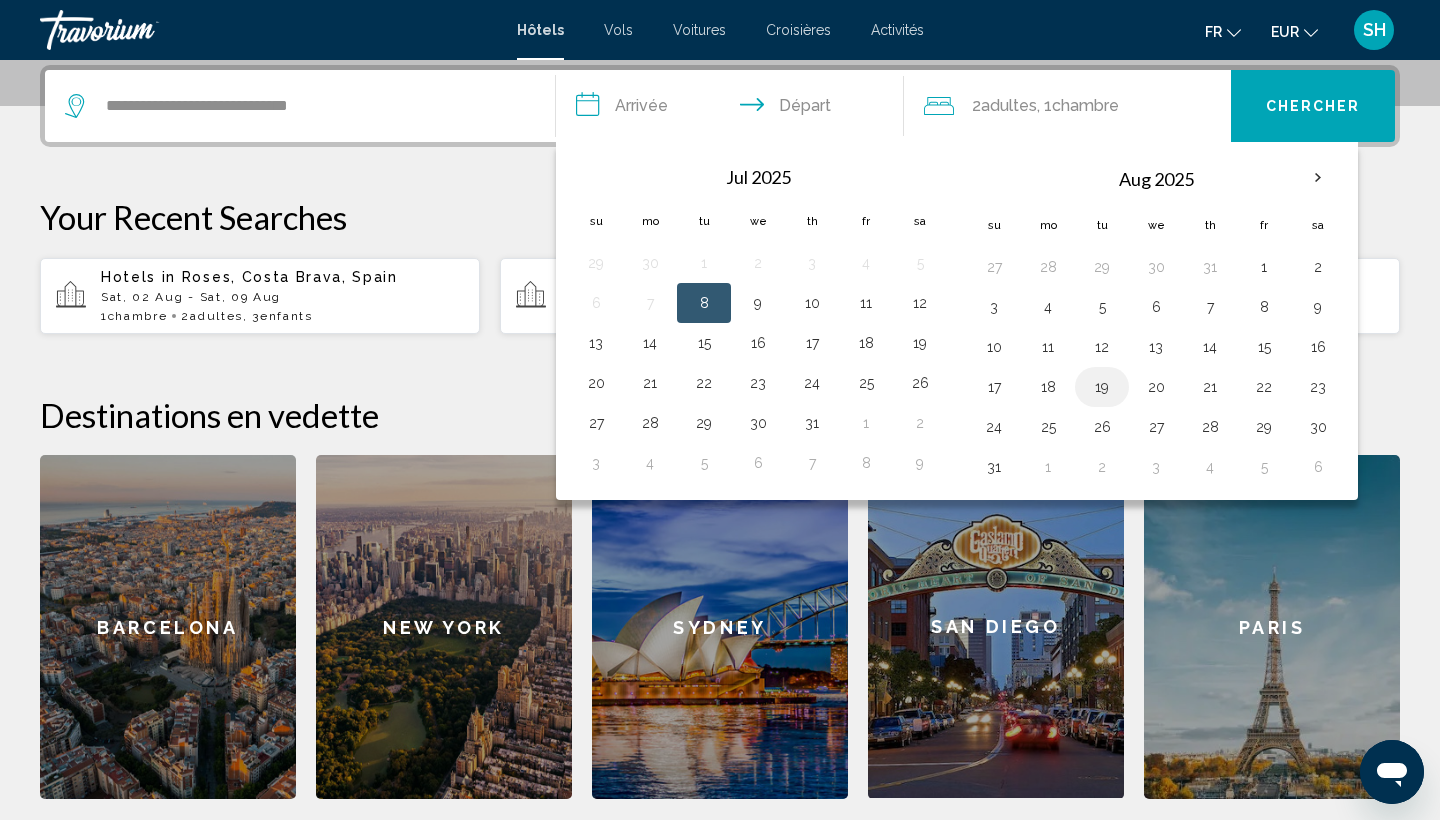 click on "19" at bounding box center [1102, 387] 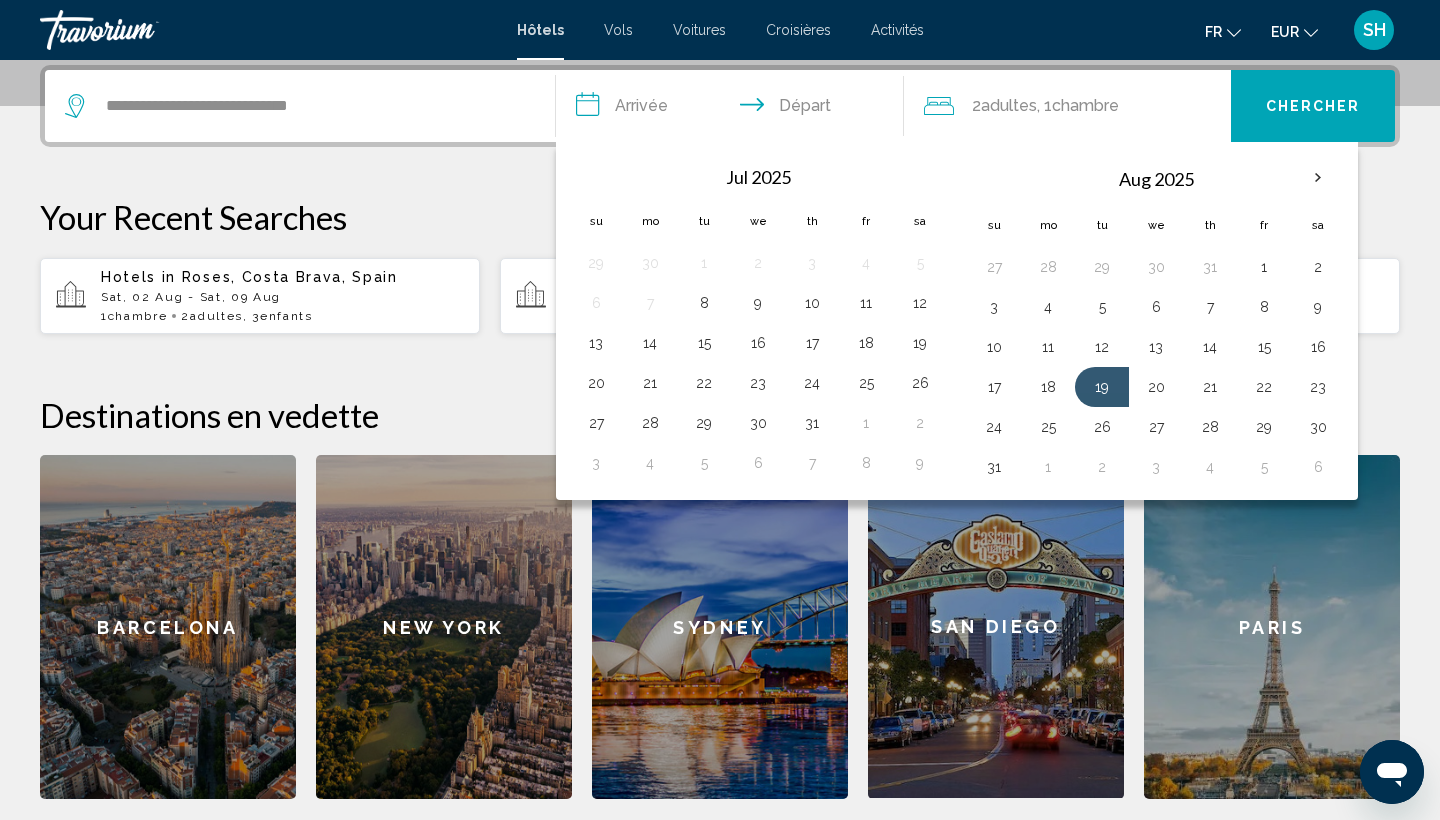 click on "Aug  2025  Su Mo Tu We Th Fr Sa 27 28 29 30 31 1 2 3 4 5 6 7 8 9 10 11 12 13 14 15 16 17 18 19 20 21 22 23 24 25 26 27 28 29 30 31 1 2 3 4 5 6" at bounding box center (1156, 321) 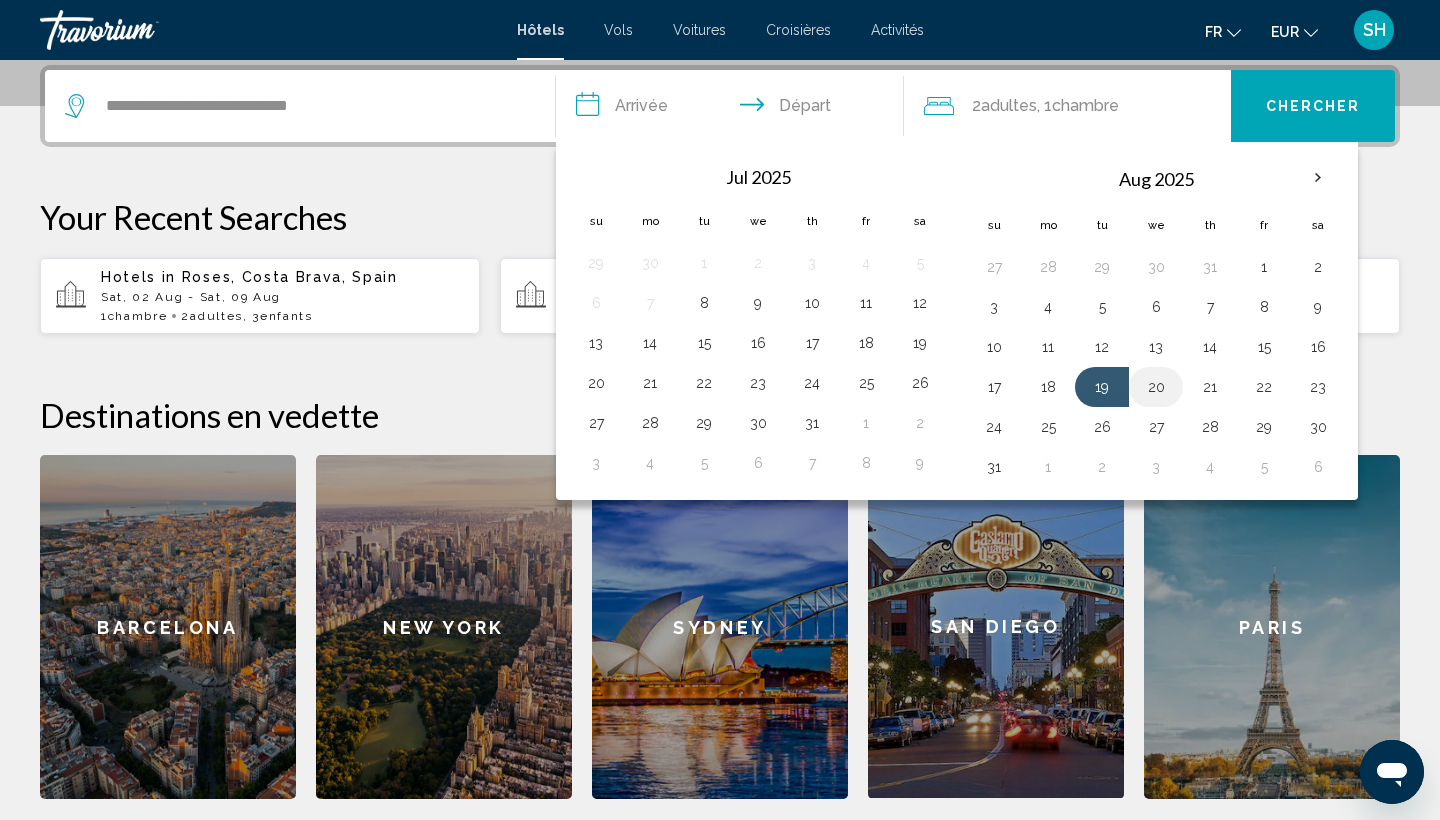 click on "20" at bounding box center (1156, 387) 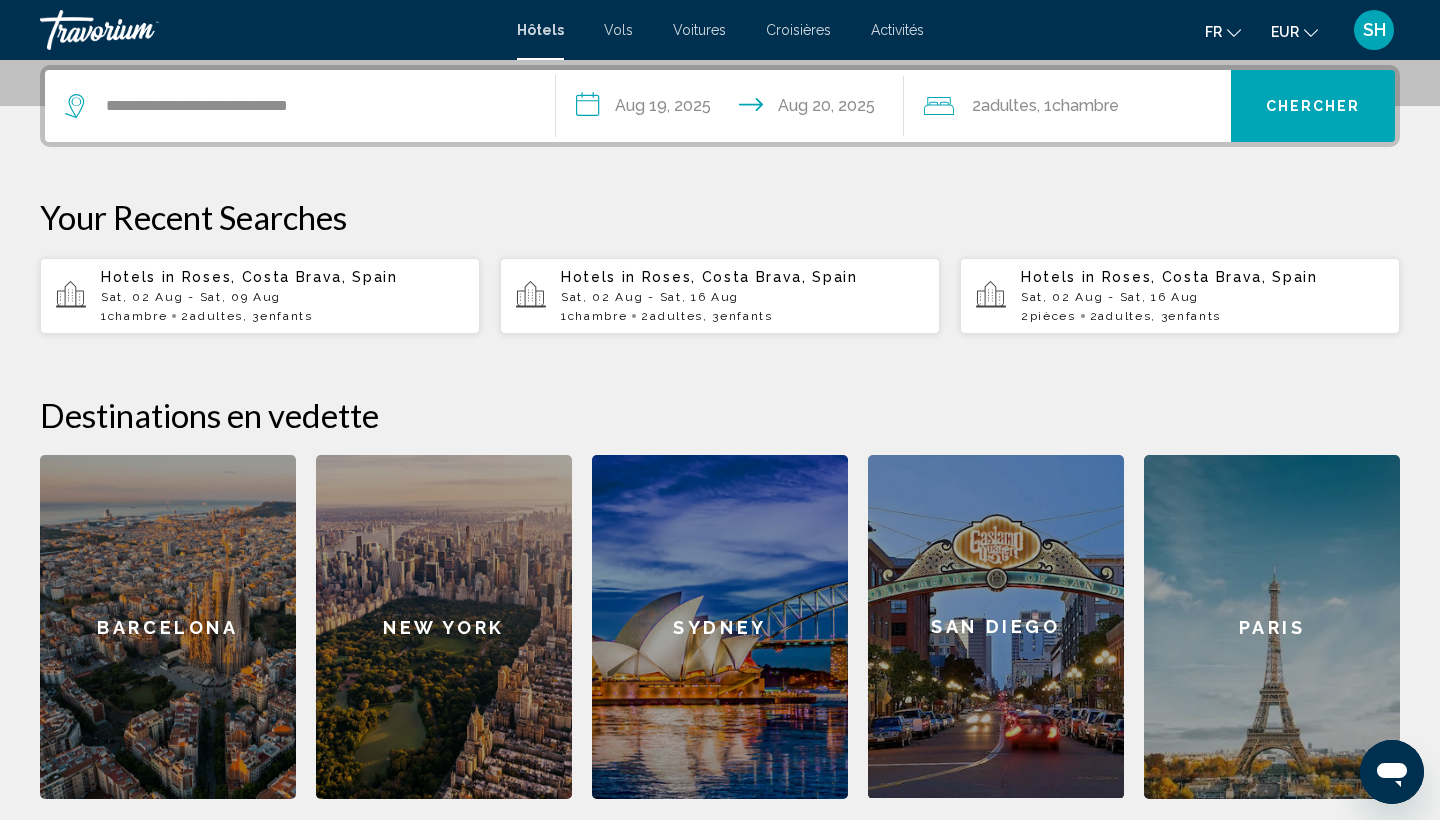 click on "**********" at bounding box center [734, 109] 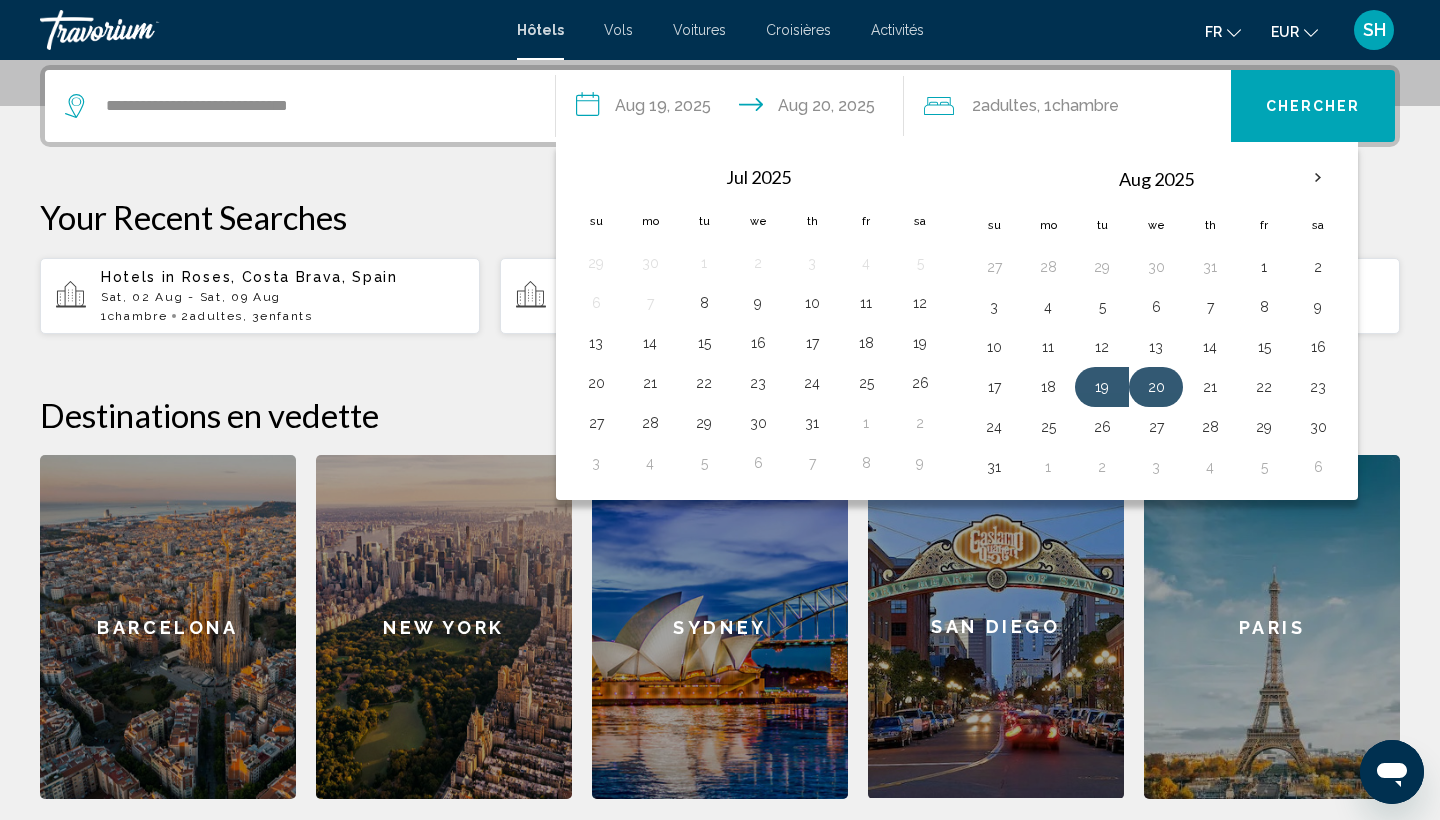 click on "20" at bounding box center (1156, 387) 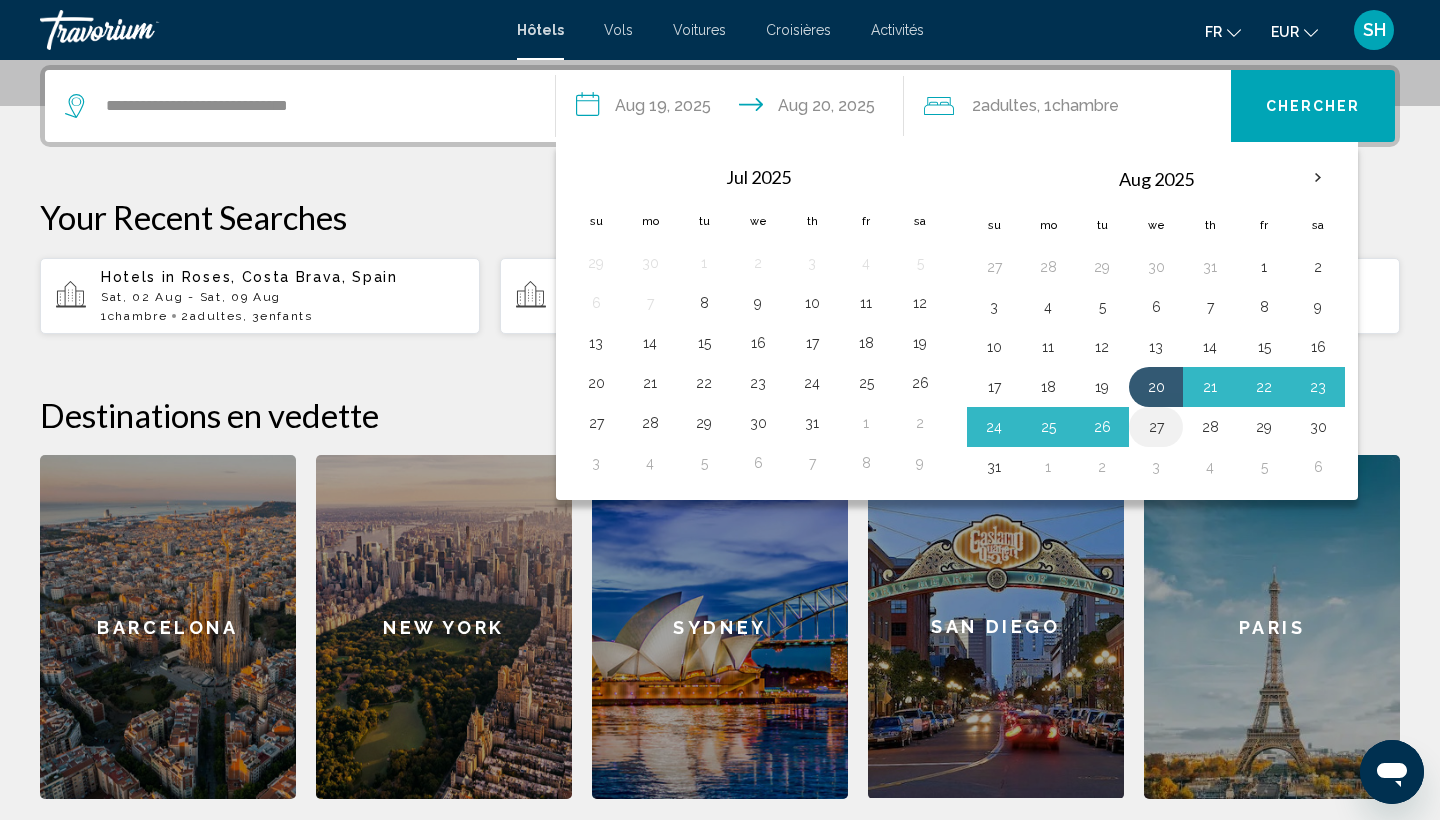 click on "27" at bounding box center (994, 267) 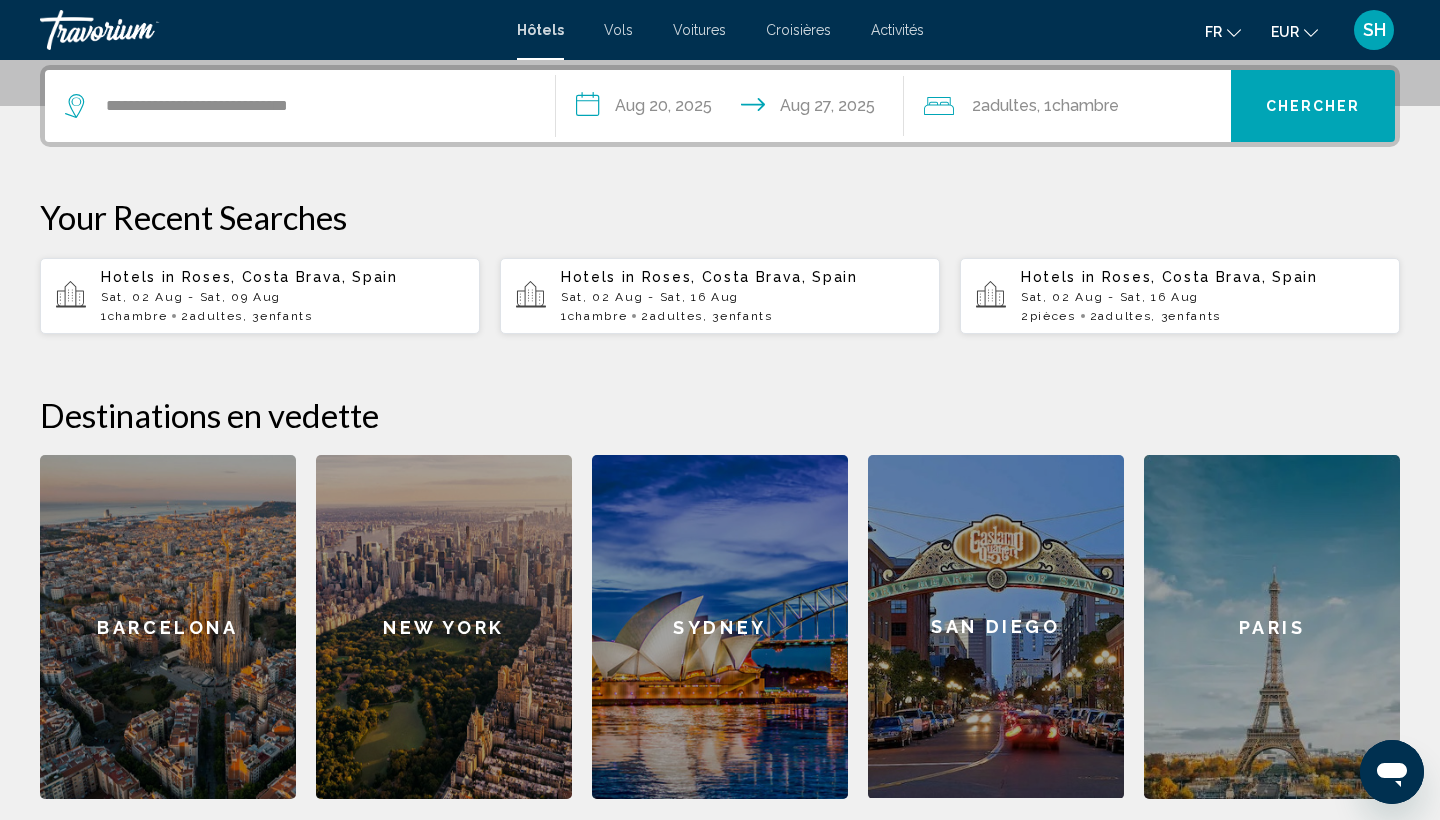 click on "Chambre" at bounding box center (1085, 105) 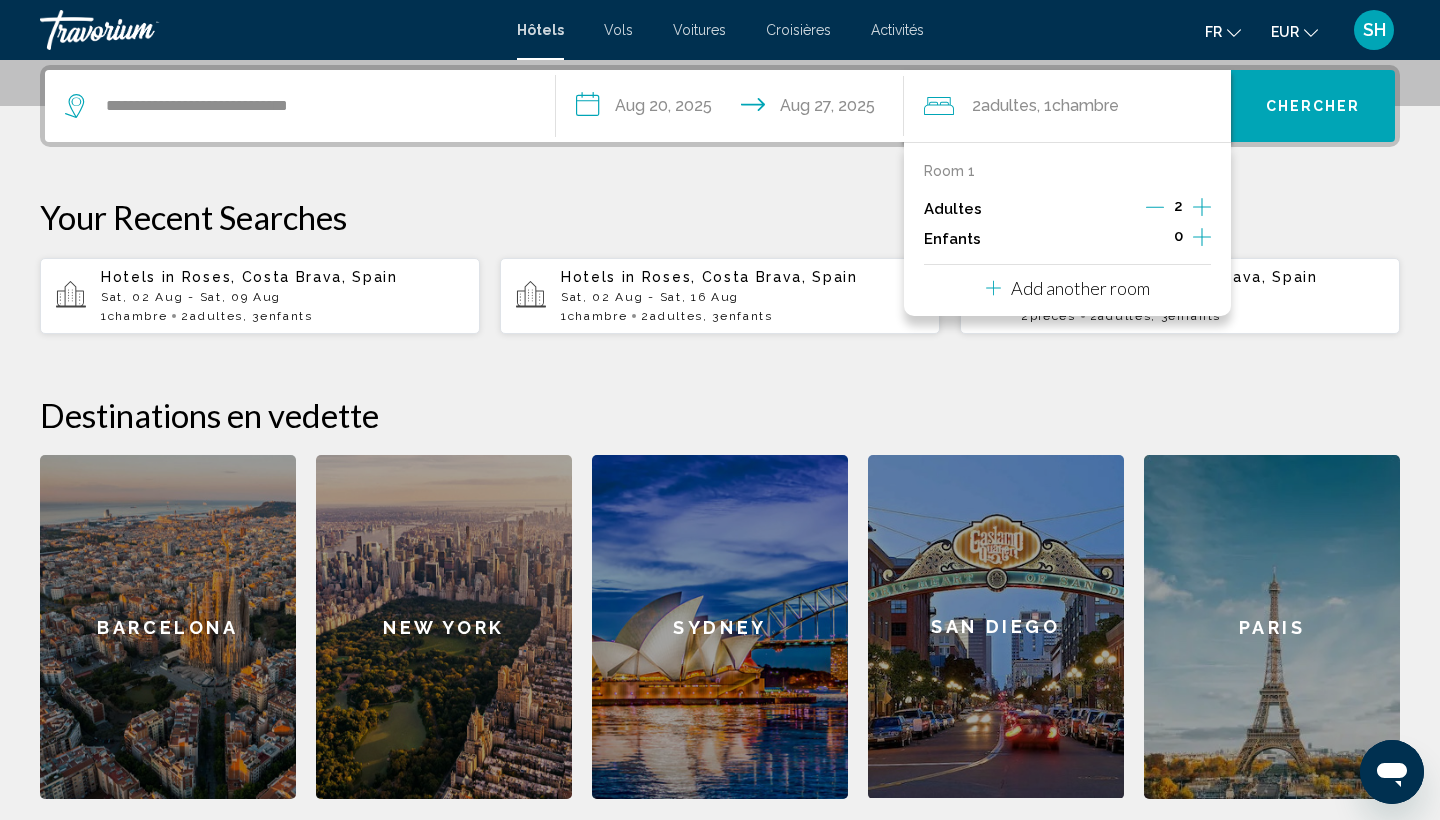 click at bounding box center (1202, 237) 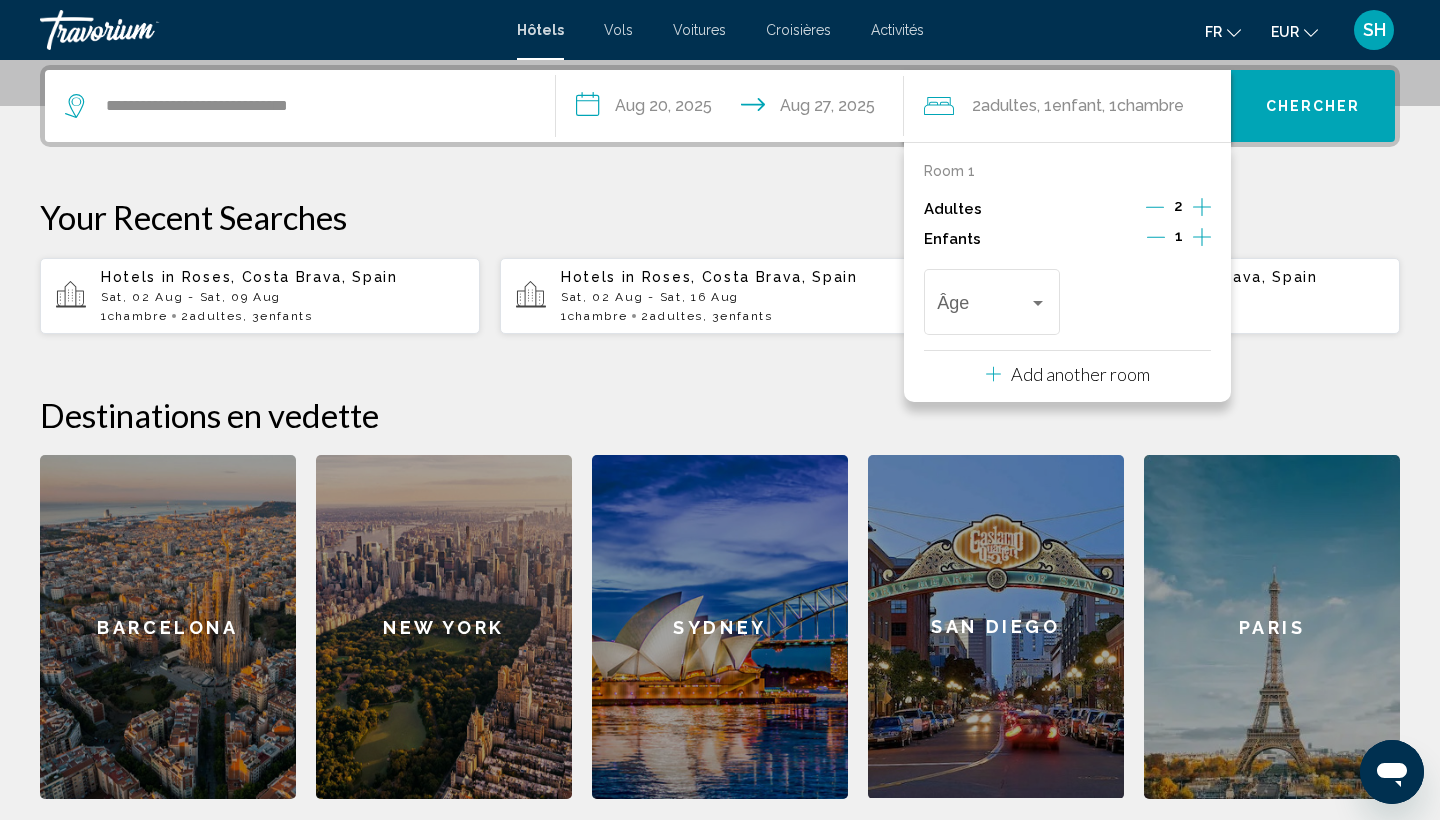 click at bounding box center [1202, 237] 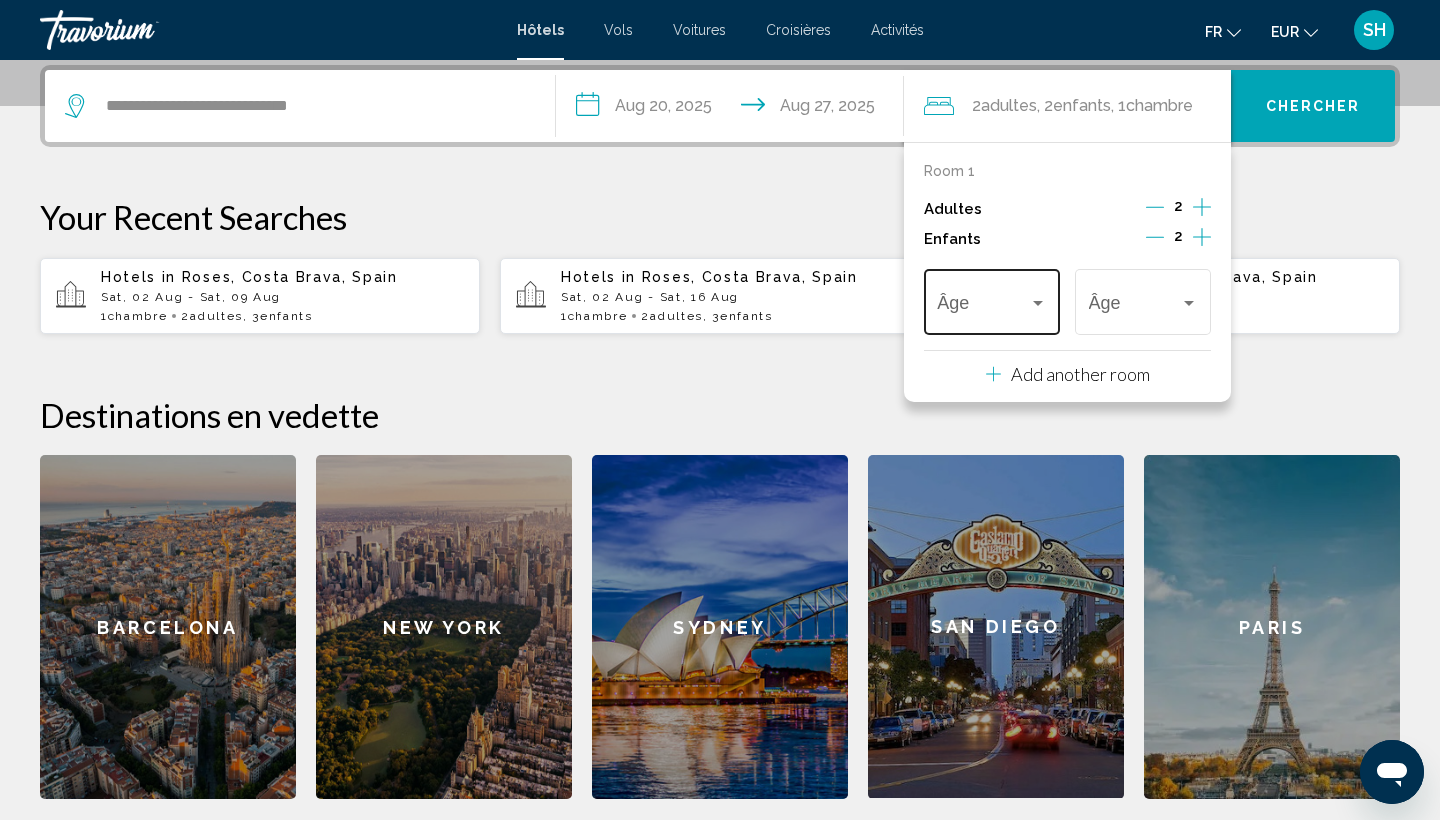 click at bounding box center (982, 307) 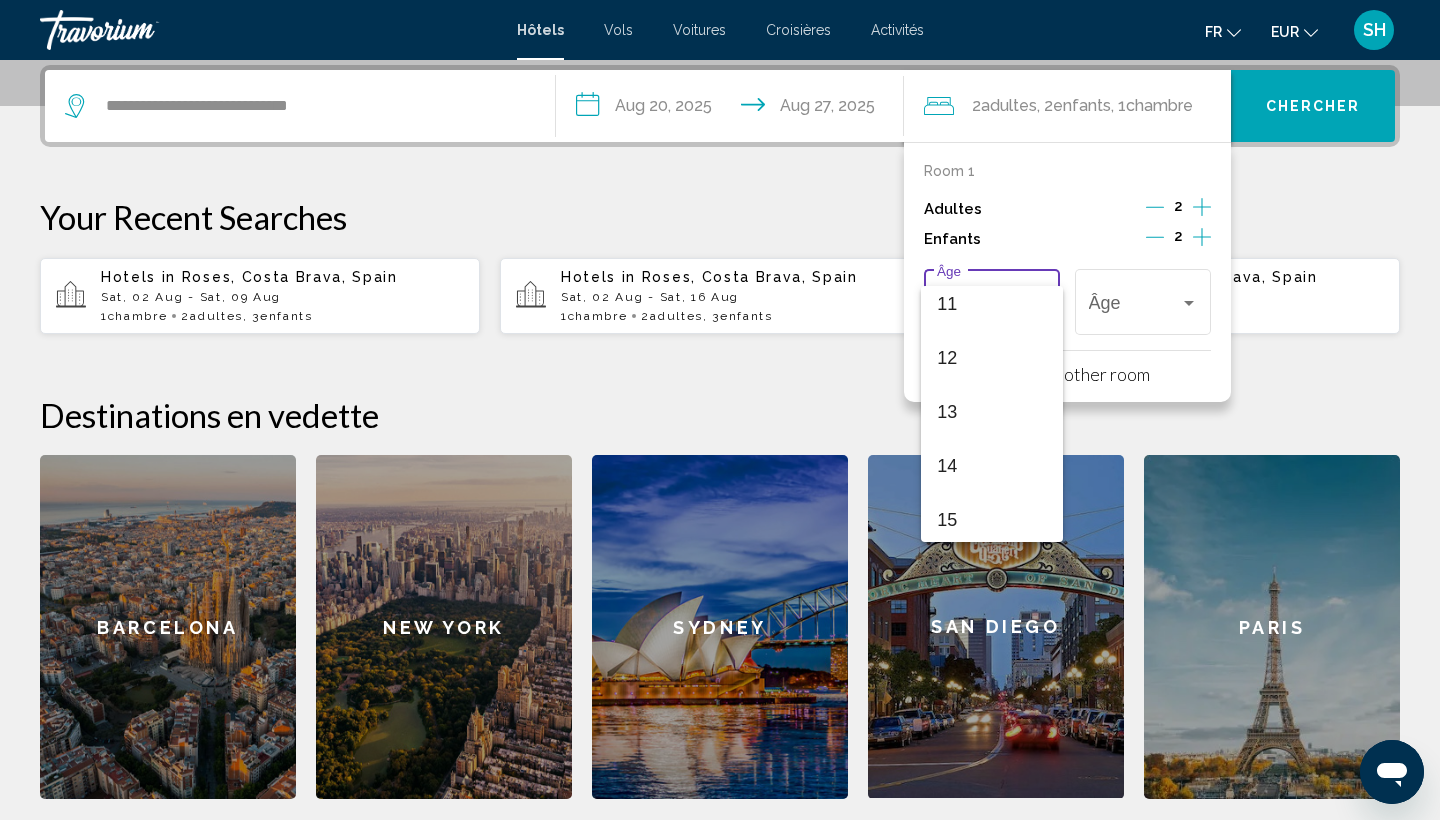 scroll, scrollTop: 616, scrollLeft: 0, axis: vertical 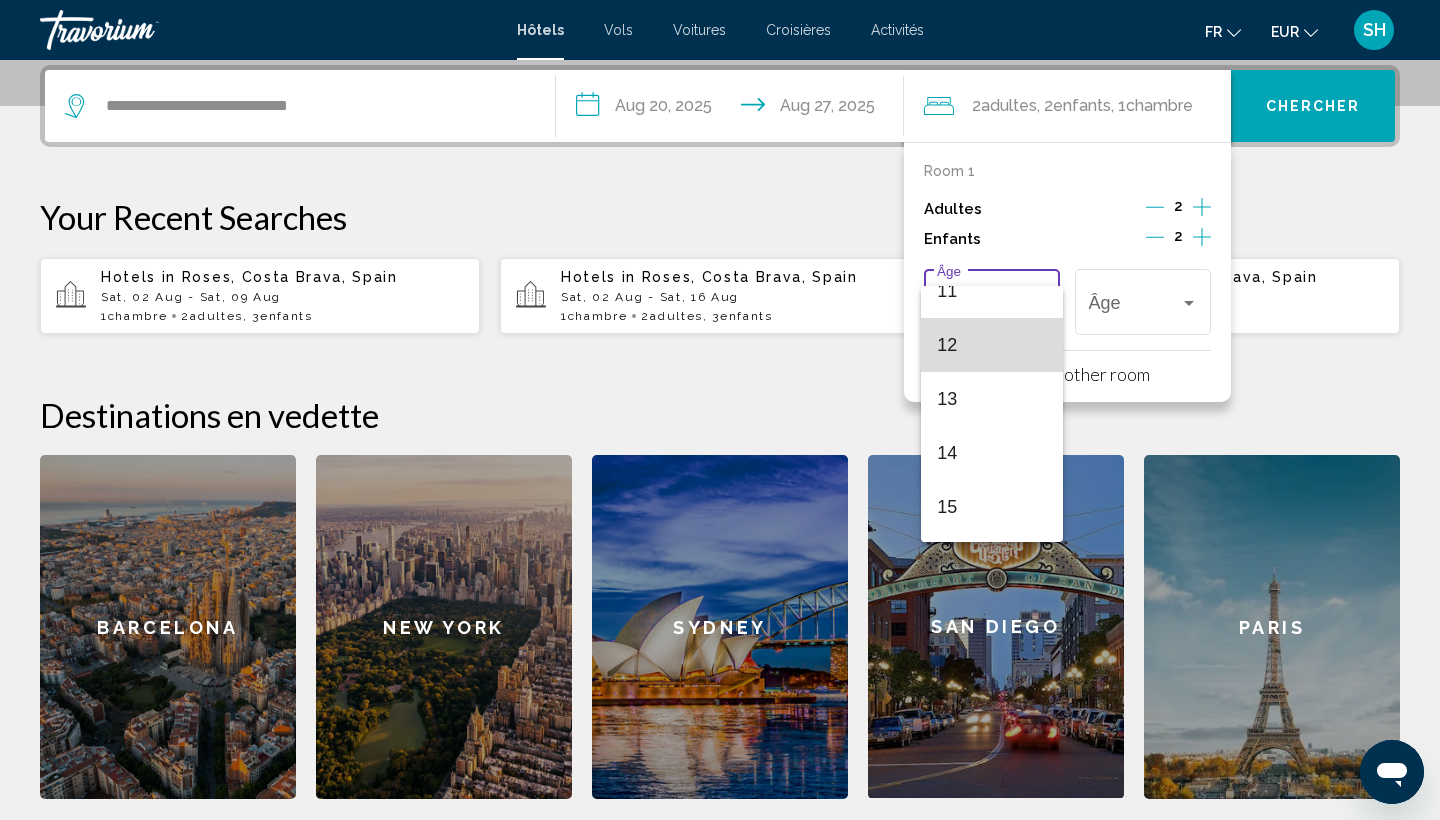 click on "12" at bounding box center [991, 345] 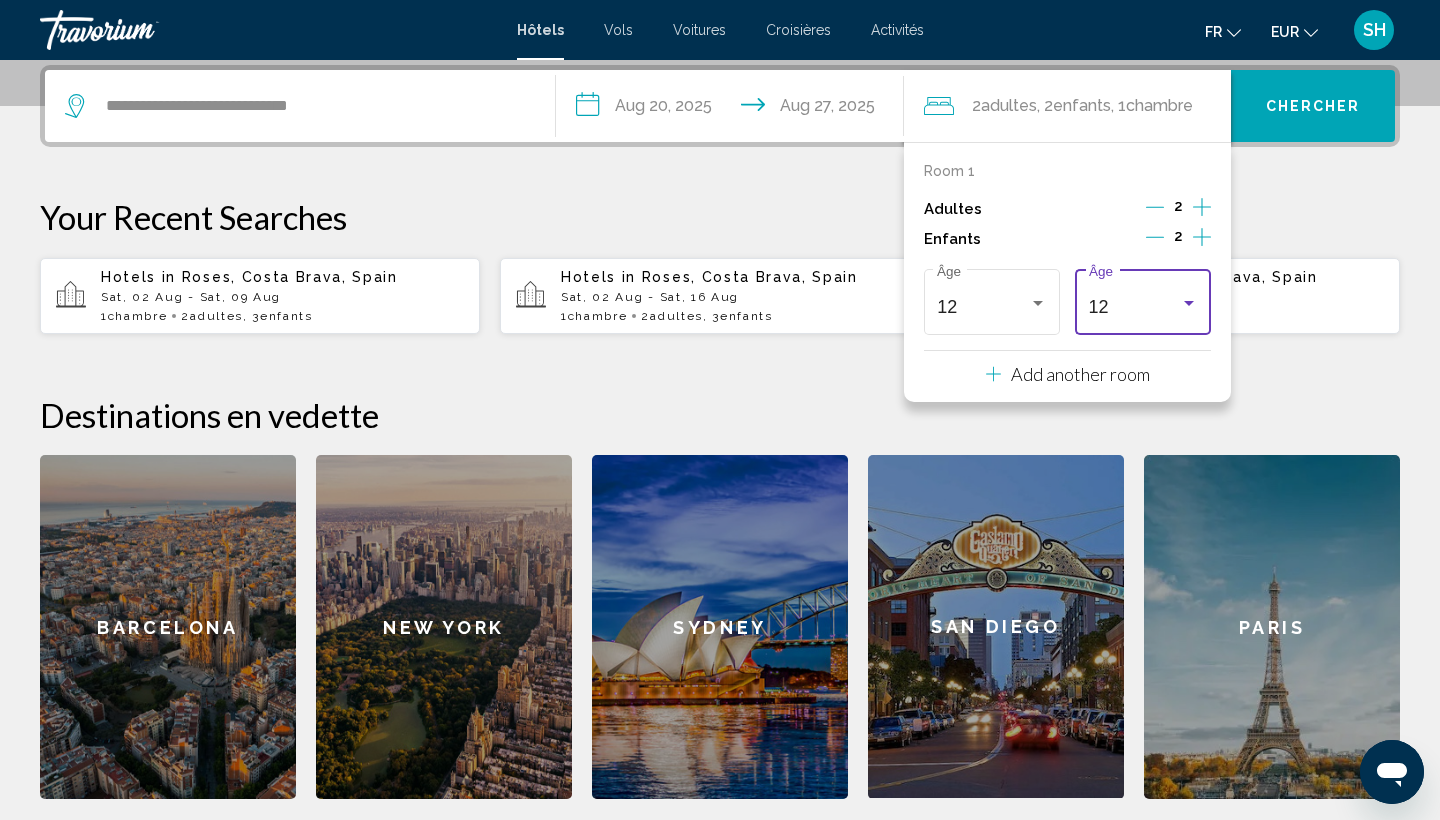 click on "12" at bounding box center (1134, 307) 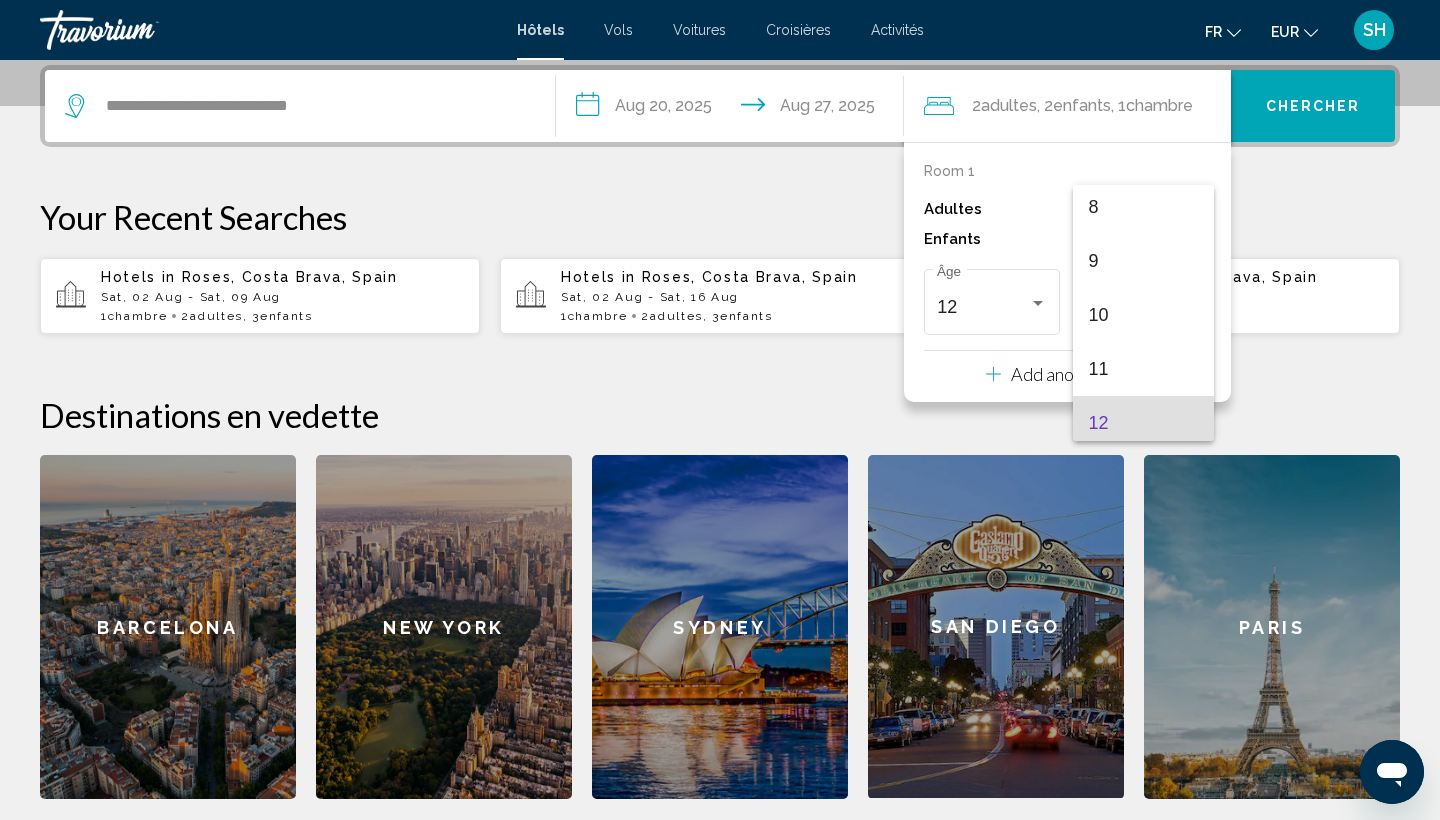 scroll, scrollTop: 418, scrollLeft: 0, axis: vertical 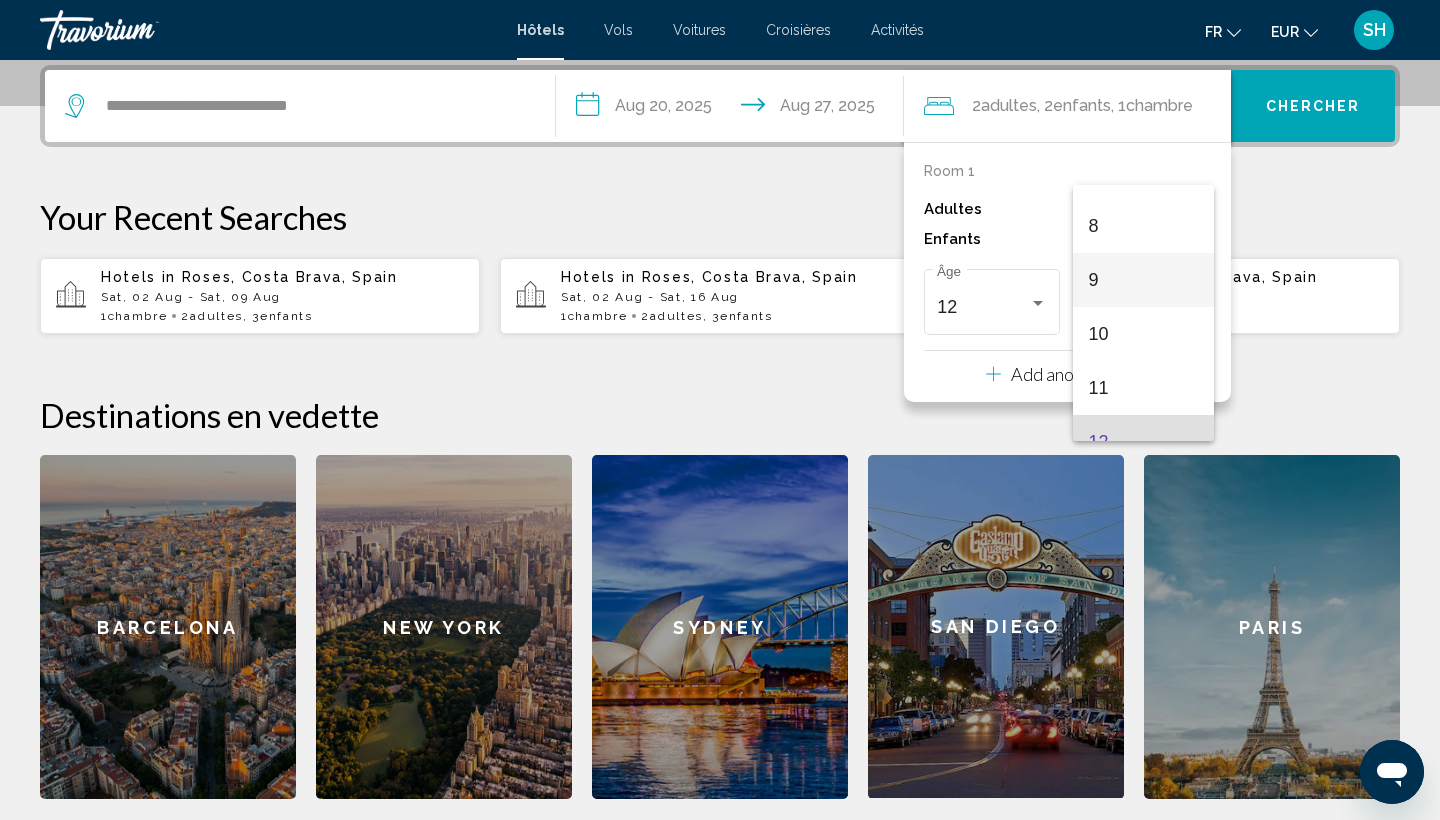 click on "9" at bounding box center (1143, 280) 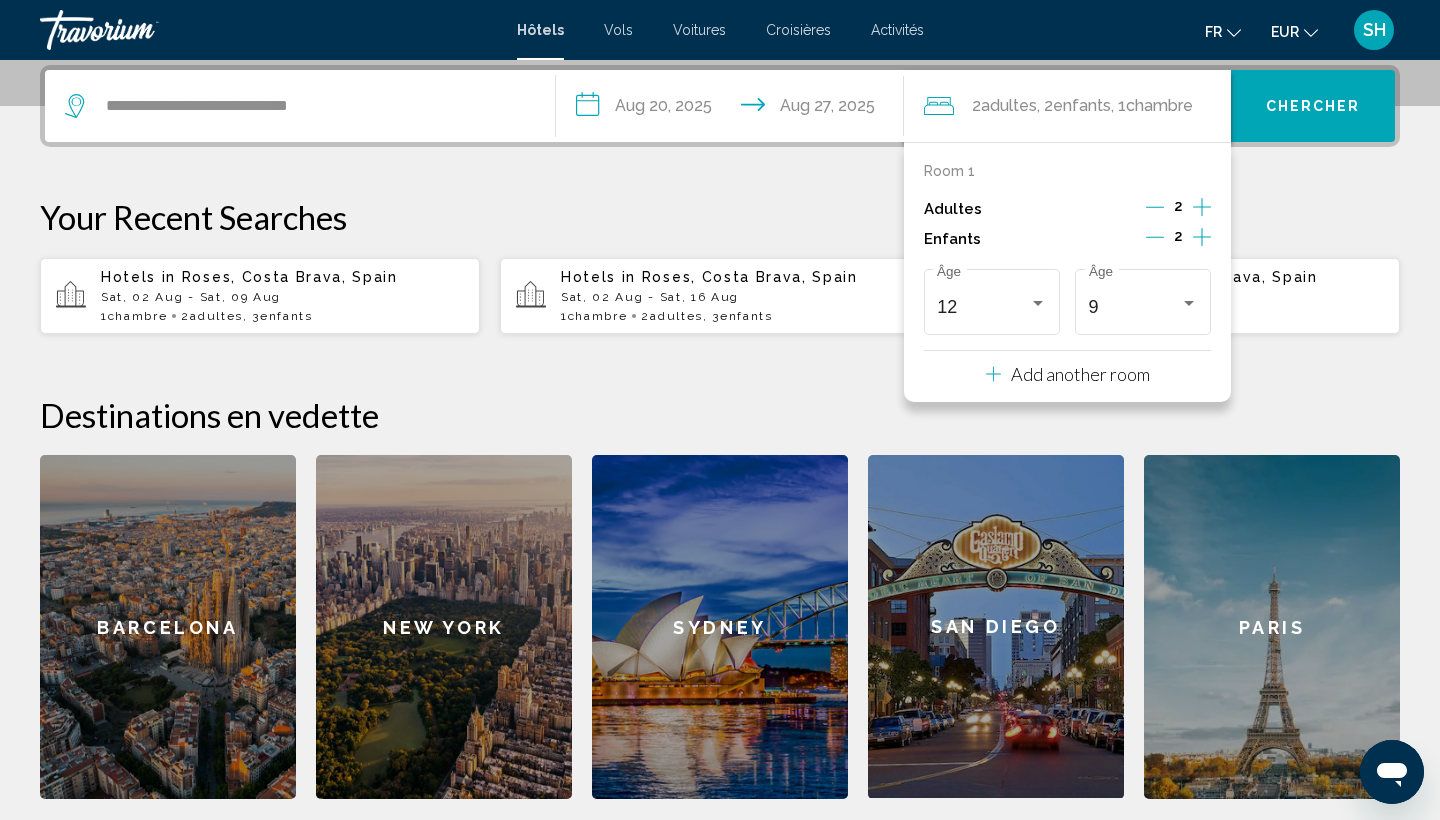 click on "Chercher" at bounding box center [1313, 106] 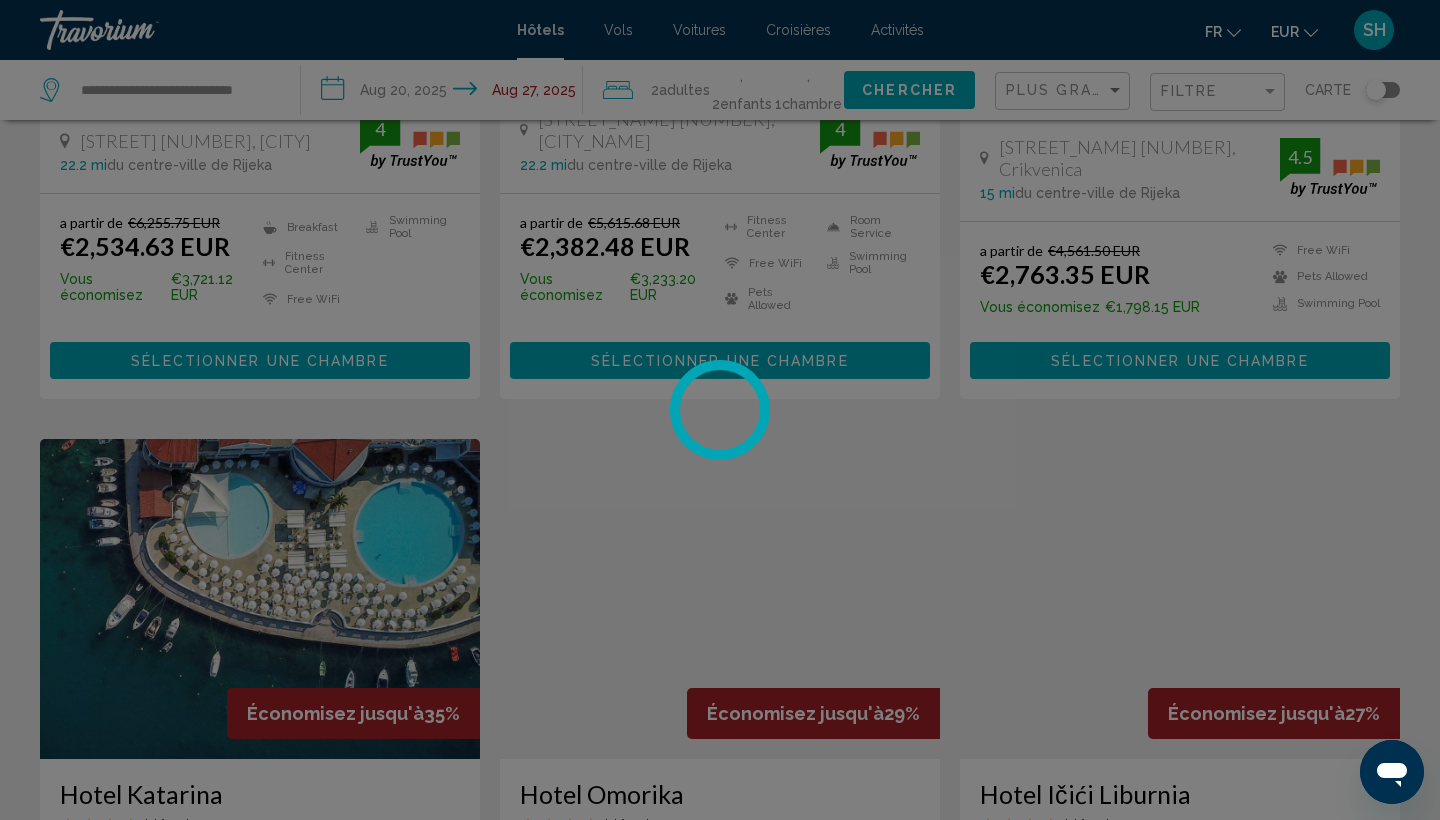 scroll, scrollTop: 0, scrollLeft: 0, axis: both 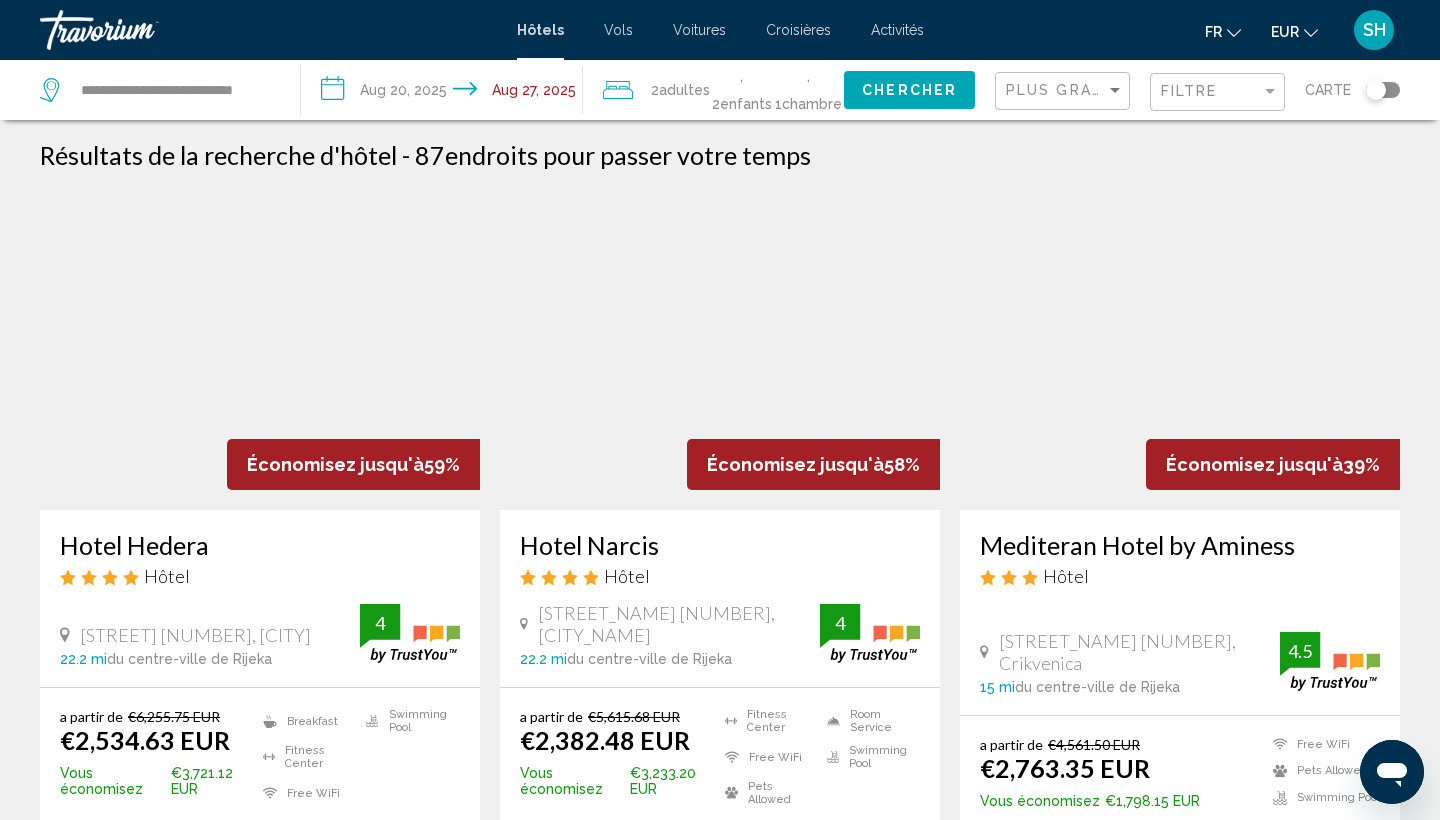click on "Plus grandes économies" at bounding box center [1065, 91] 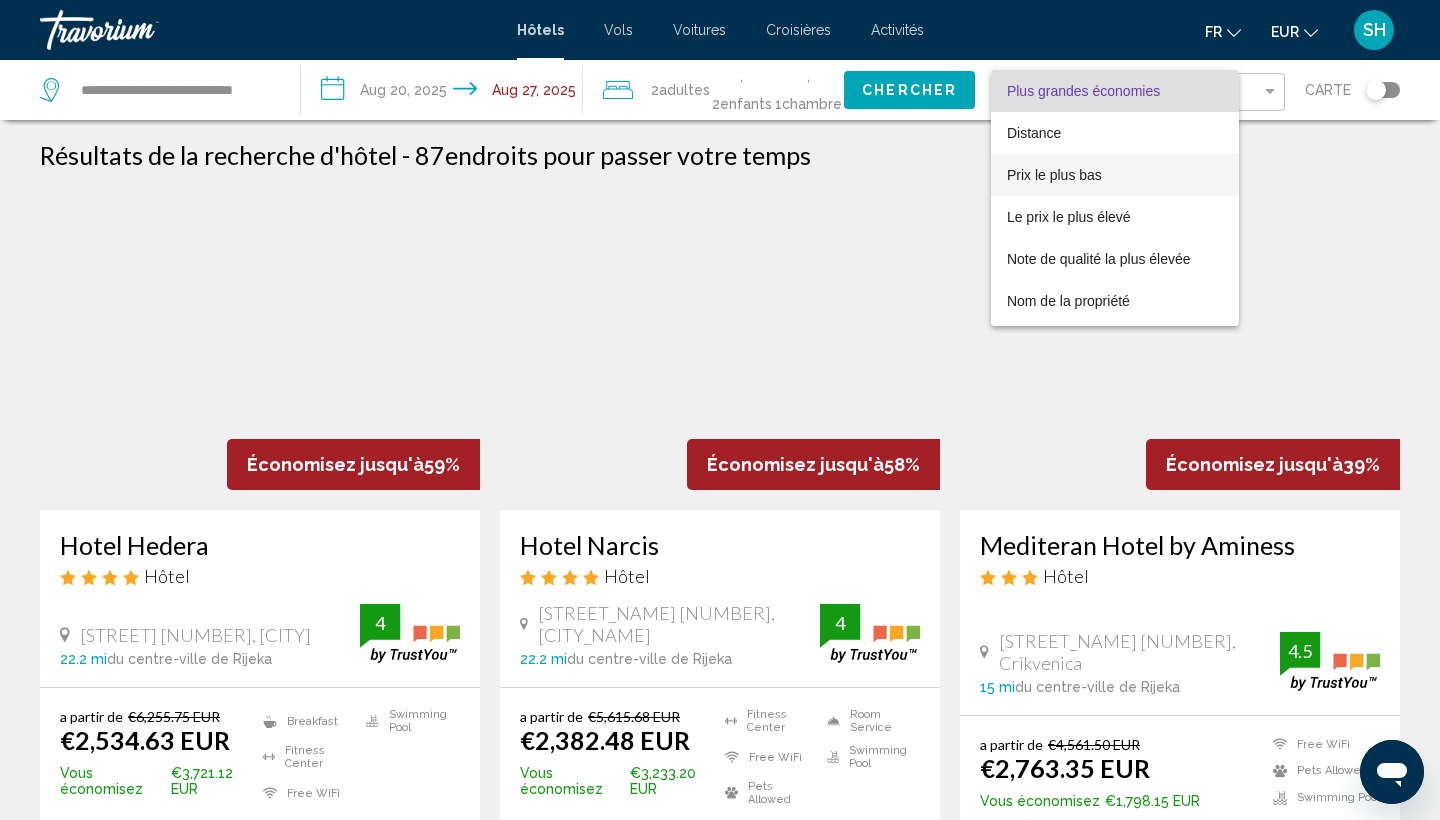 click on "Prix le plus bas" at bounding box center [1054, 175] 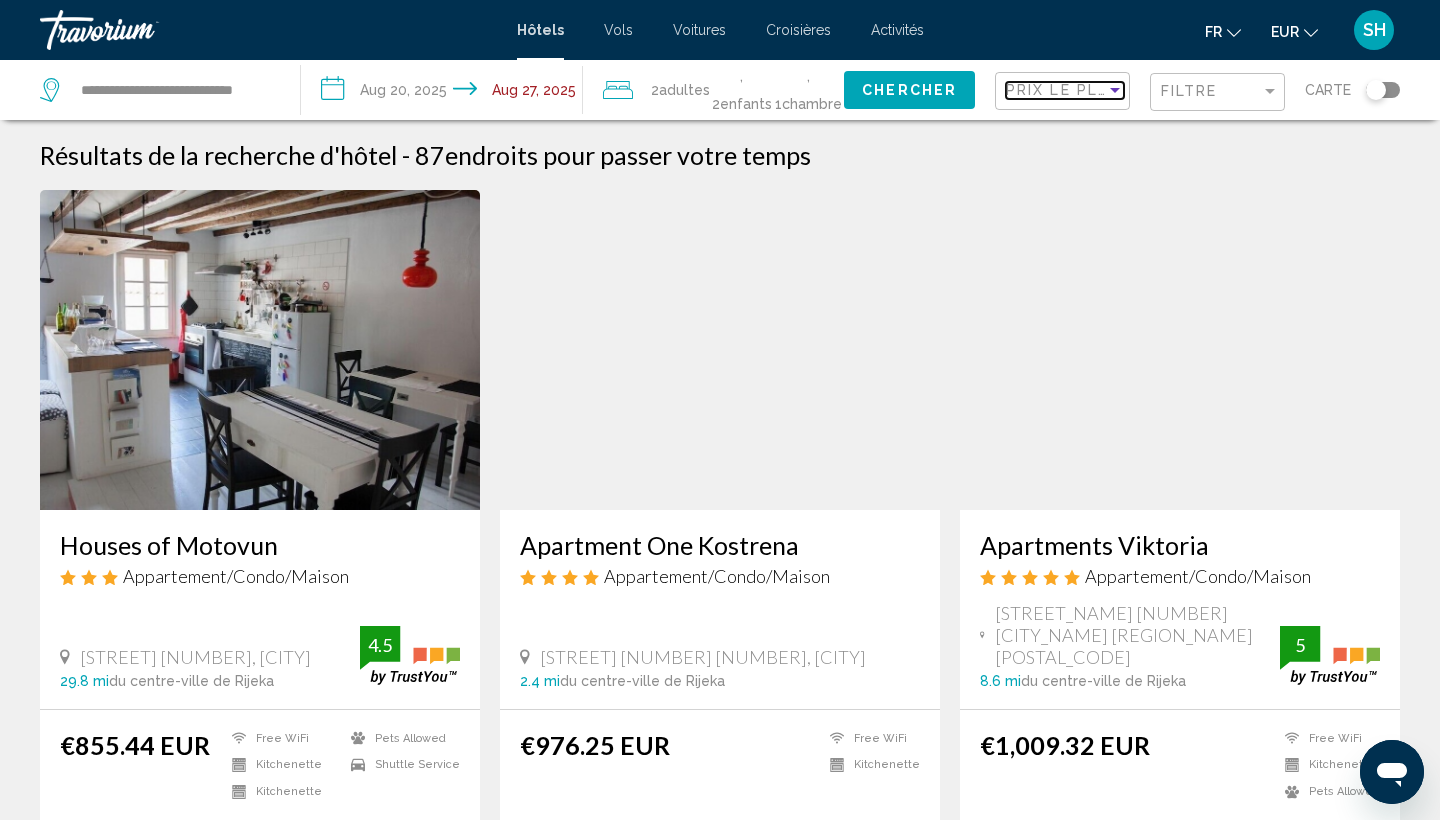 scroll, scrollTop: 48, scrollLeft: 0, axis: vertical 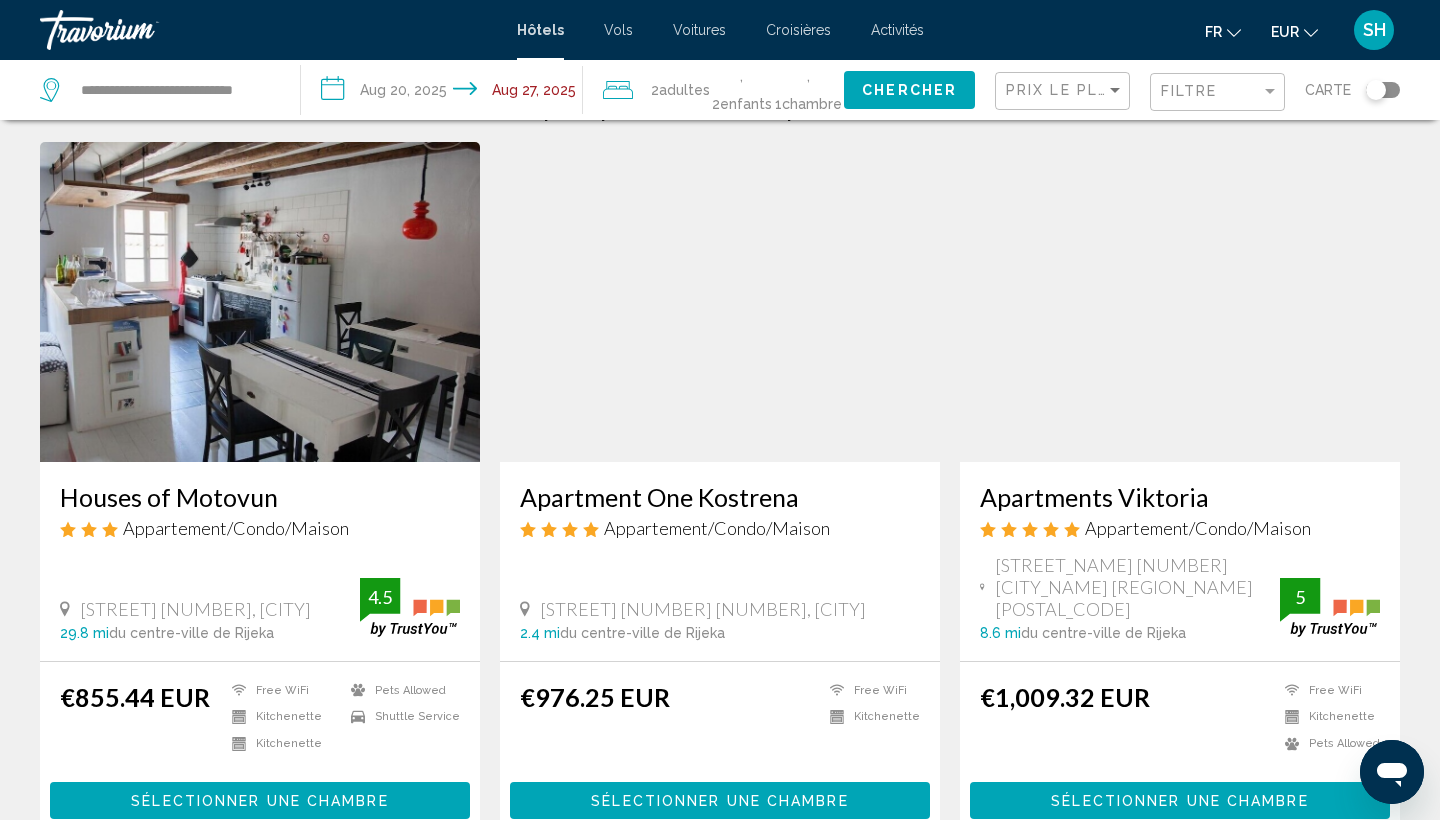 click at bounding box center [260, 302] 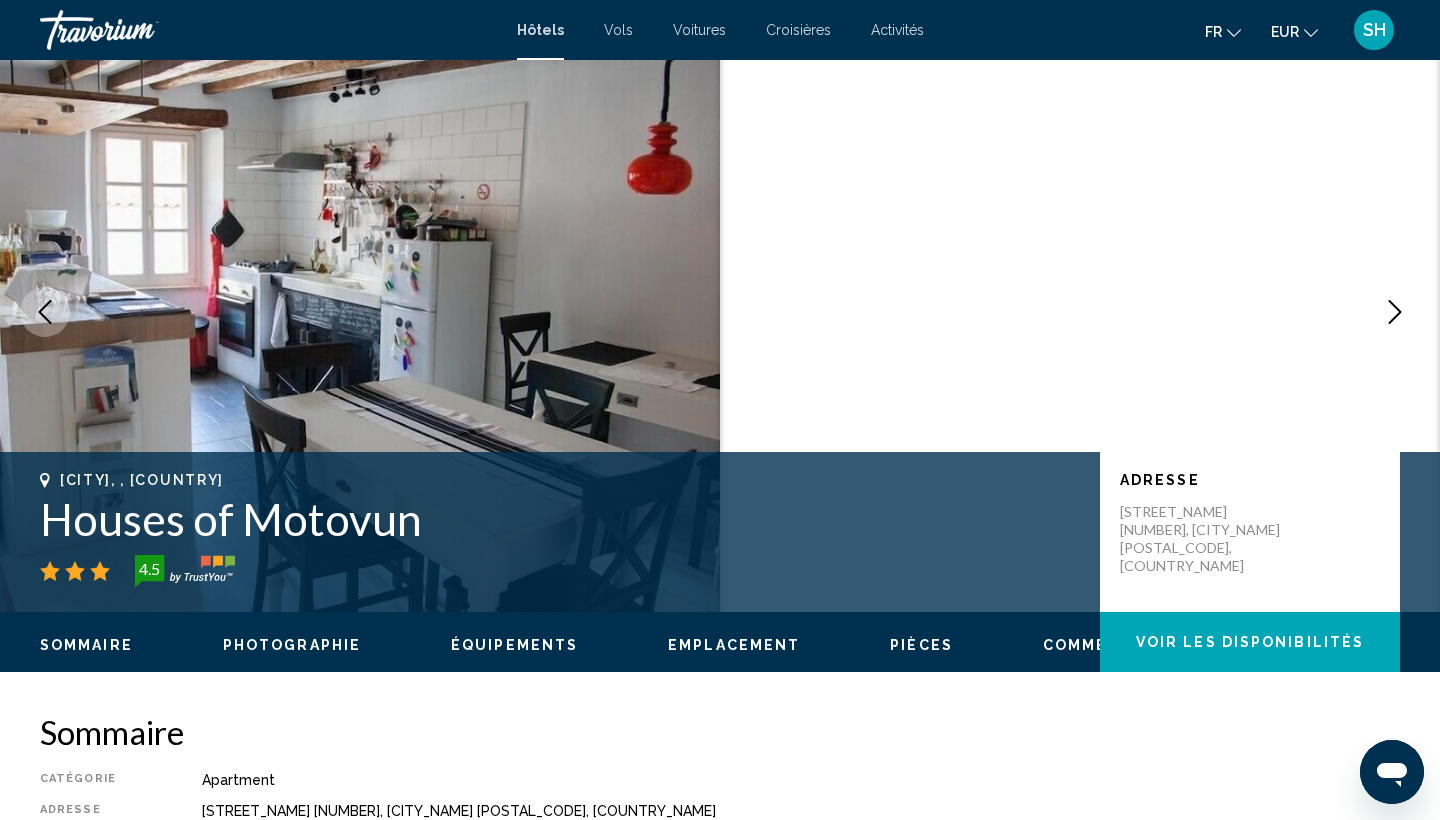 scroll, scrollTop: 0, scrollLeft: 0, axis: both 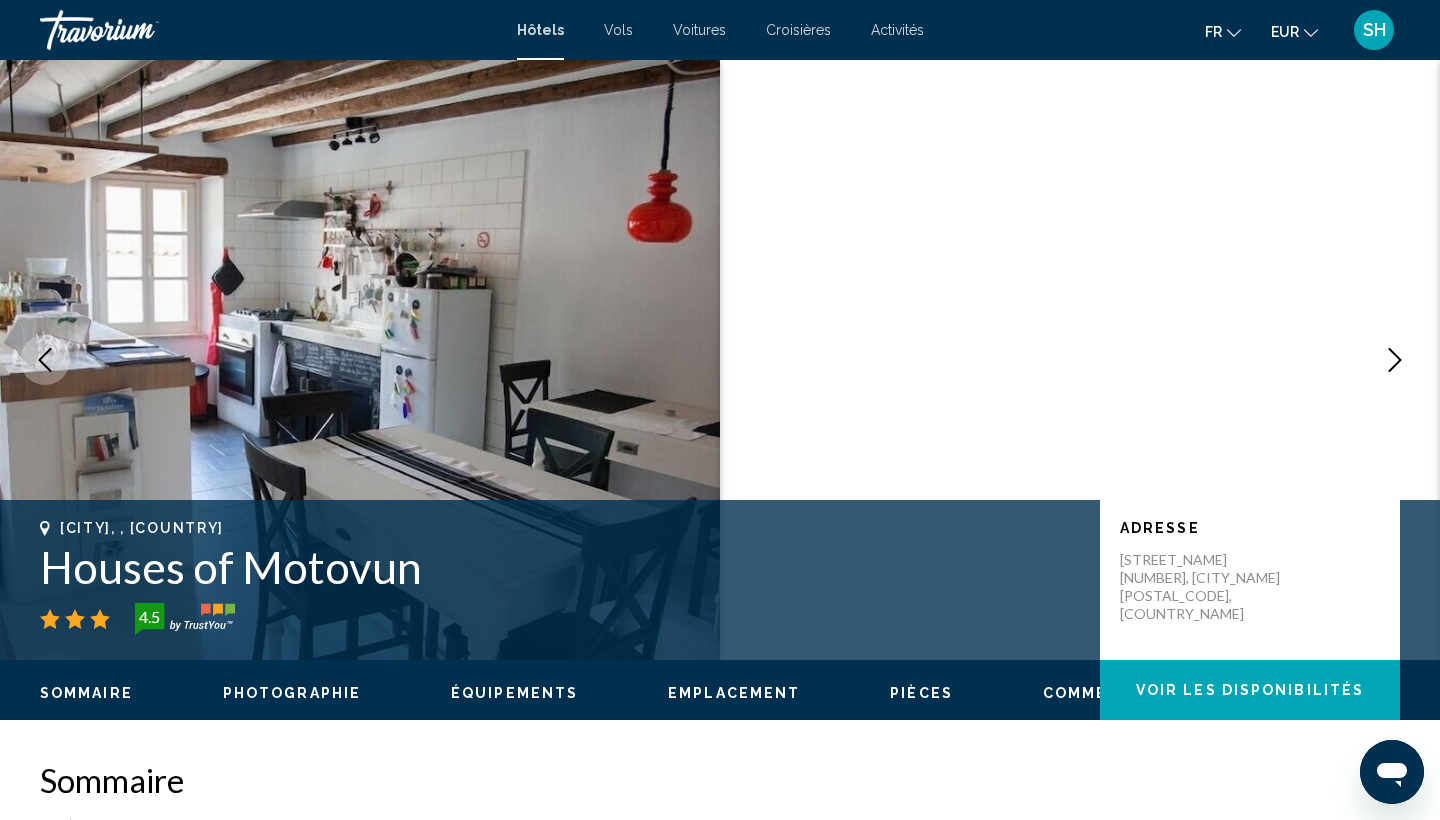 click at bounding box center (1395, 360) 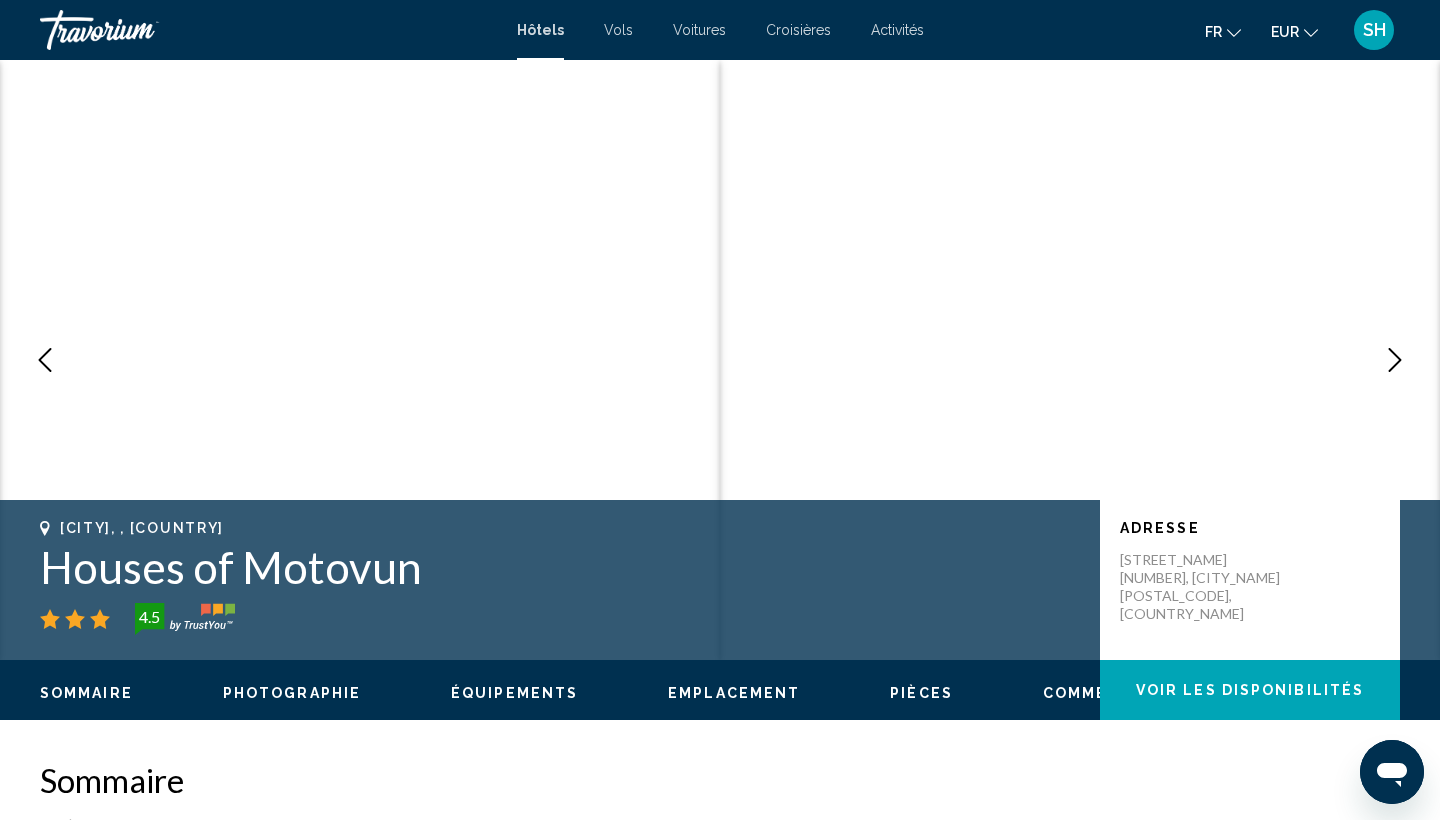 click at bounding box center (1395, 360) 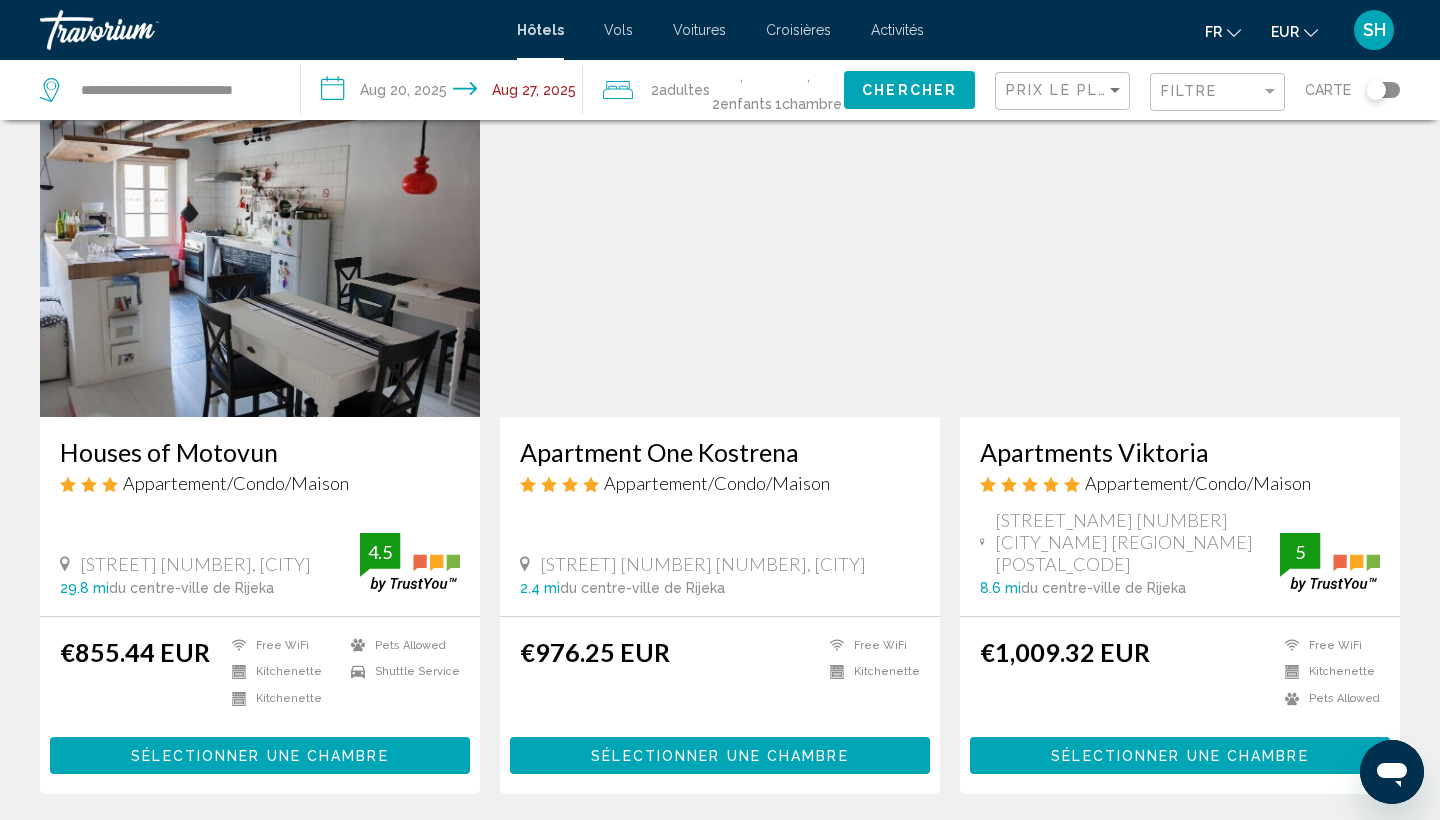 scroll, scrollTop: 95, scrollLeft: 0, axis: vertical 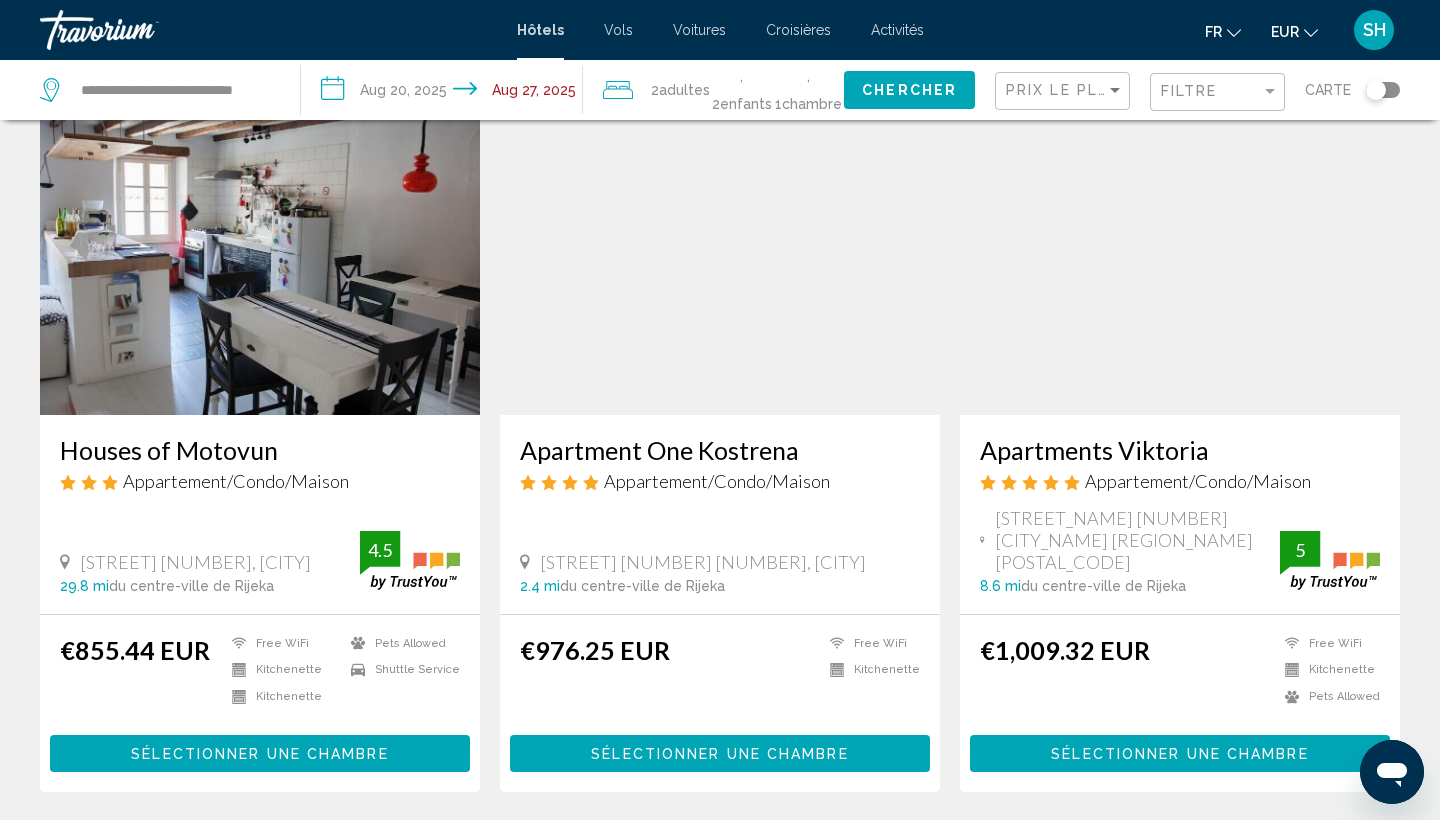 click at bounding box center (1180, 255) 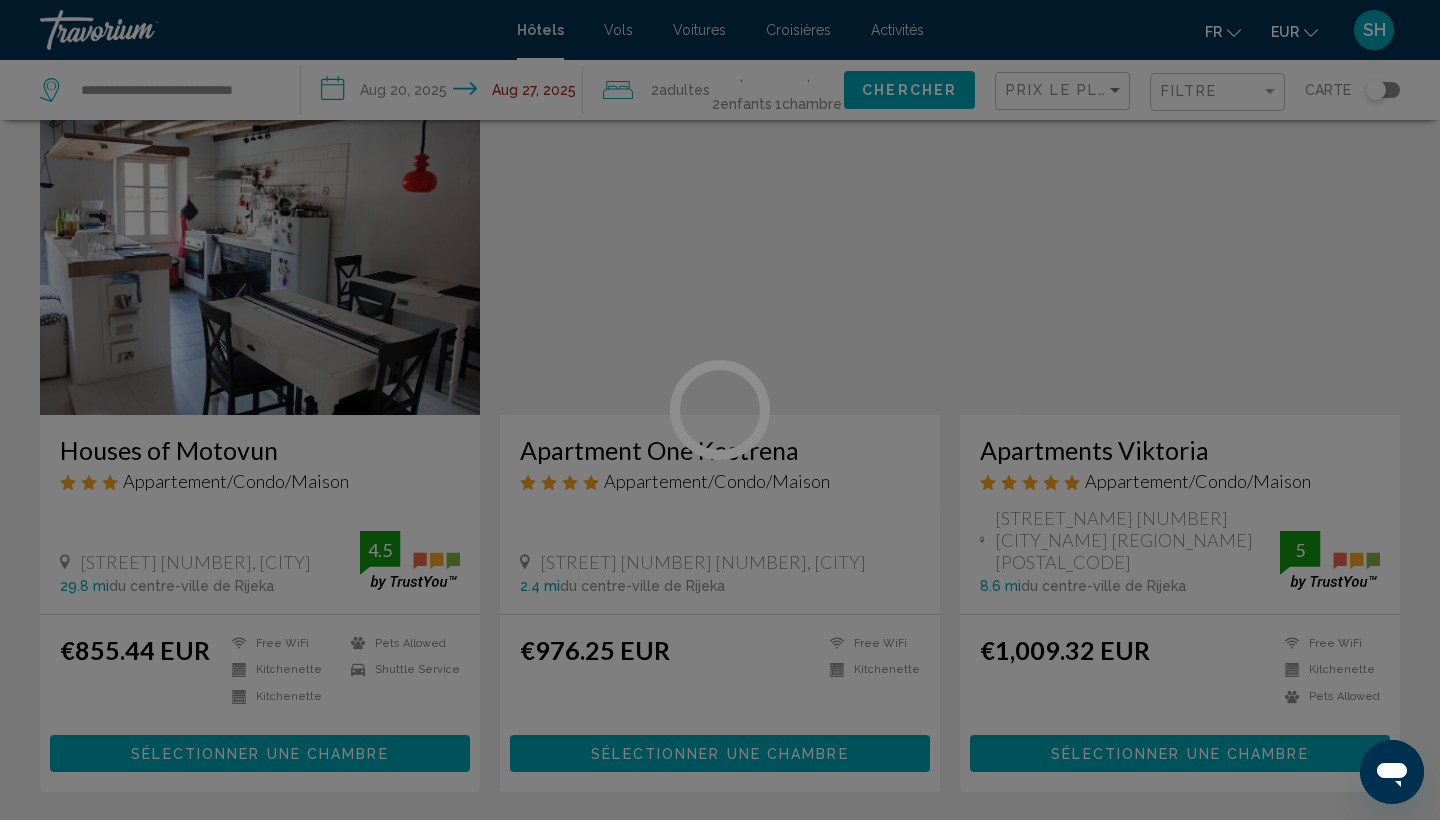 scroll, scrollTop: 0, scrollLeft: 0, axis: both 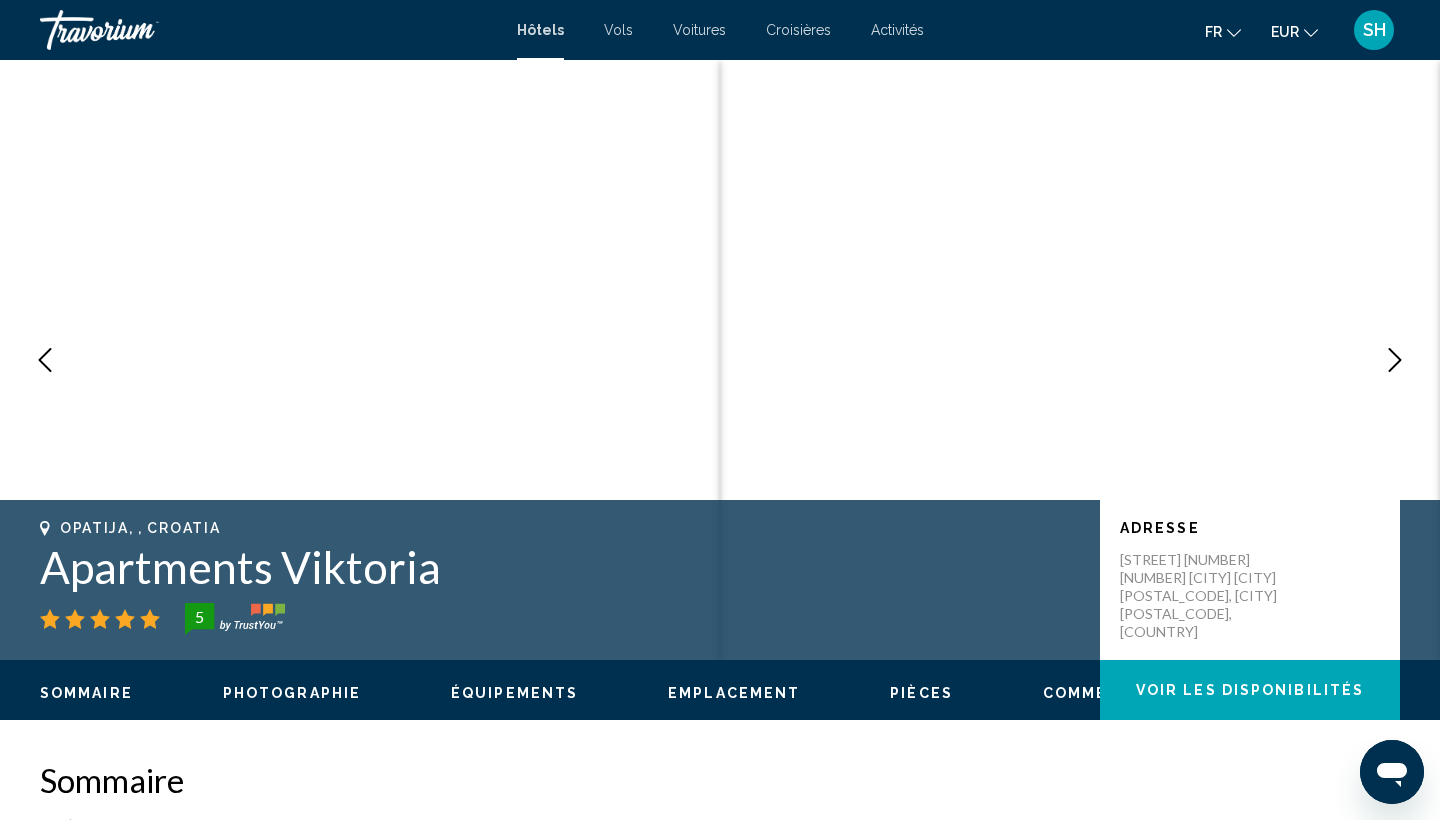 click at bounding box center (1395, 360) 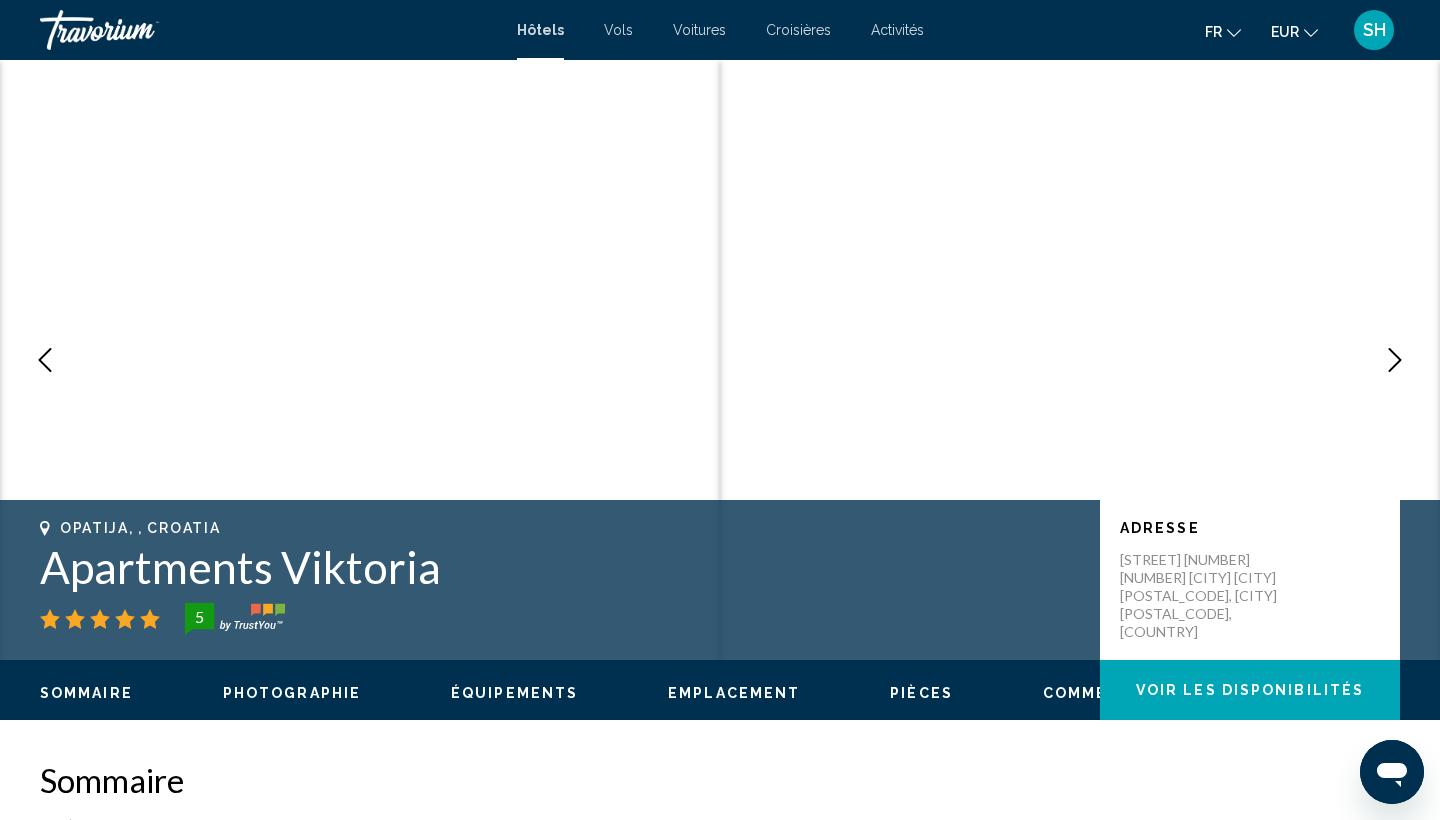 click at bounding box center (1395, 360) 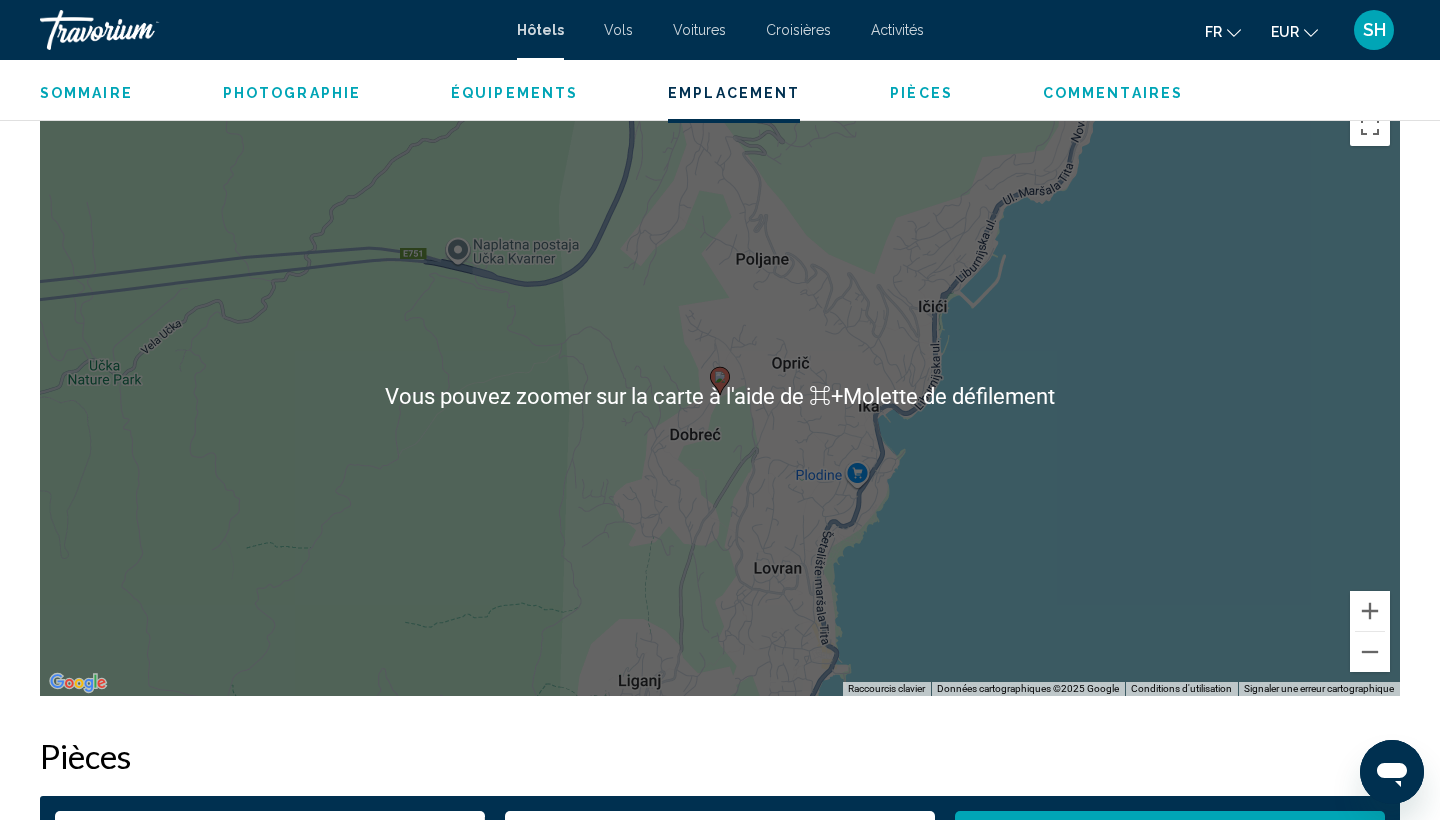 scroll, scrollTop: 1914, scrollLeft: 0, axis: vertical 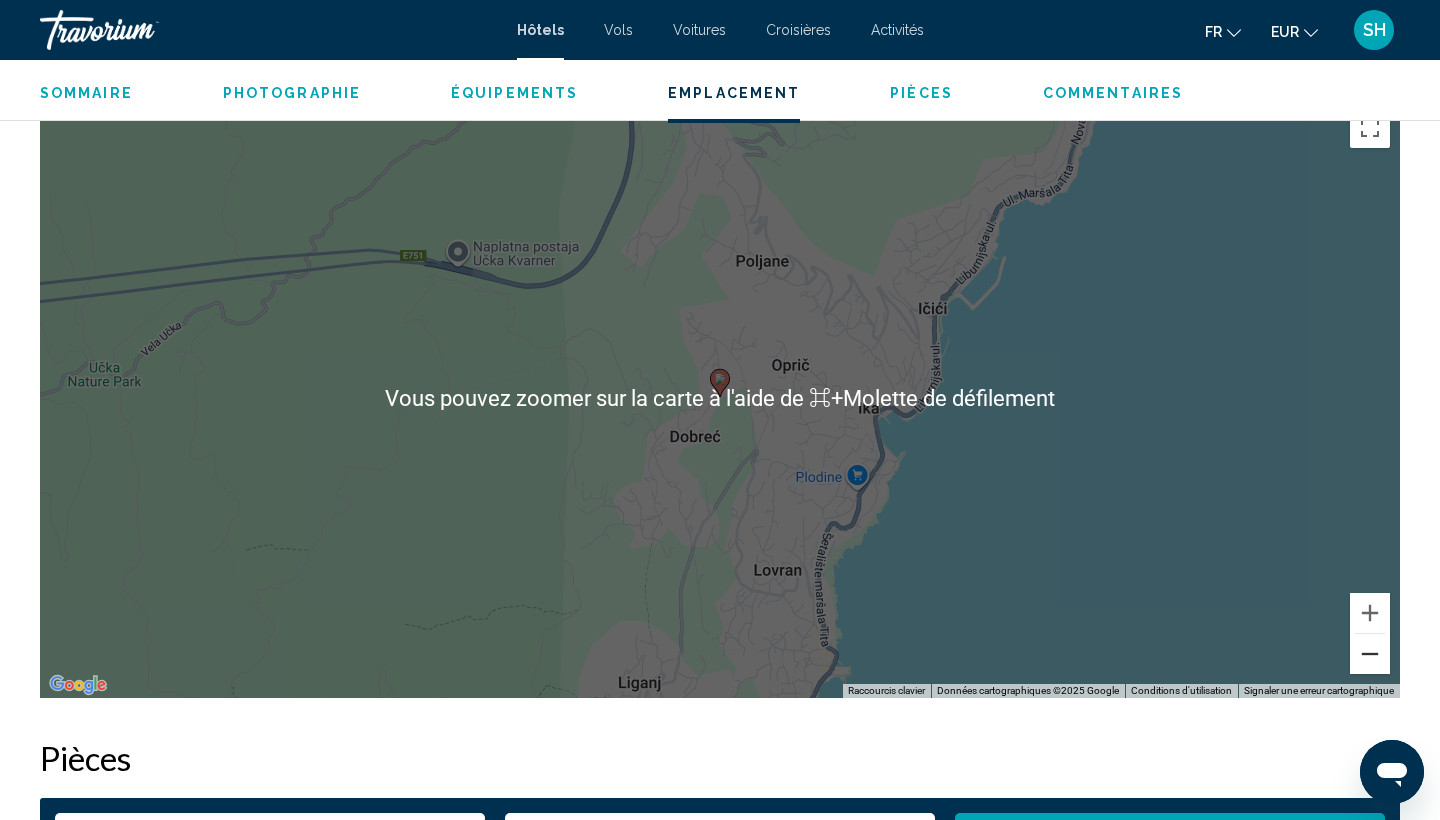 click at bounding box center [1370, 654] 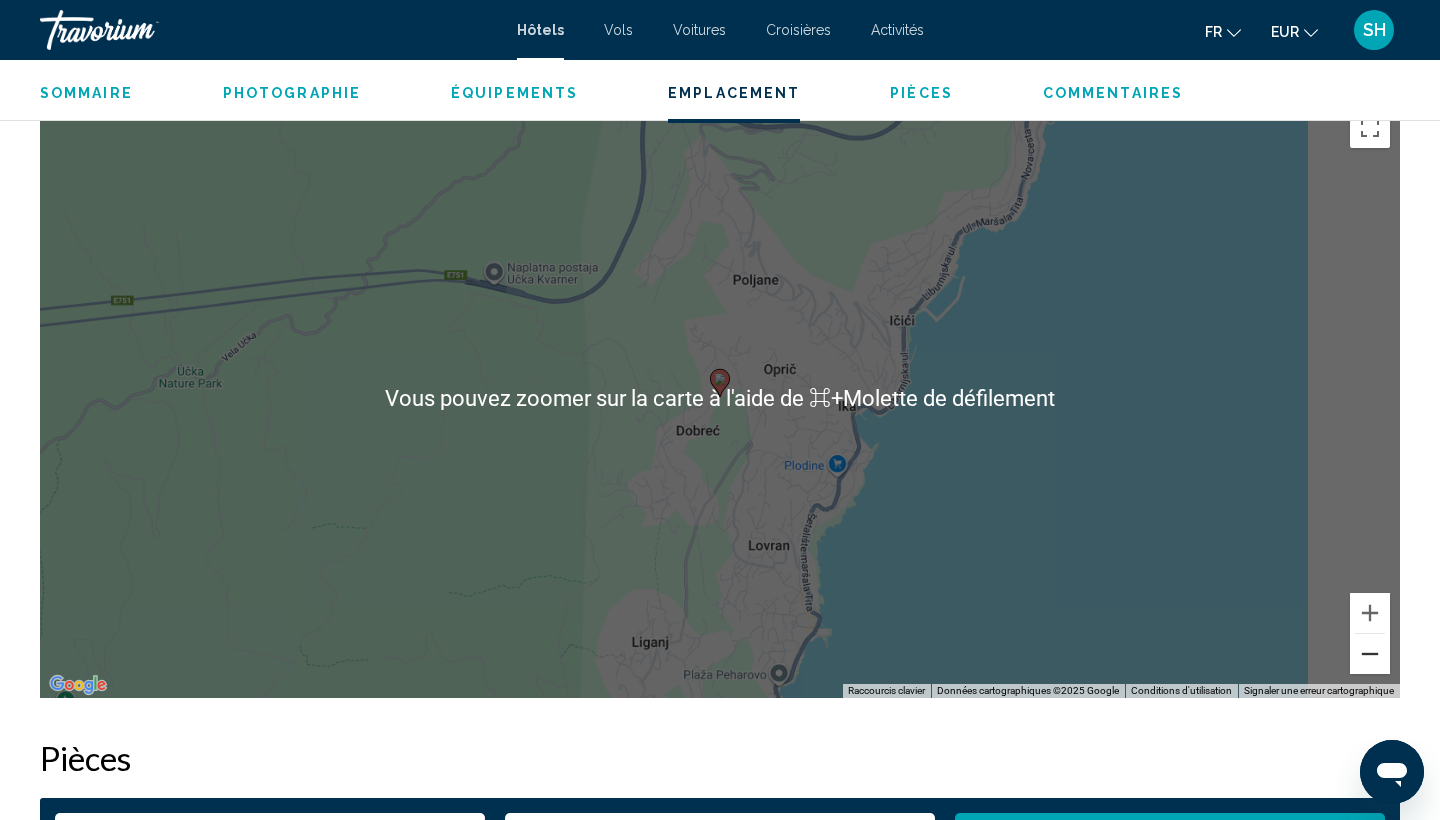 click at bounding box center [1370, 654] 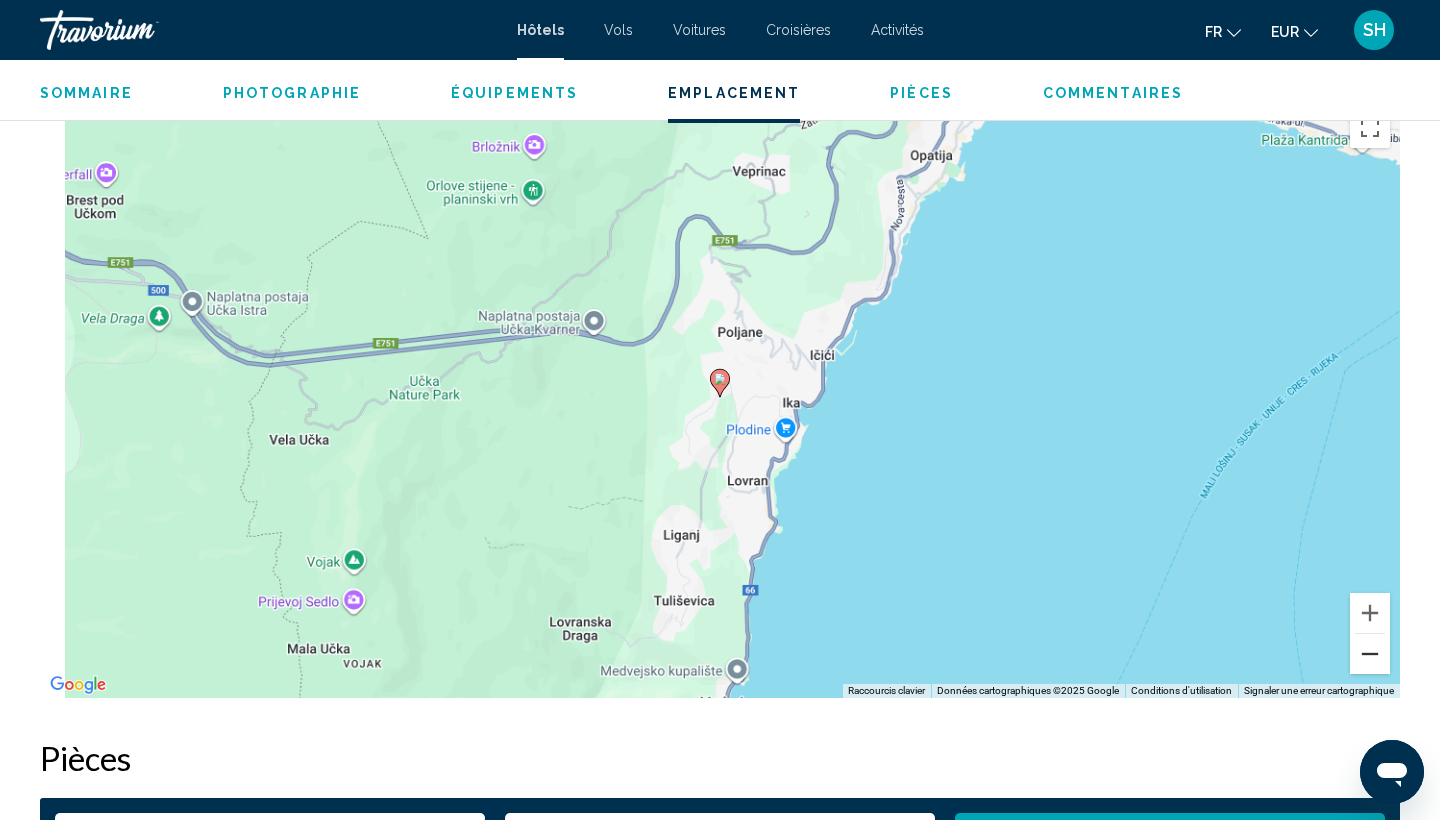 click at bounding box center [1370, 654] 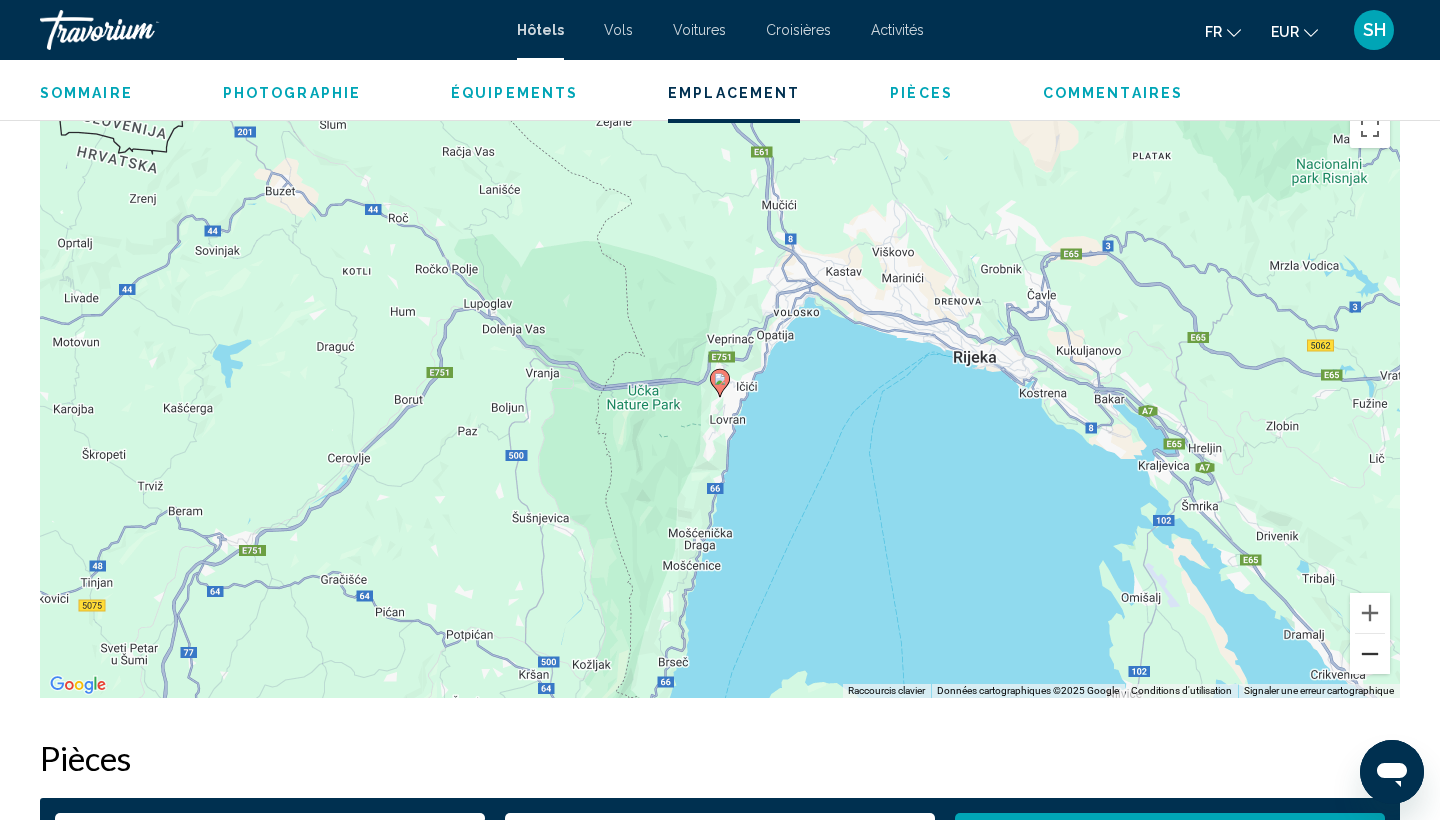 click at bounding box center (1370, 654) 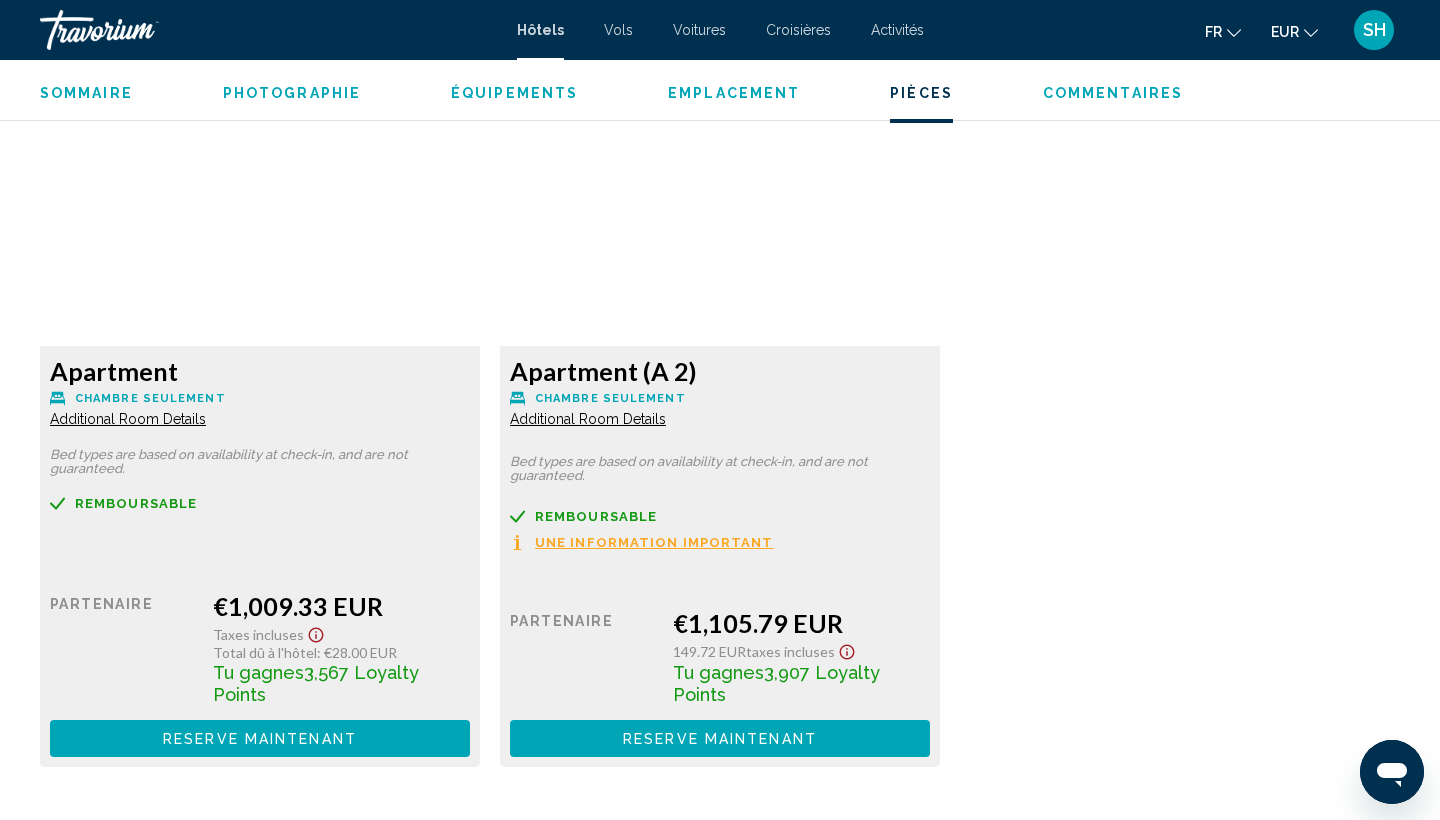 scroll, scrollTop: 2737, scrollLeft: 0, axis: vertical 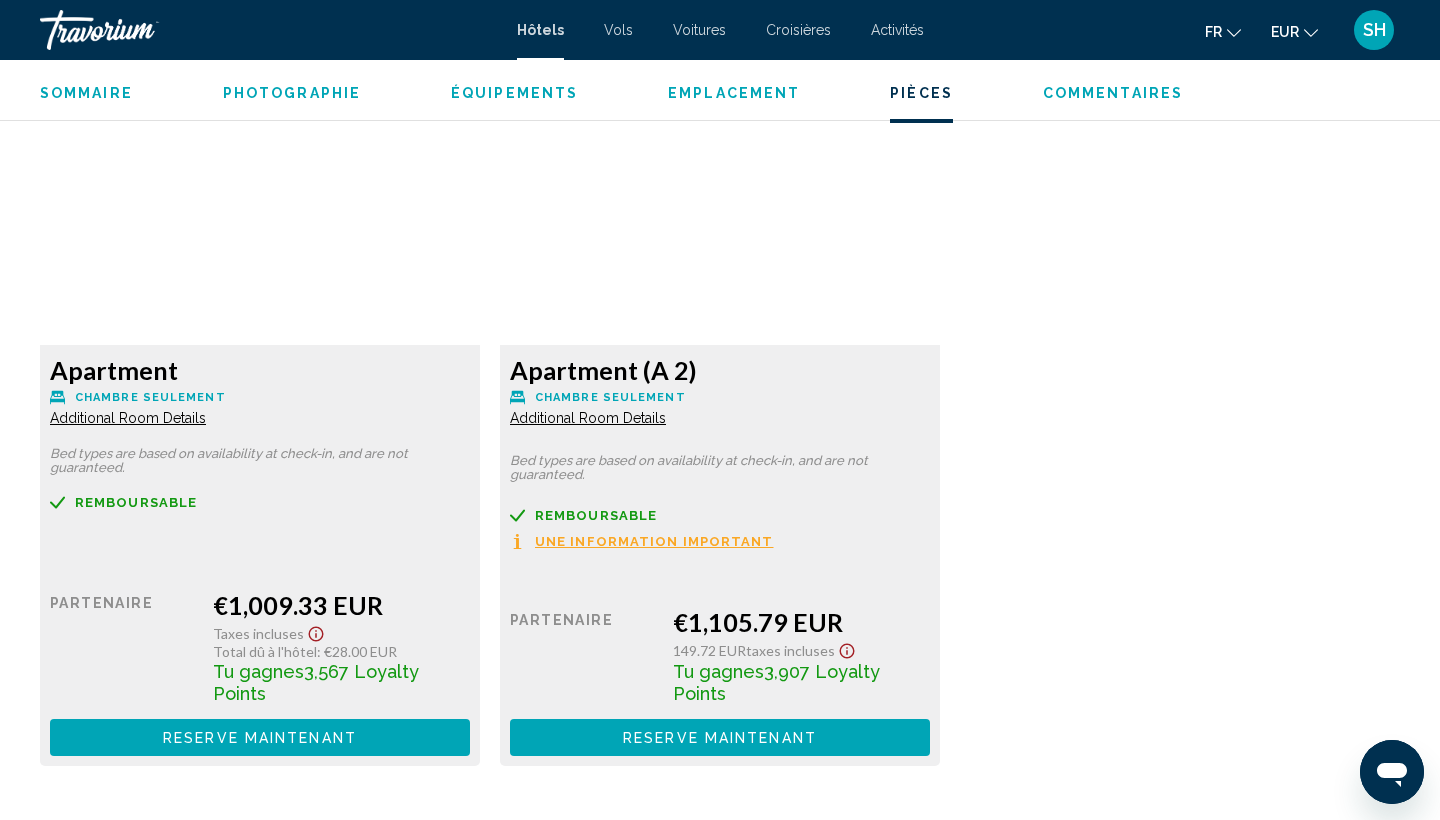 click on "Additional Room Details" at bounding box center [128, 418] 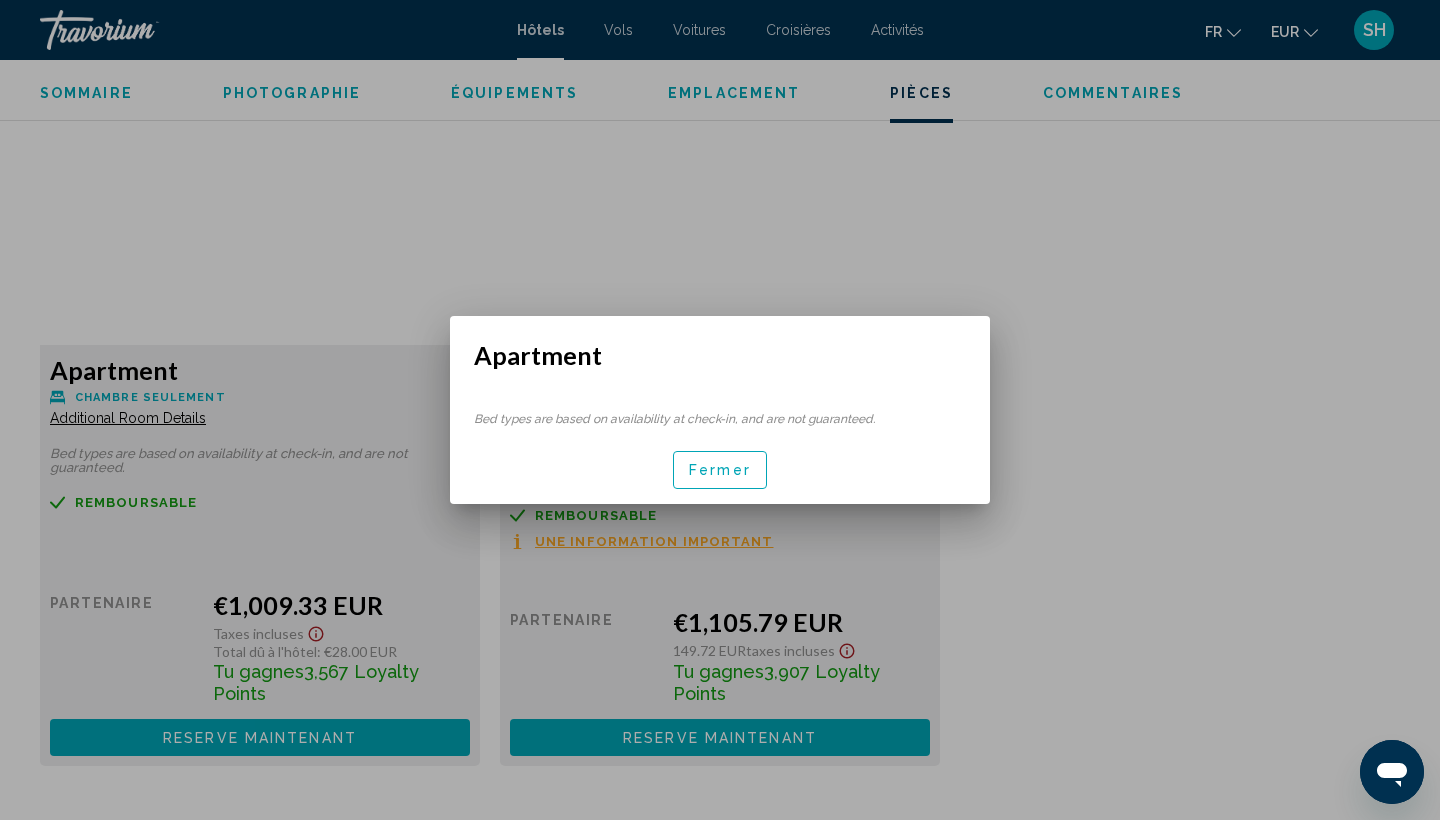 scroll, scrollTop: 0, scrollLeft: 0, axis: both 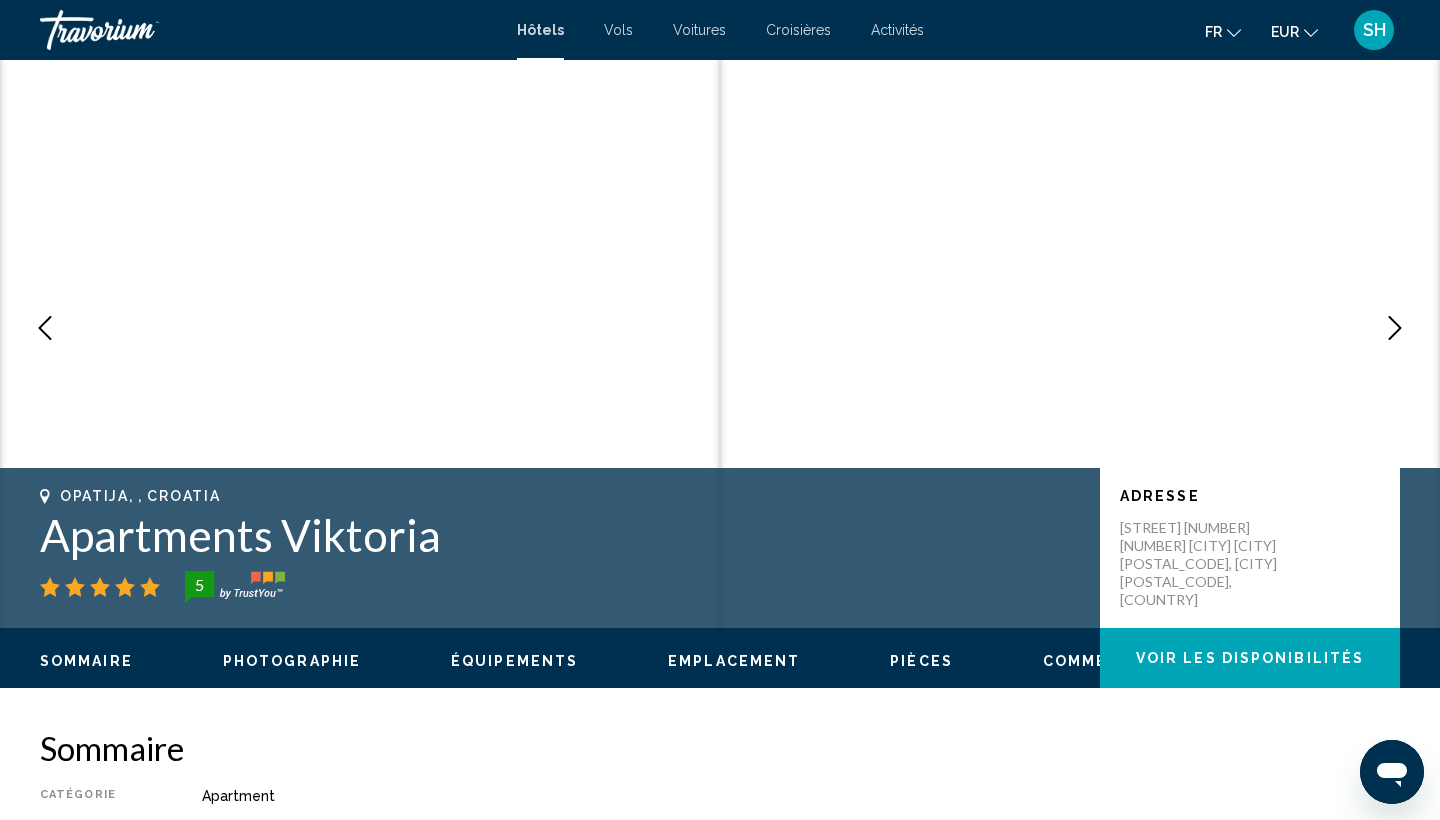 click at bounding box center (1395, 328) 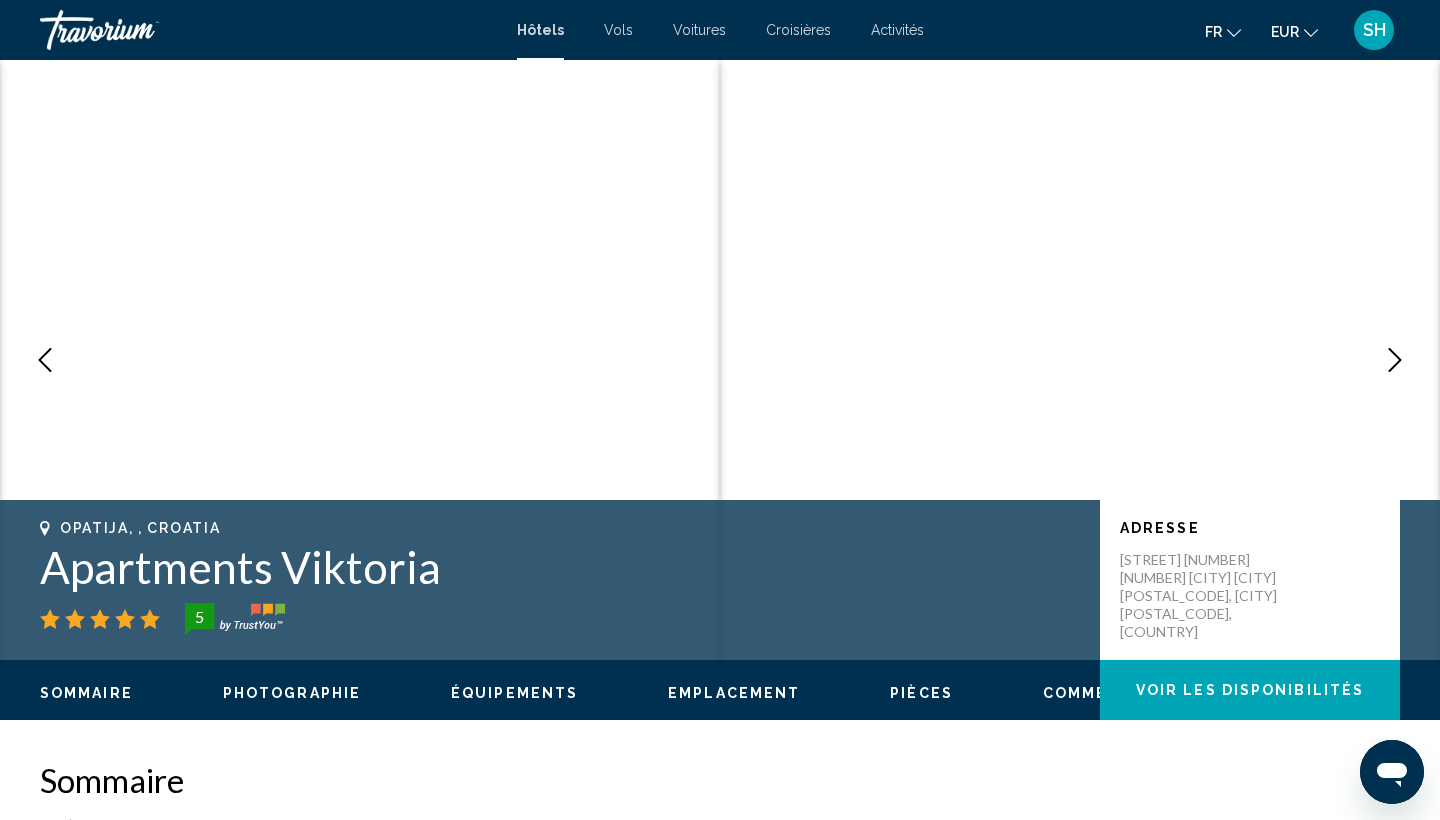 scroll, scrollTop: 0, scrollLeft: 0, axis: both 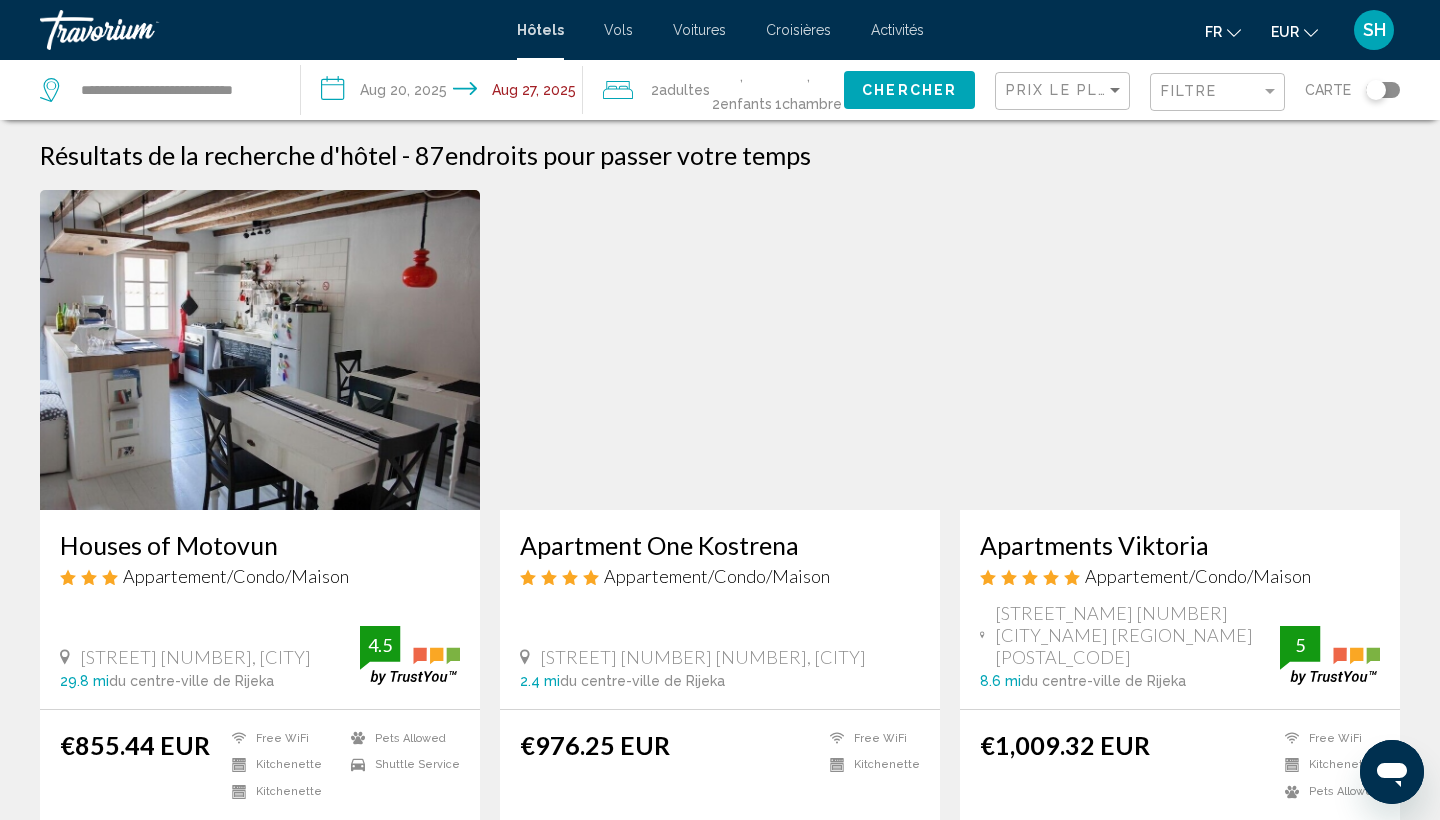 click on "Voitures" at bounding box center (699, 30) 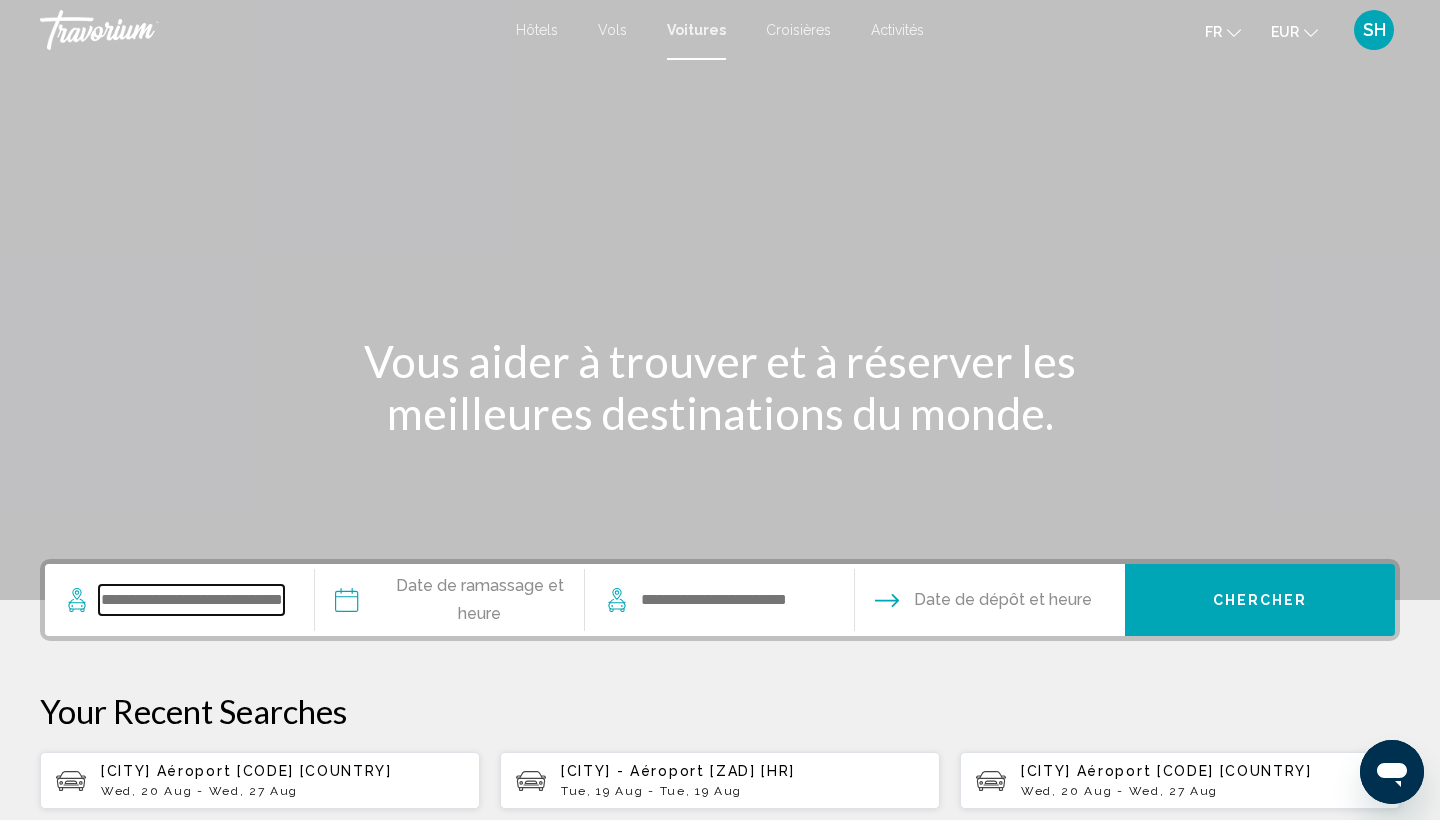 click at bounding box center (191, 600) 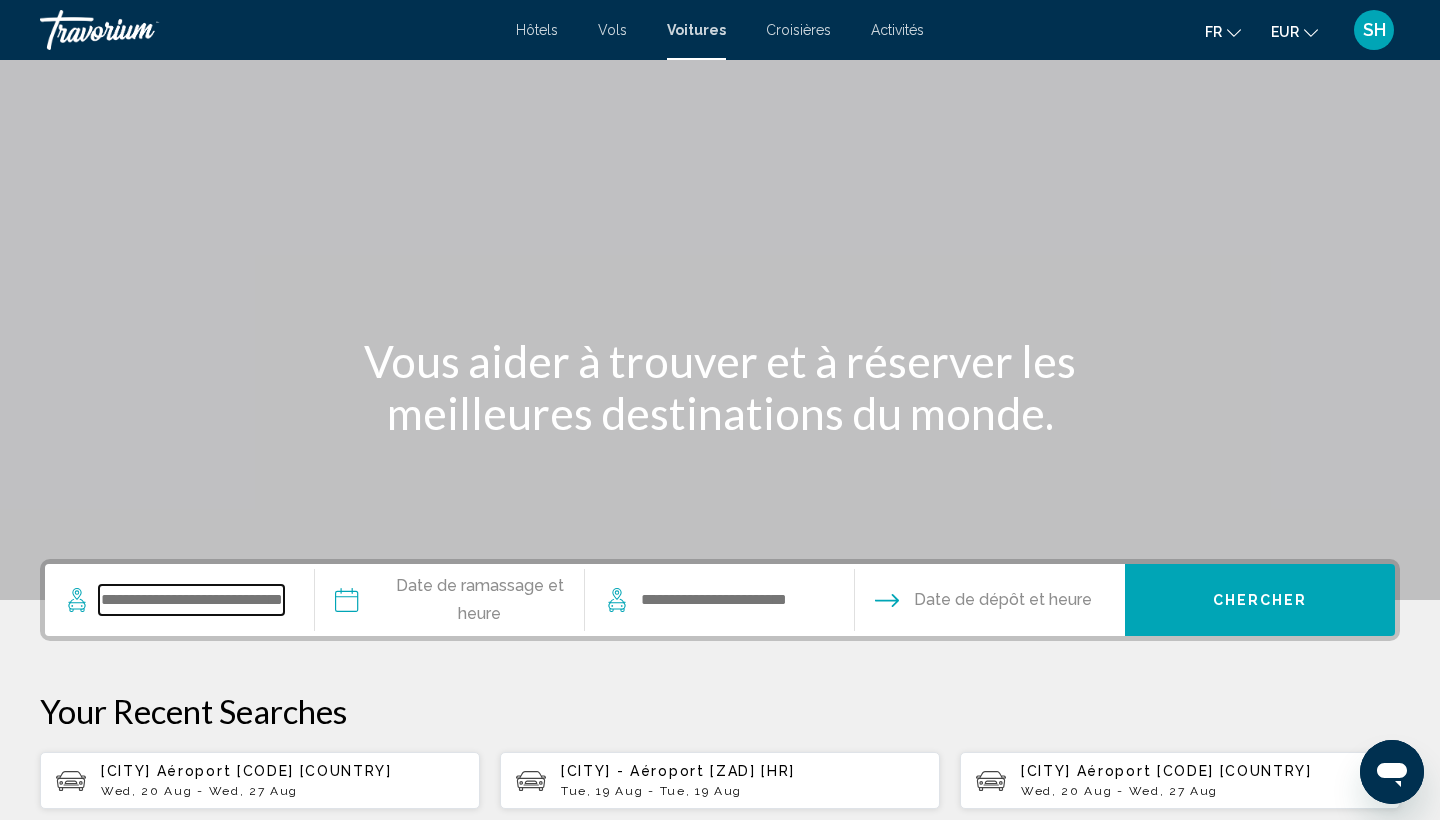 scroll, scrollTop: 298, scrollLeft: 0, axis: vertical 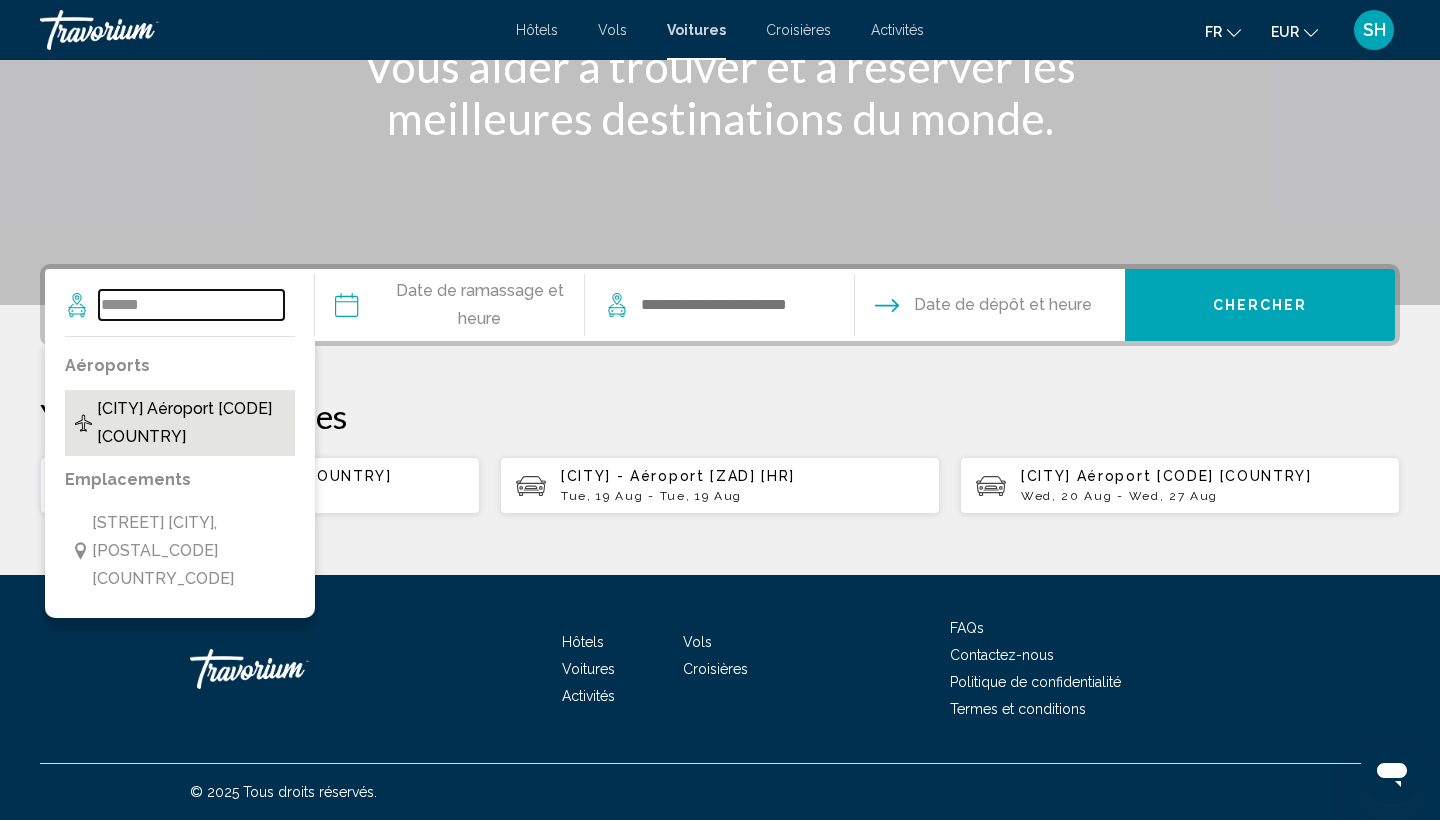 type on "******" 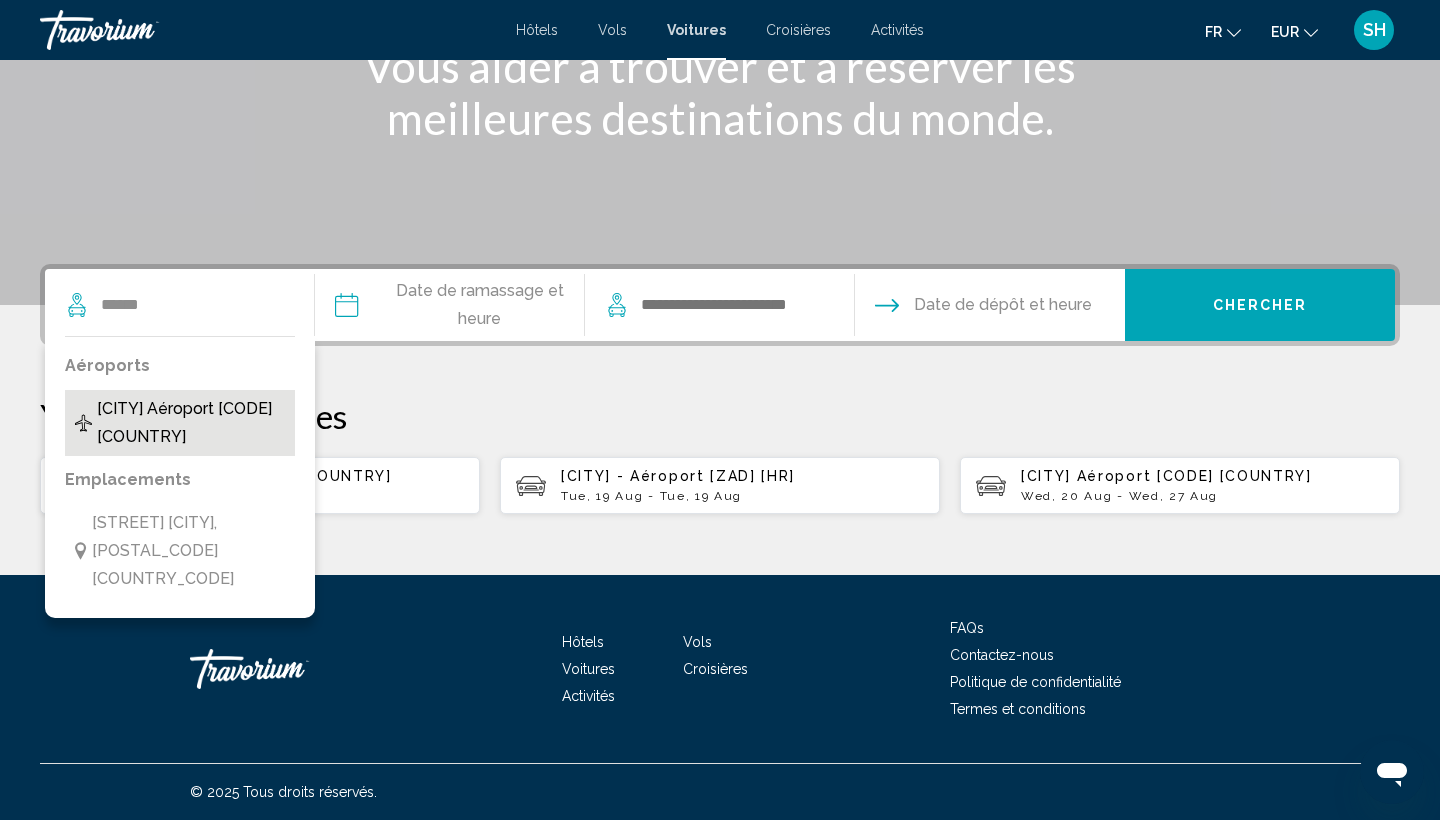 click on "[CITY] Aéroport [CODE] [COUNTRY]" at bounding box center [191, 423] 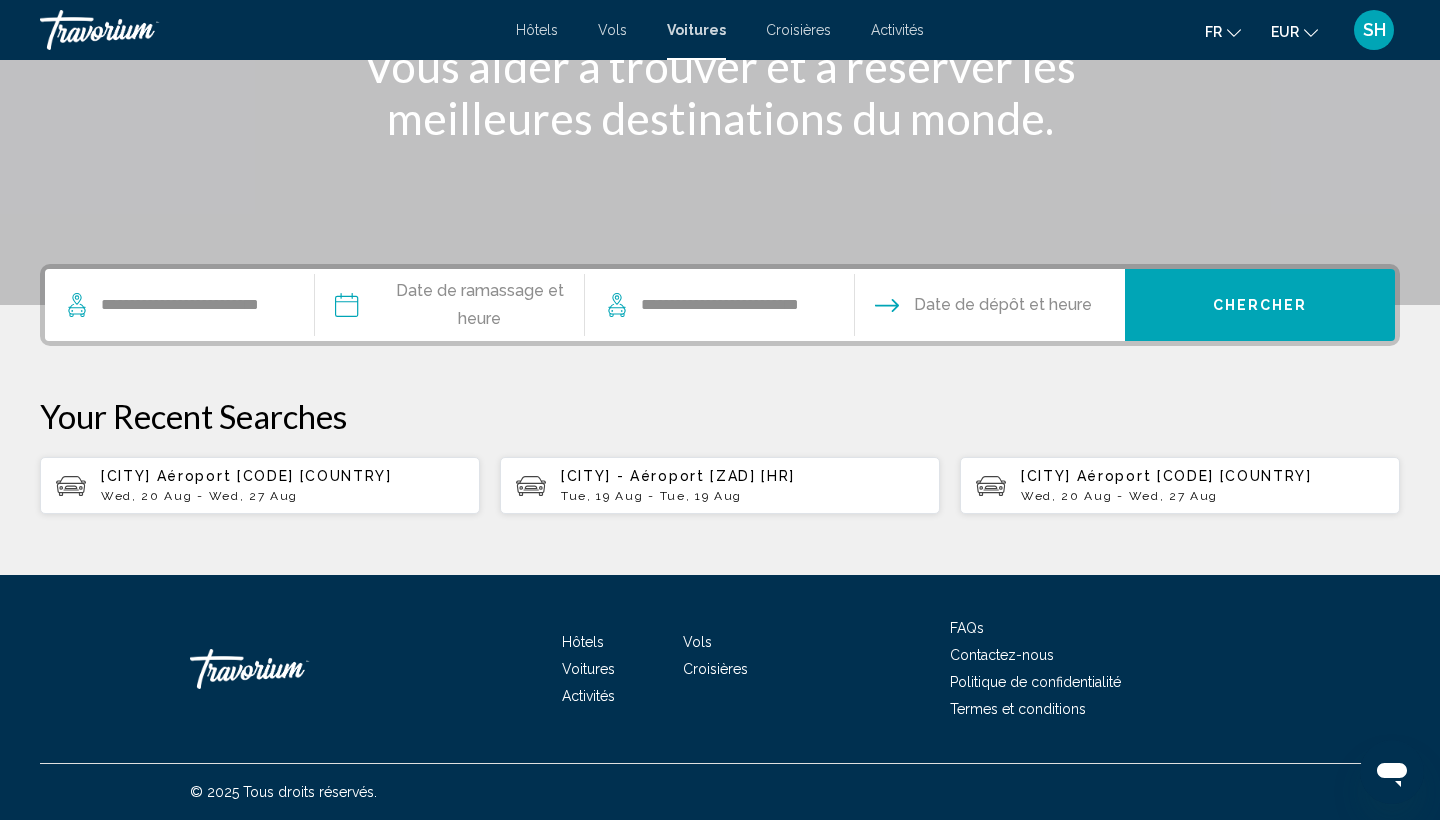 click at bounding box center (449, 308) 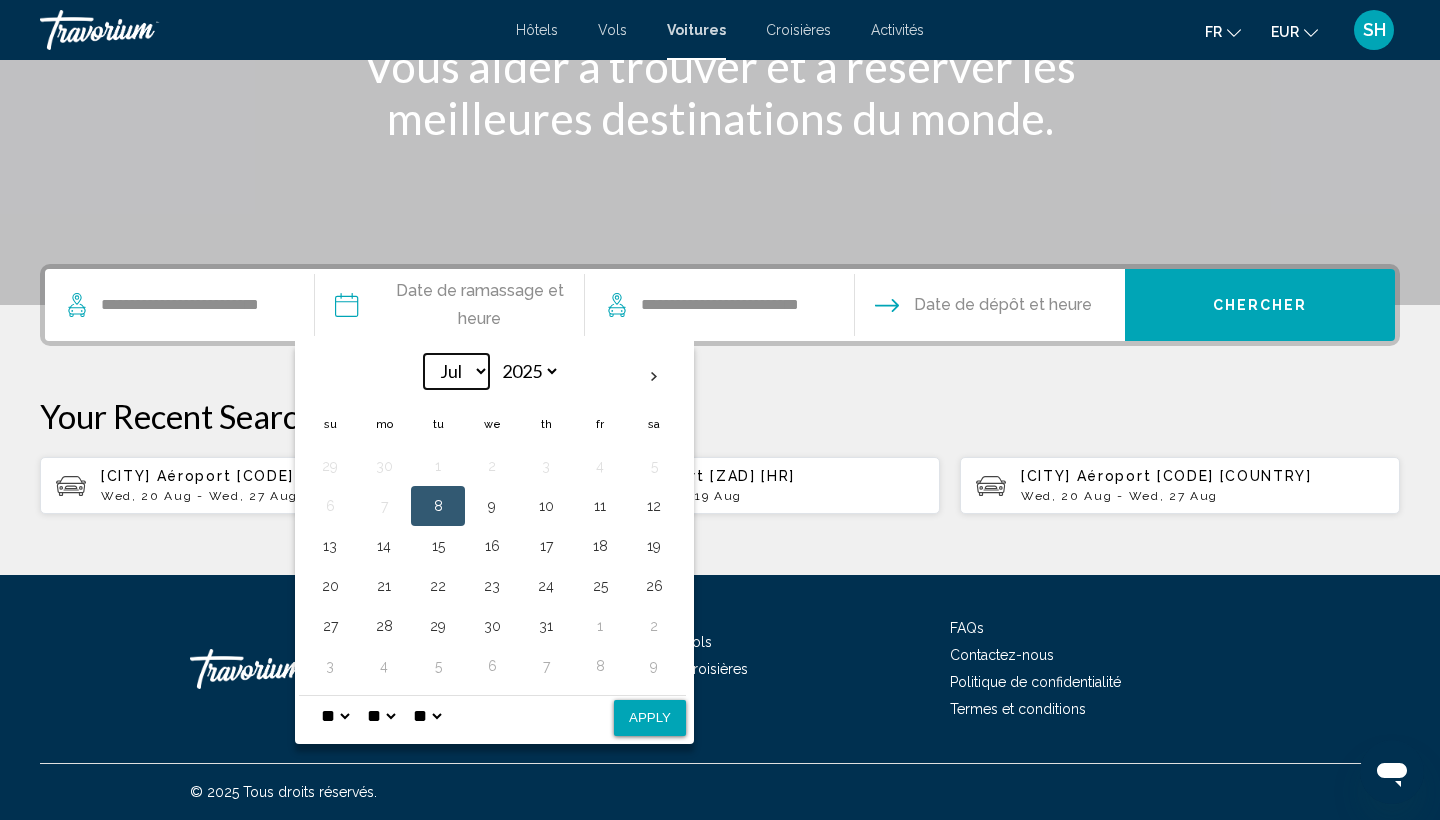 select on "*" 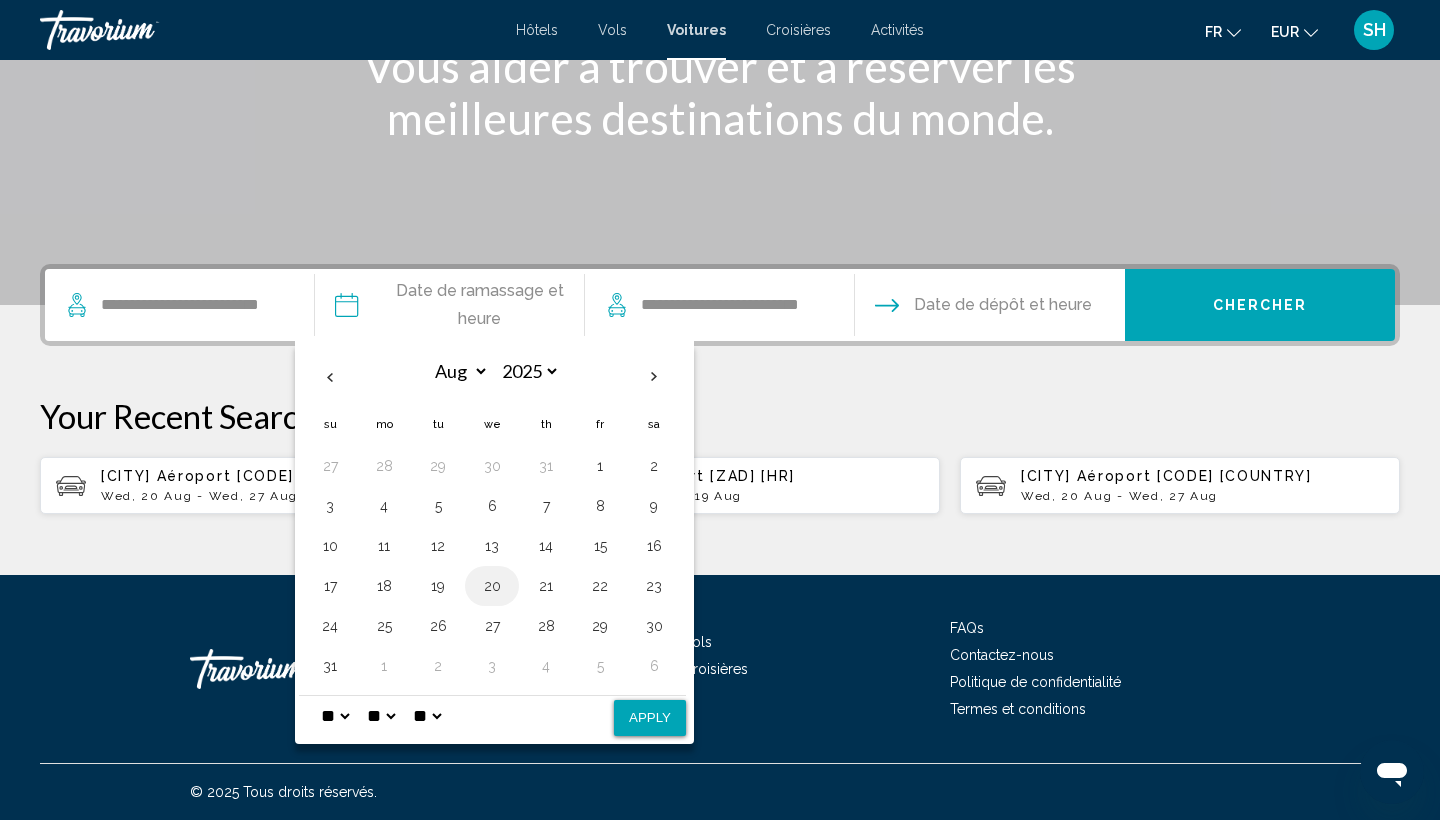 click on "20" at bounding box center [492, 586] 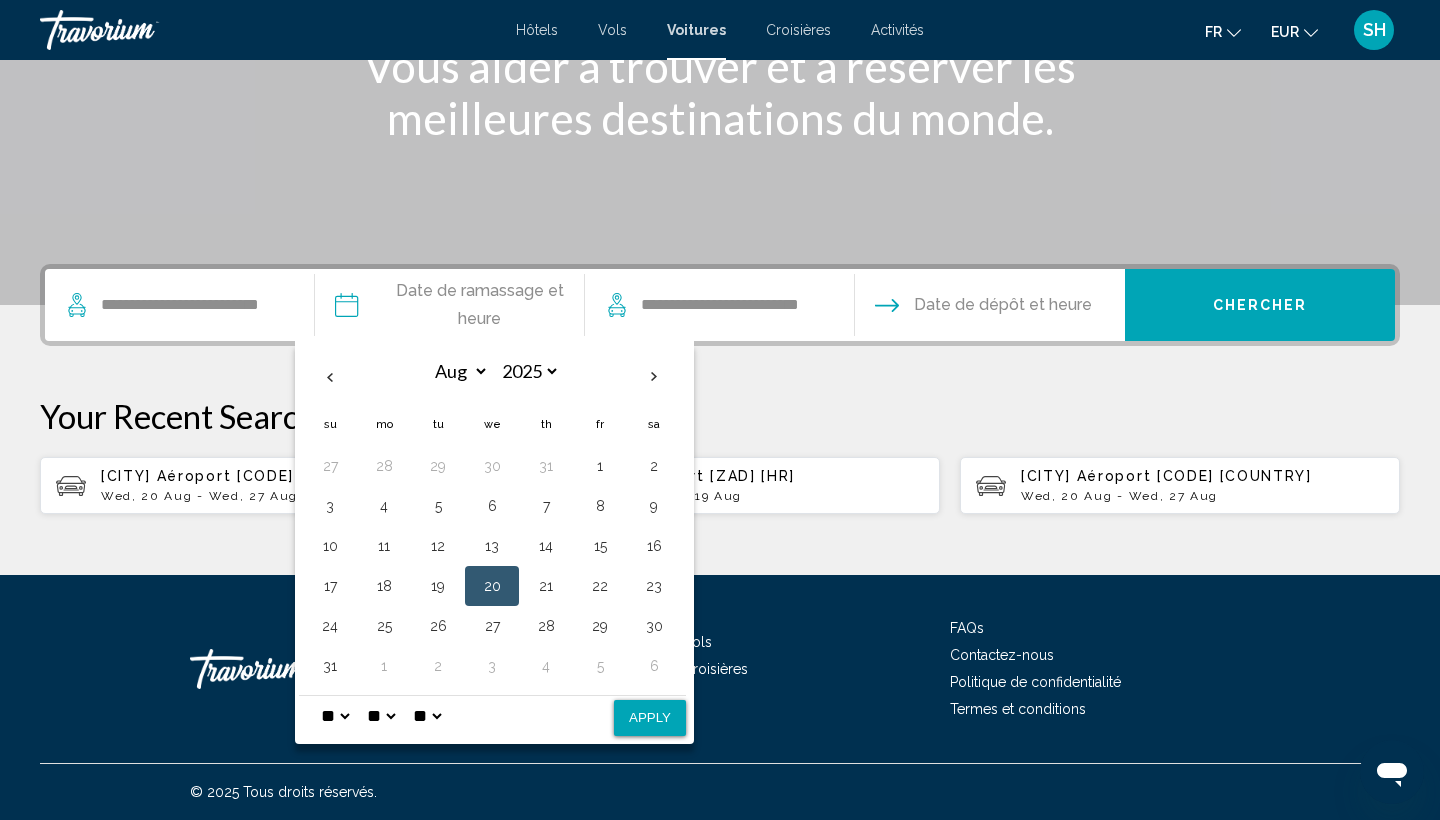 click on "Apply" at bounding box center (650, 718) 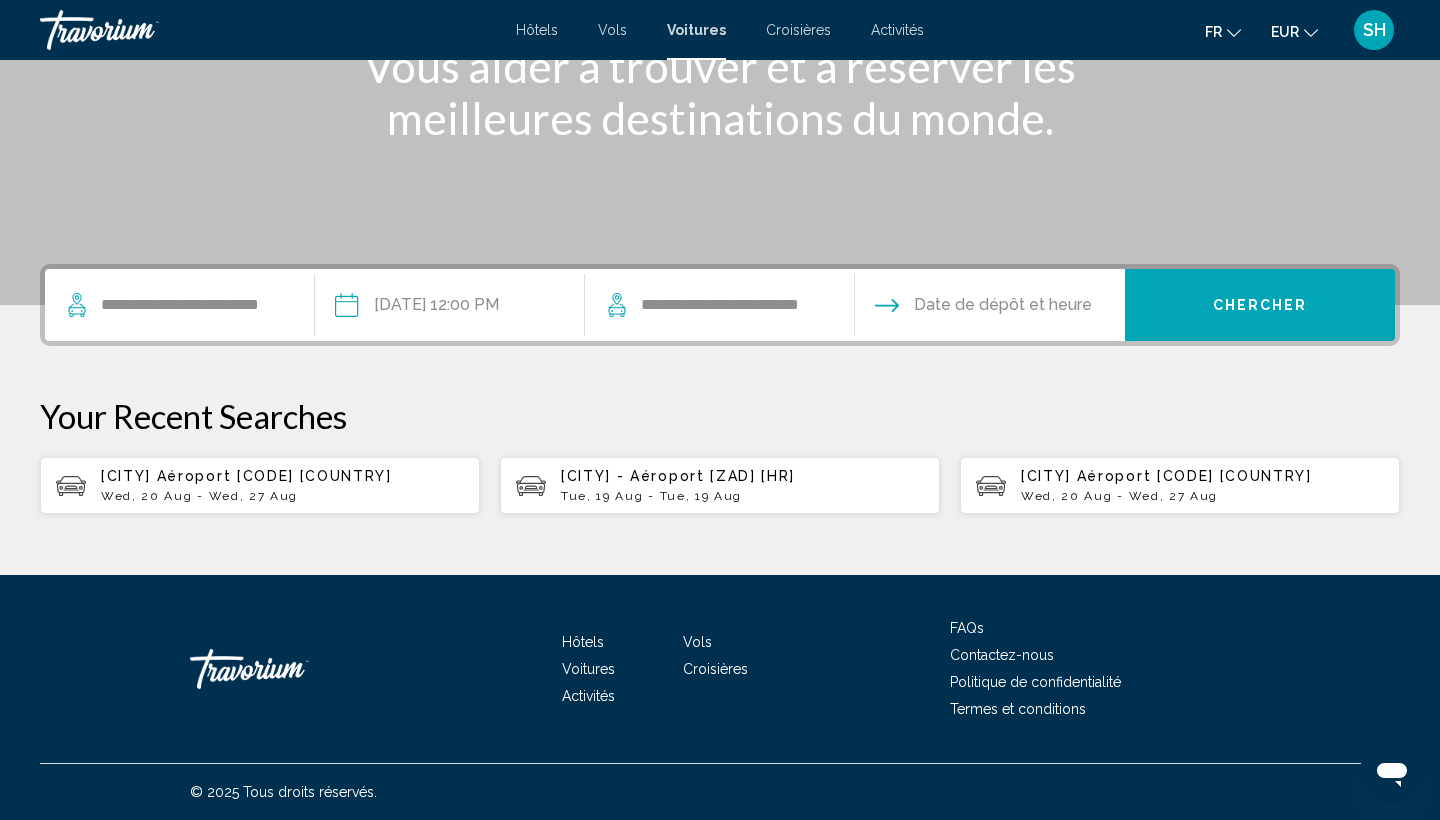 click at bounding box center [989, 308] 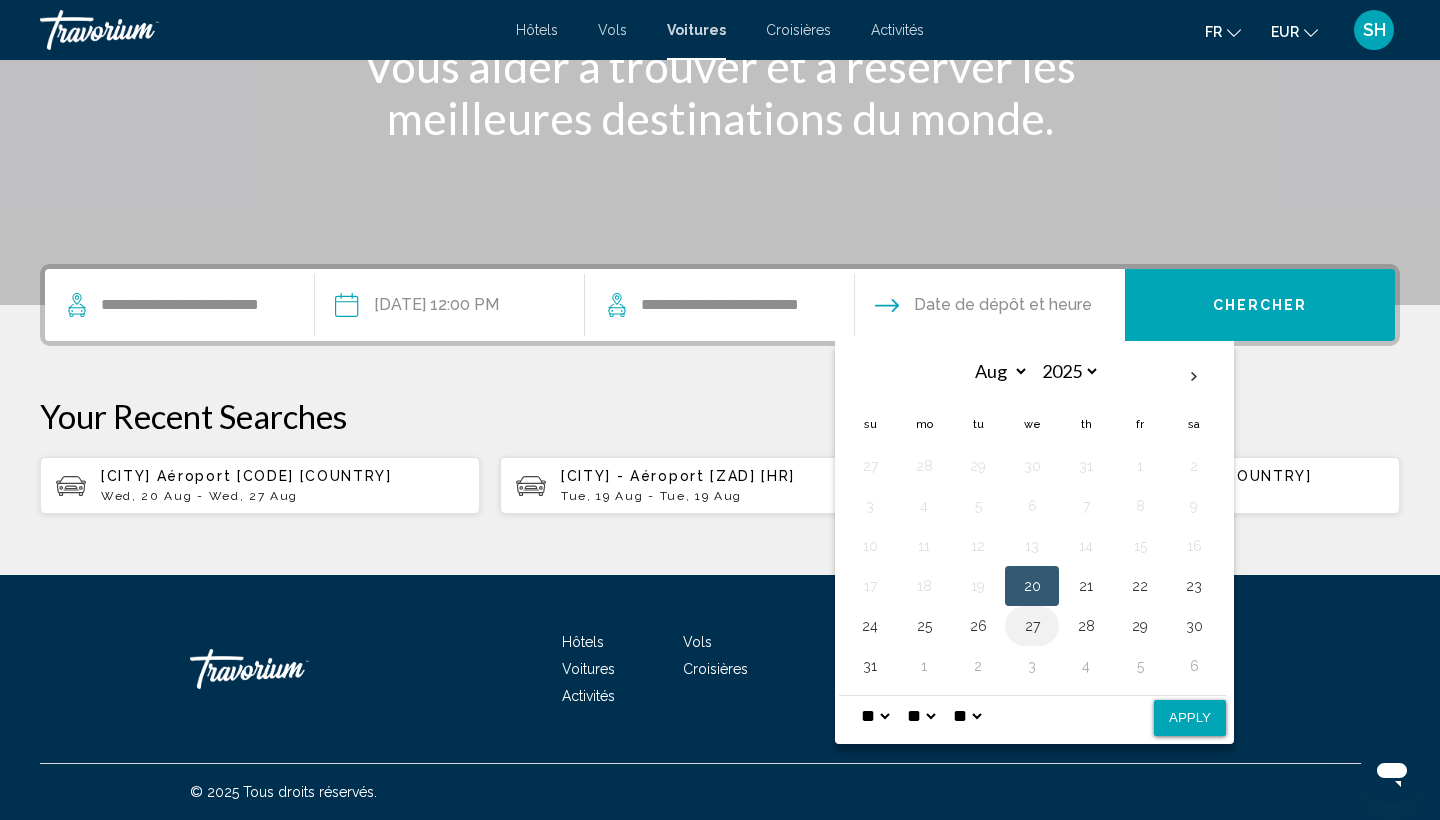 click on "27" at bounding box center [1032, 626] 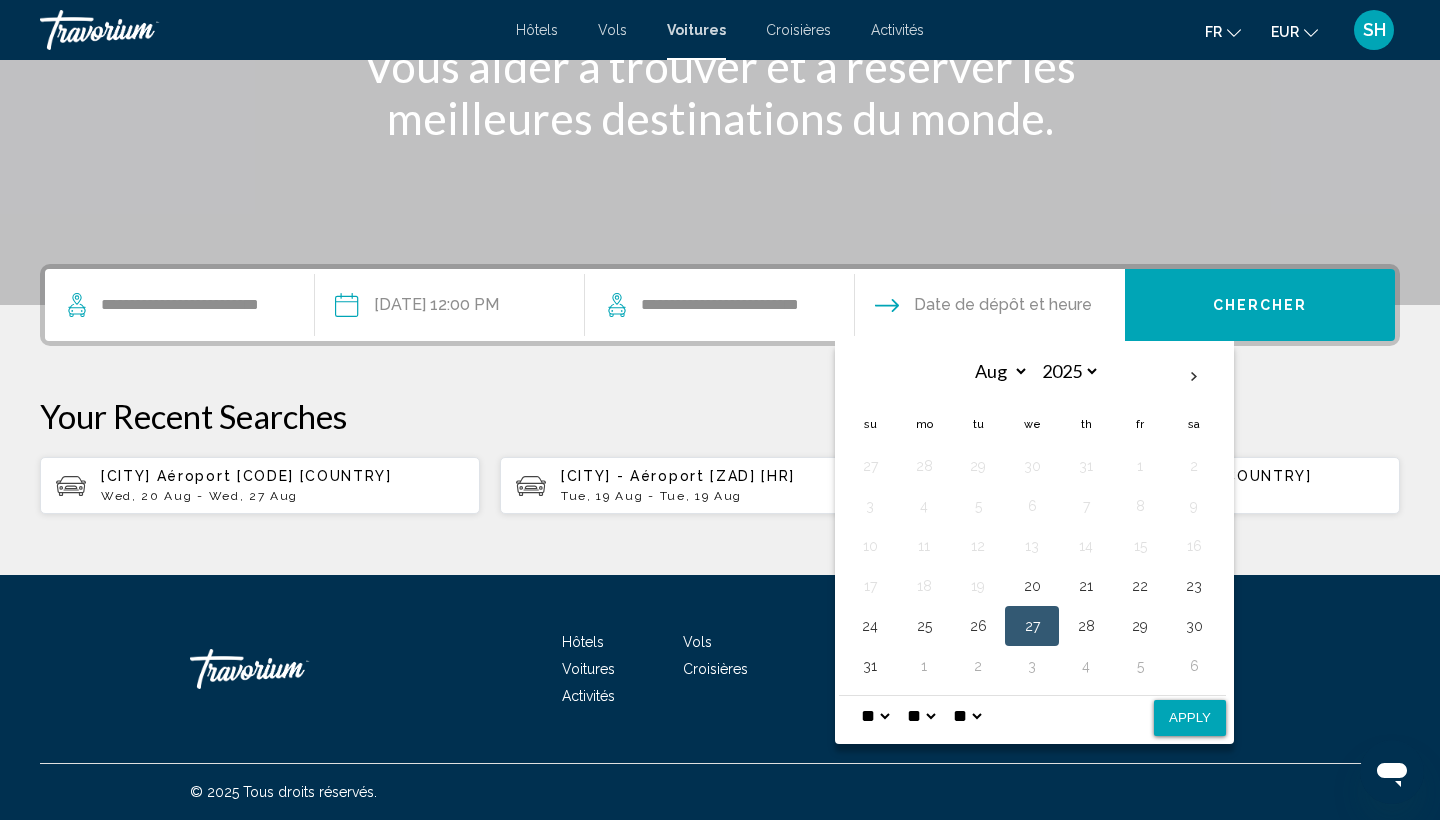 click on "Apply" at bounding box center [1190, 718] 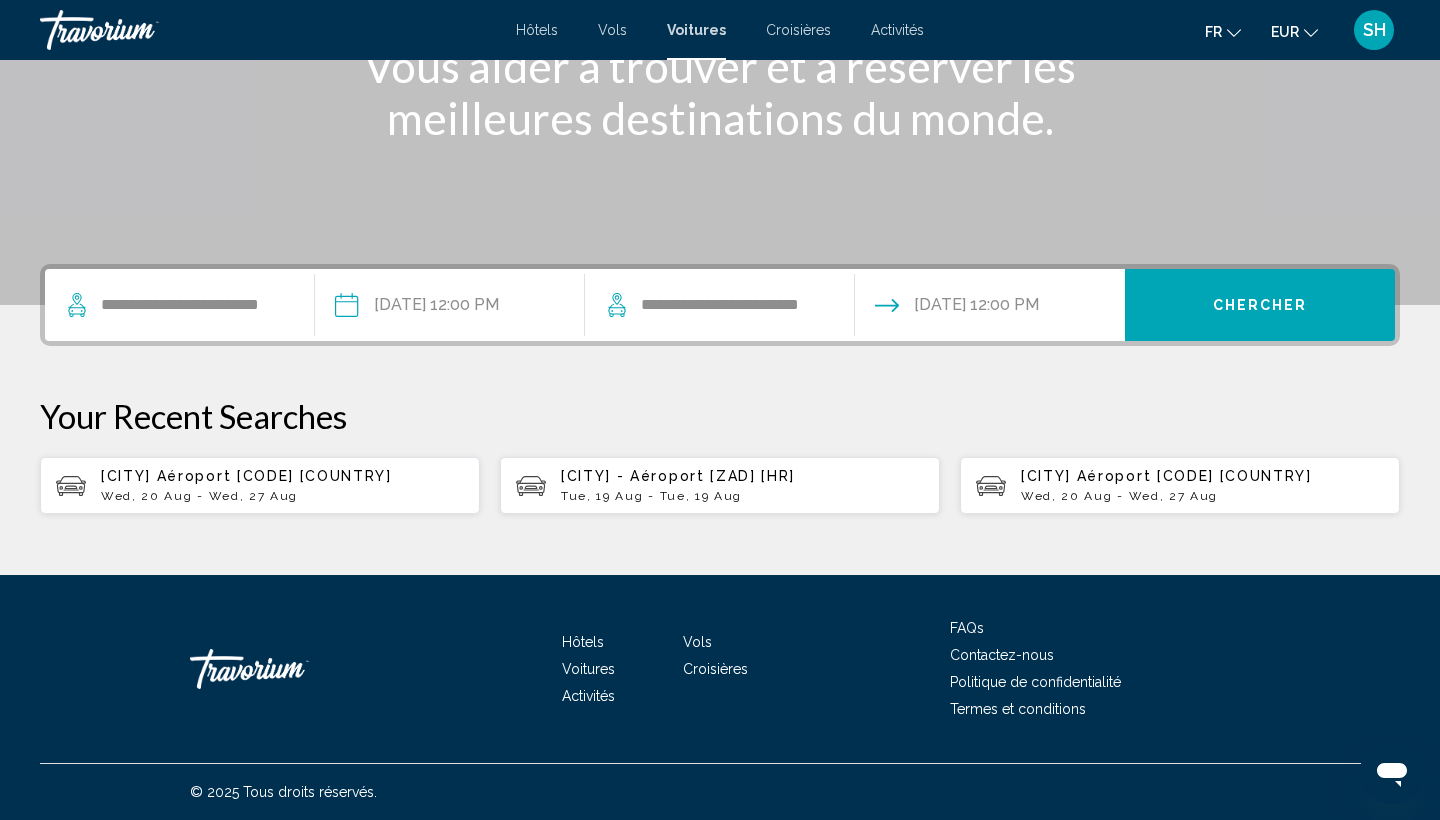 click on "Chercher" at bounding box center (1260, 306) 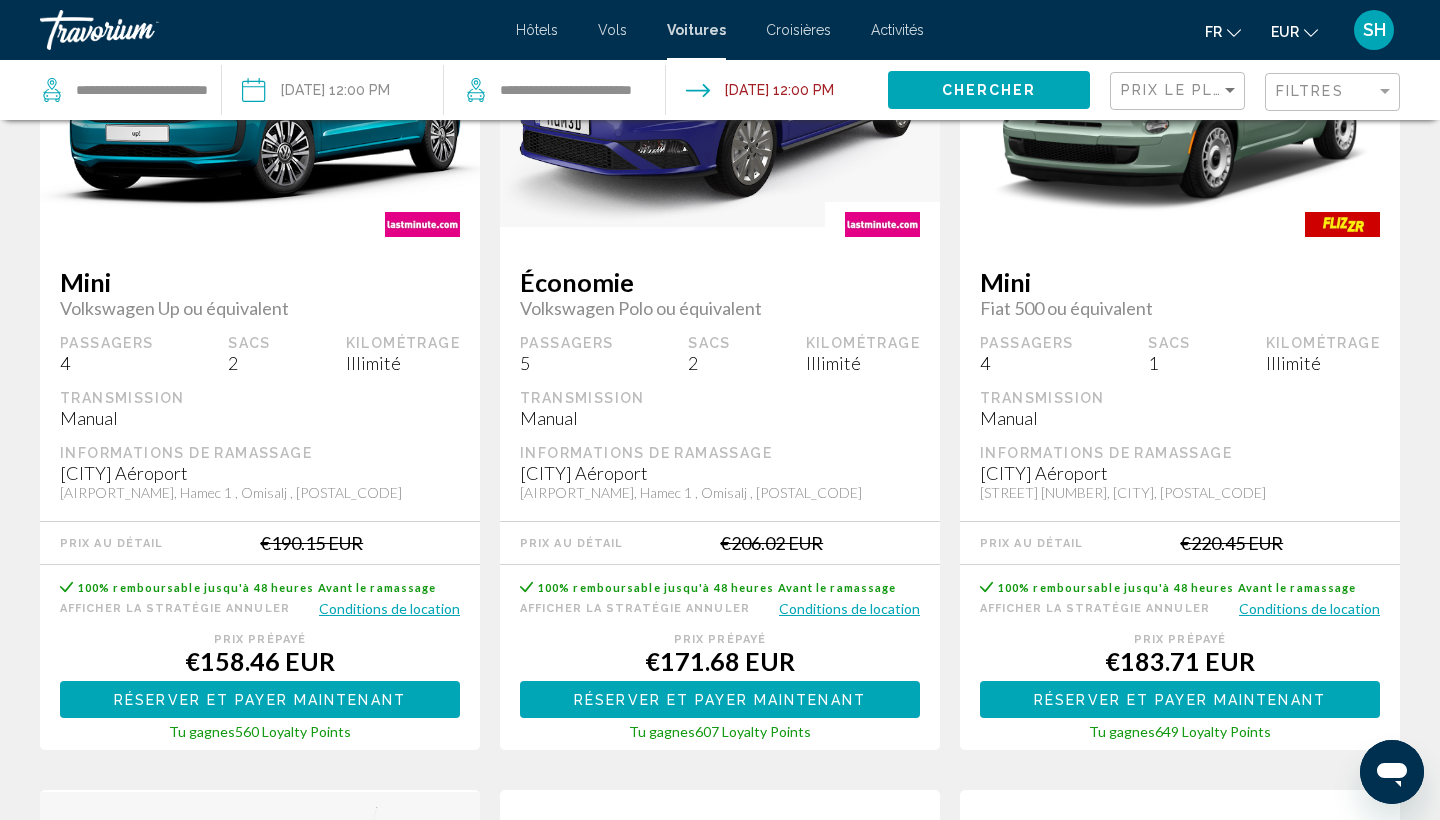 scroll, scrollTop: 269, scrollLeft: 0, axis: vertical 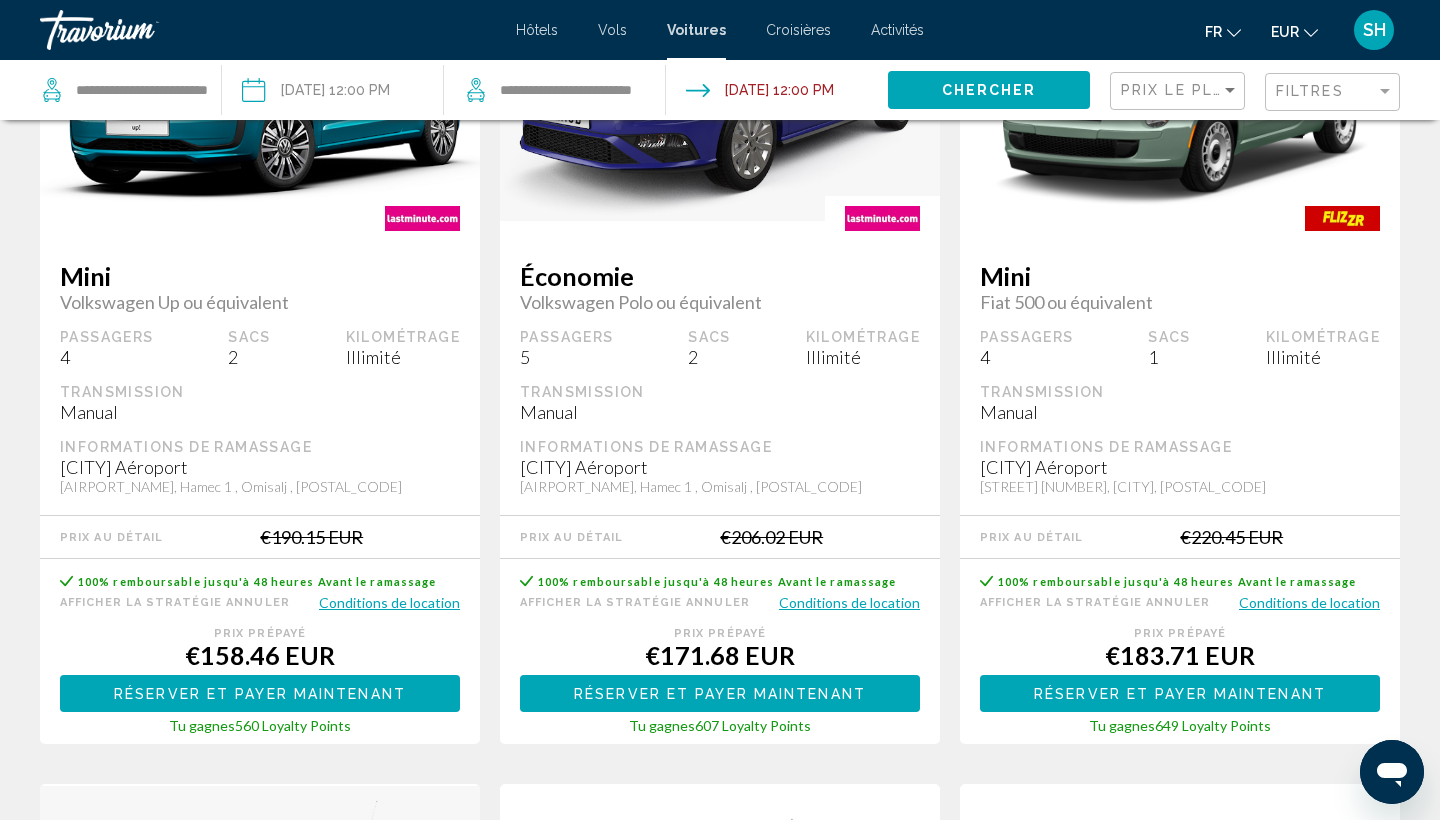 click on "Réserver et payer maintenant" at bounding box center (260, 694) 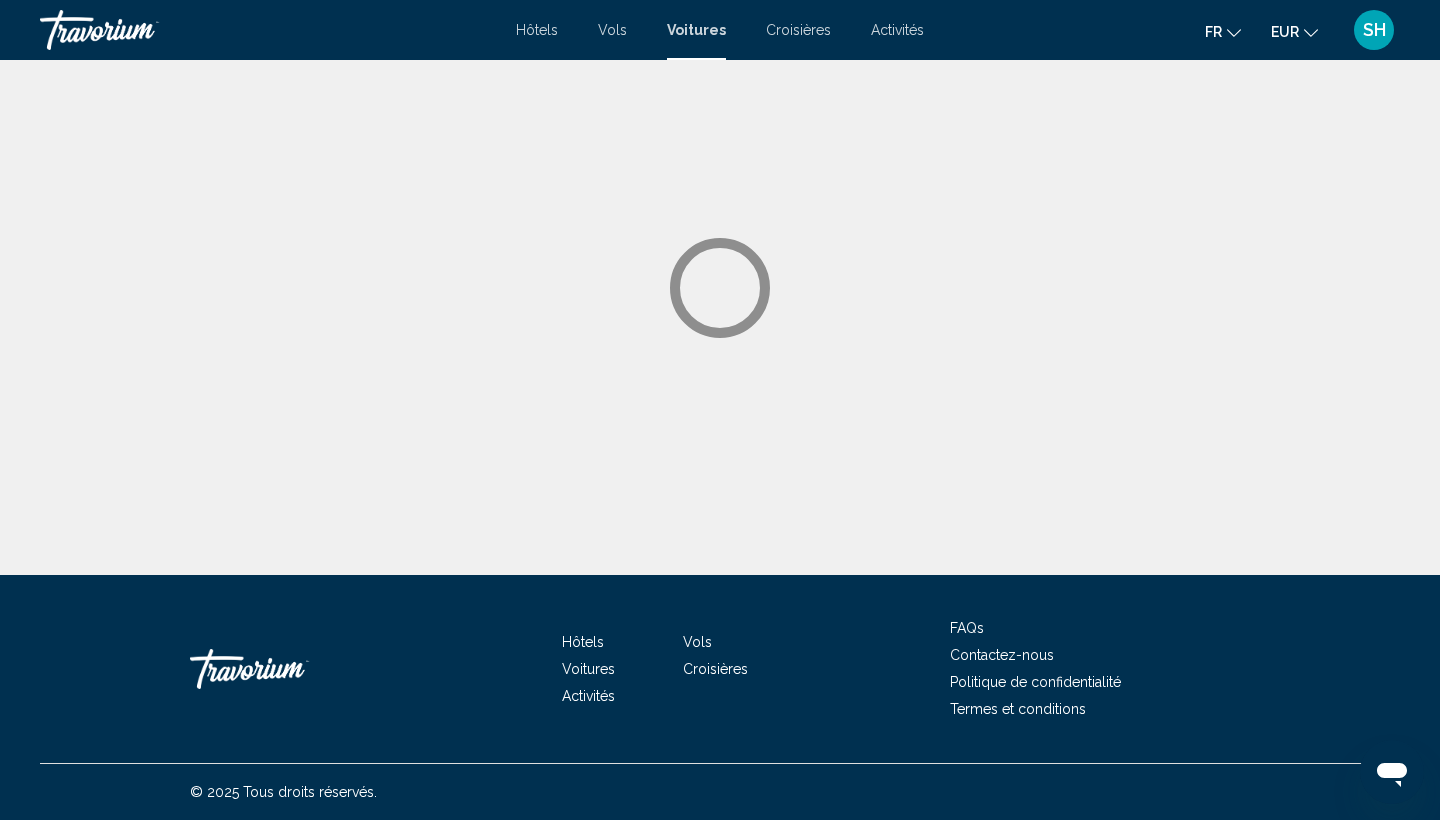 scroll, scrollTop: 0, scrollLeft: 0, axis: both 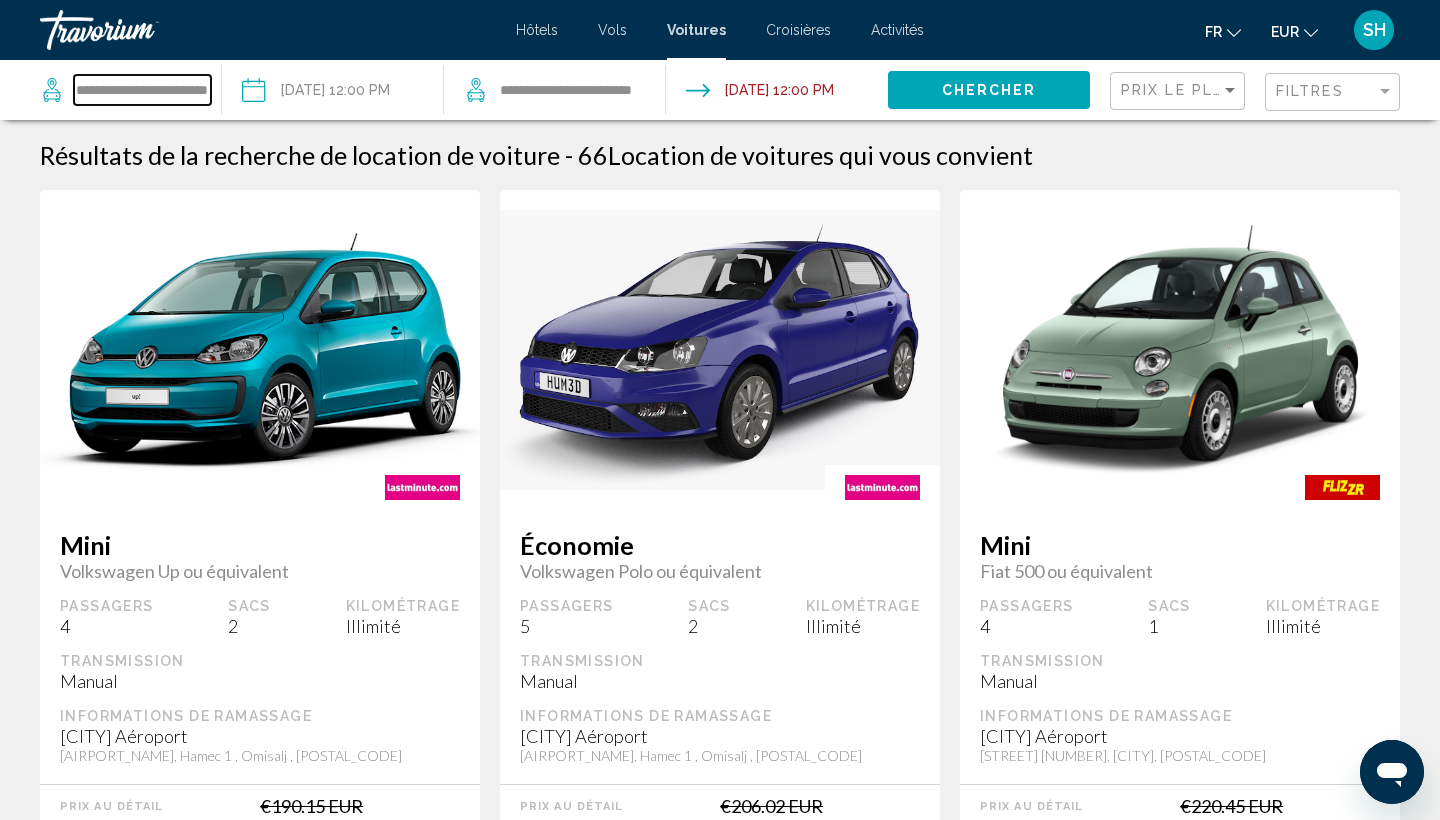 click on "**********" at bounding box center [142, 90] 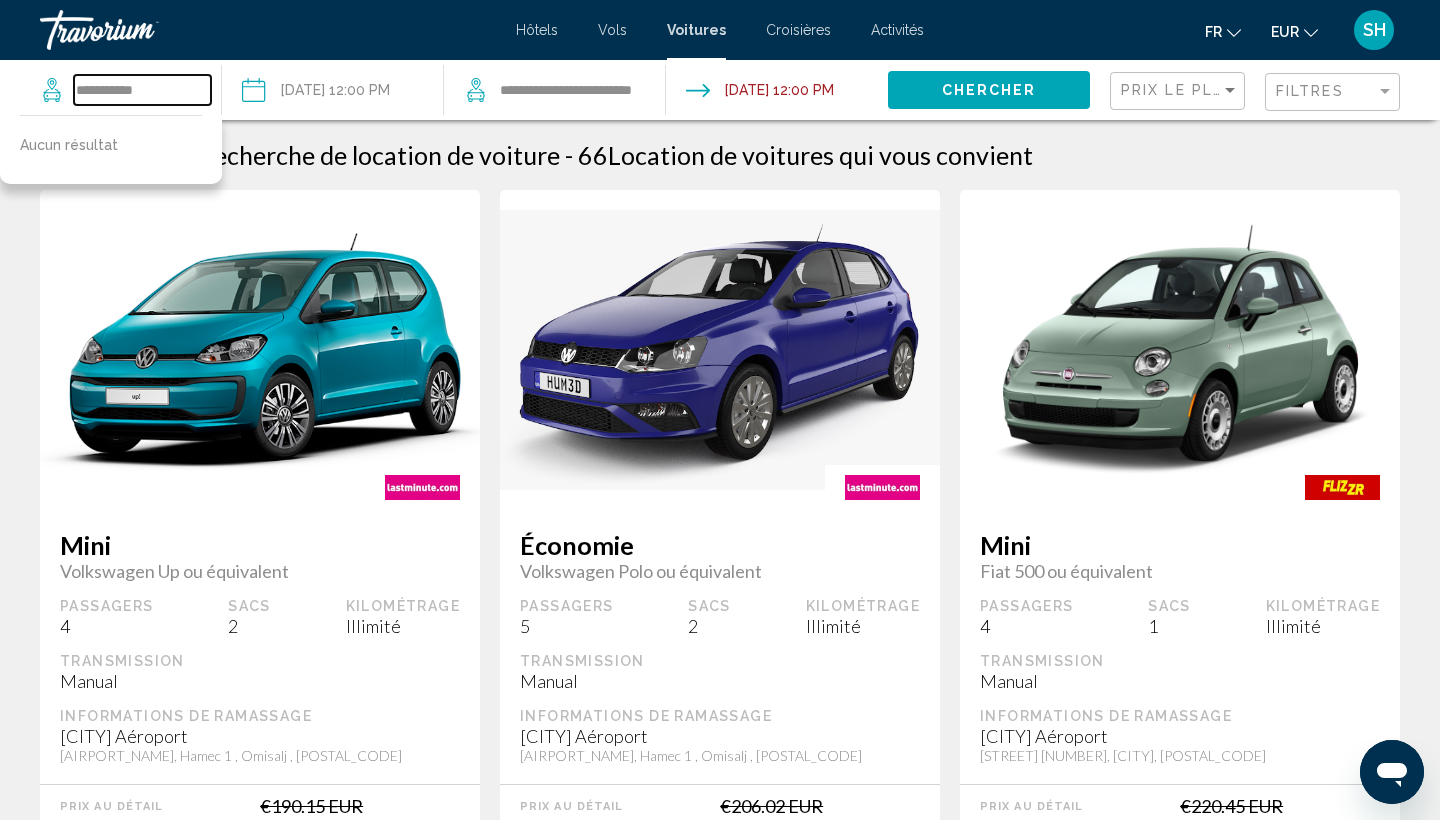 drag, startPoint x: 166, startPoint y: 82, endPoint x: 14, endPoint y: 90, distance: 152.21039 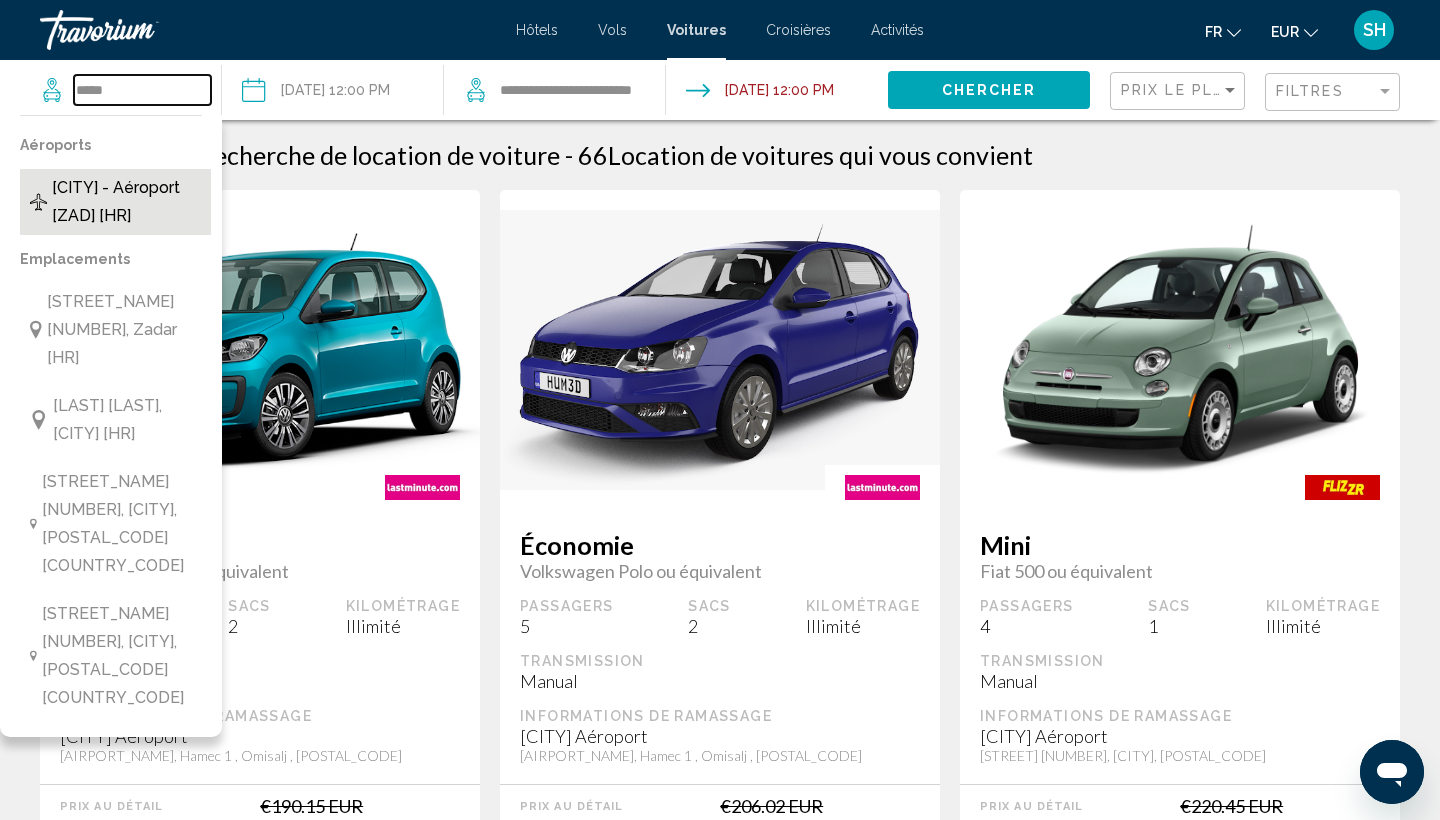 type on "*****" 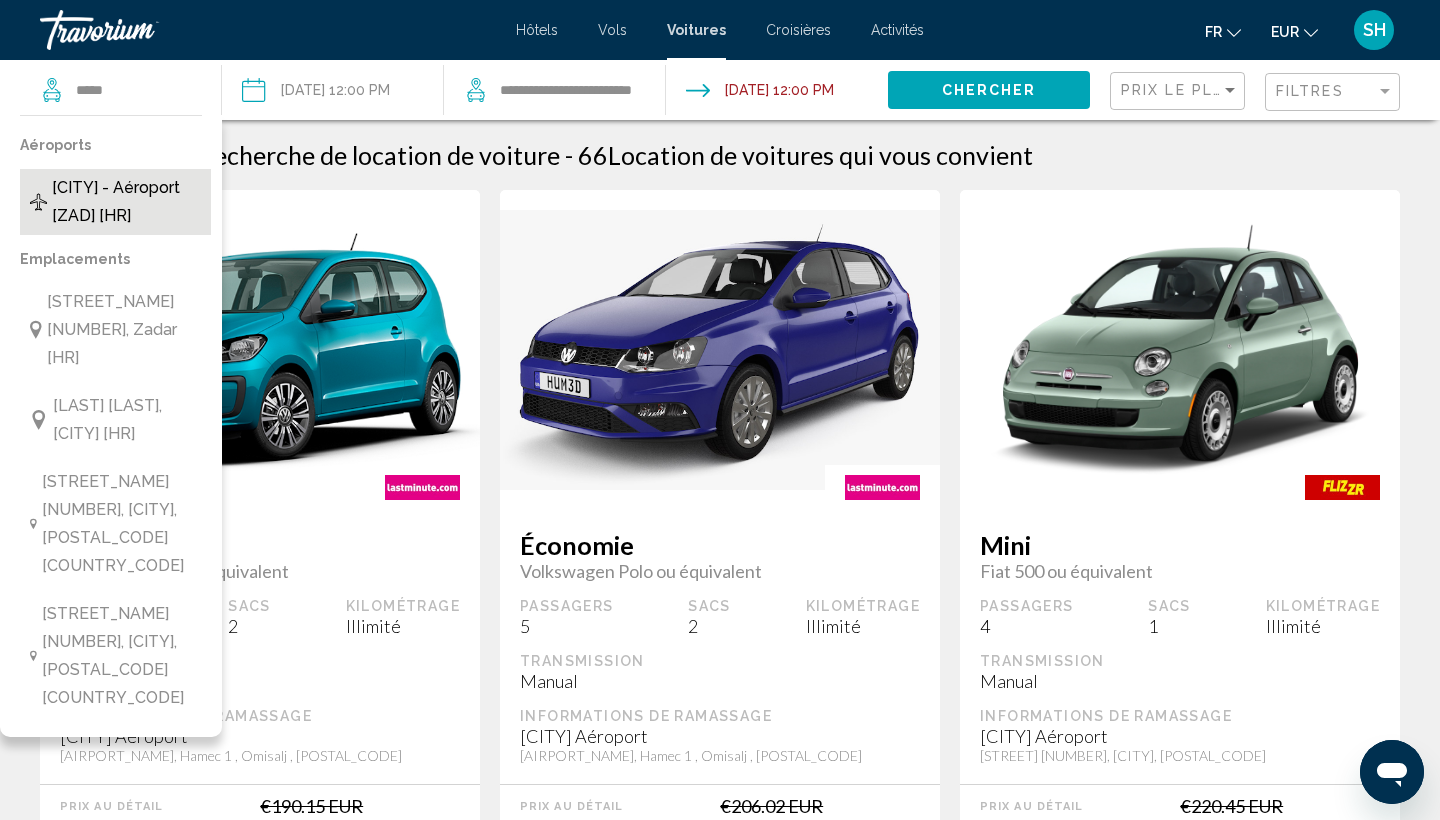 click on "[CITY] - Aéroport [ZAD] [HR]" at bounding box center [126, 202] 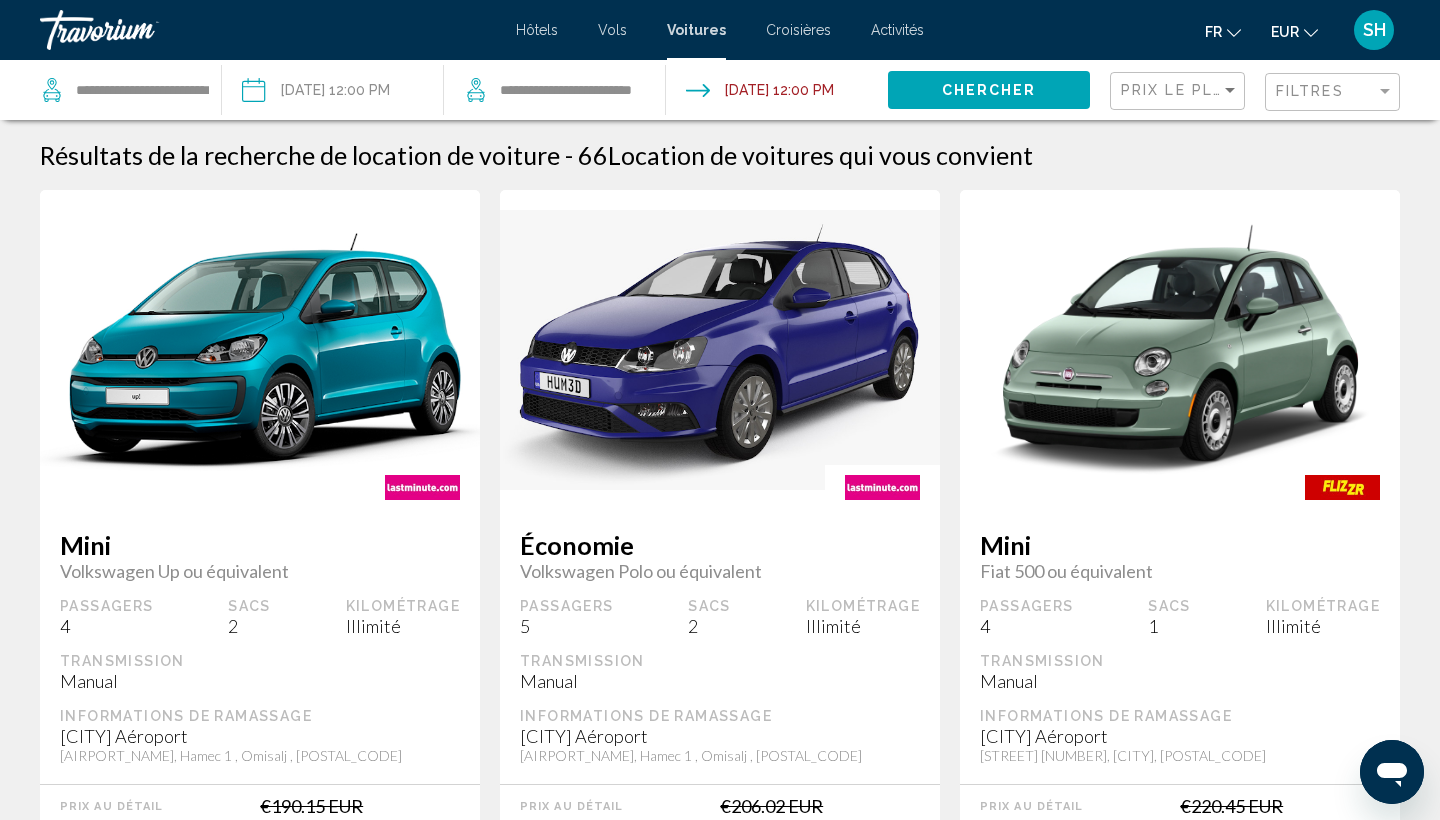 click at bounding box center [332, 93] 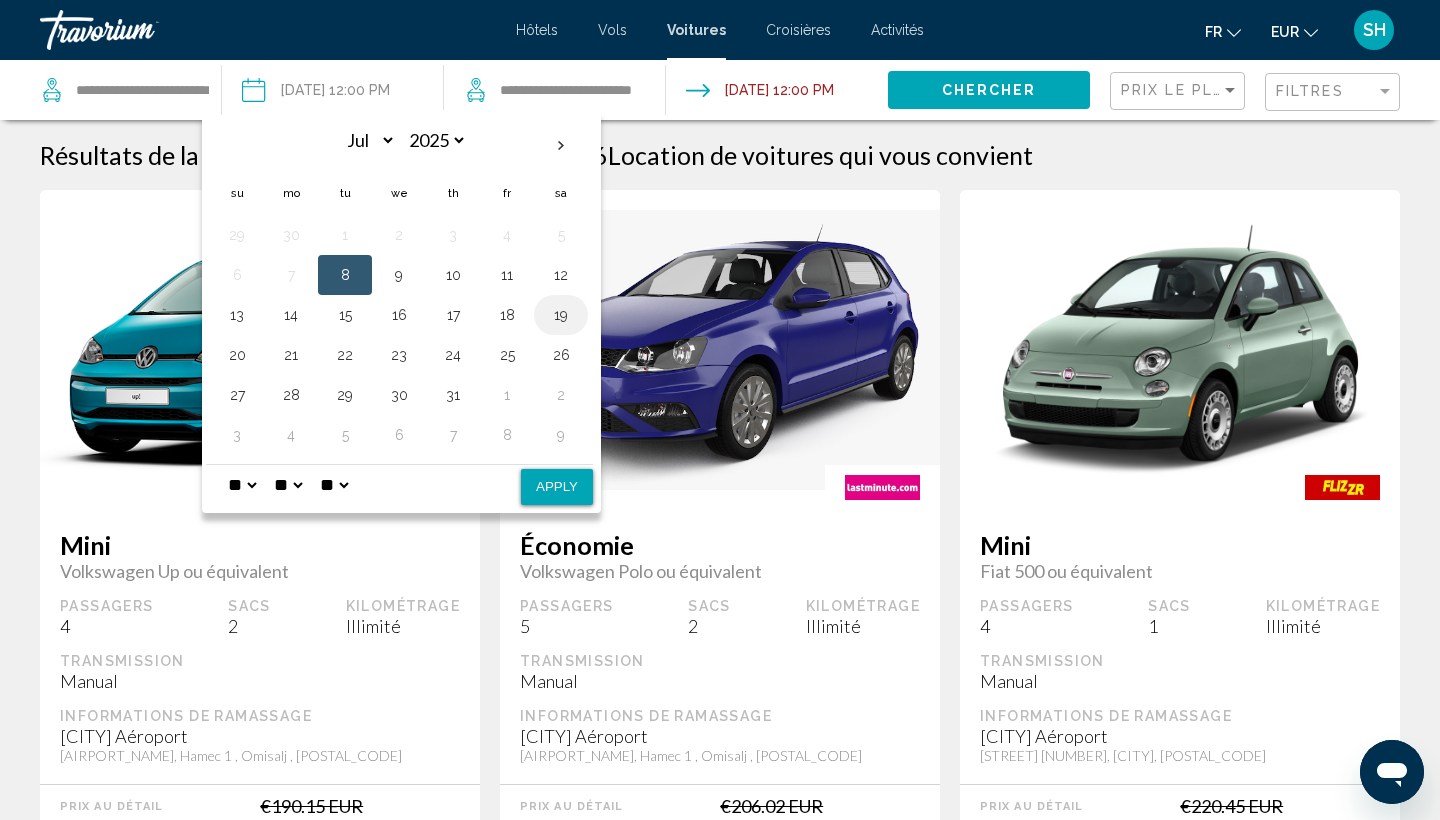 click on "19" at bounding box center (561, 315) 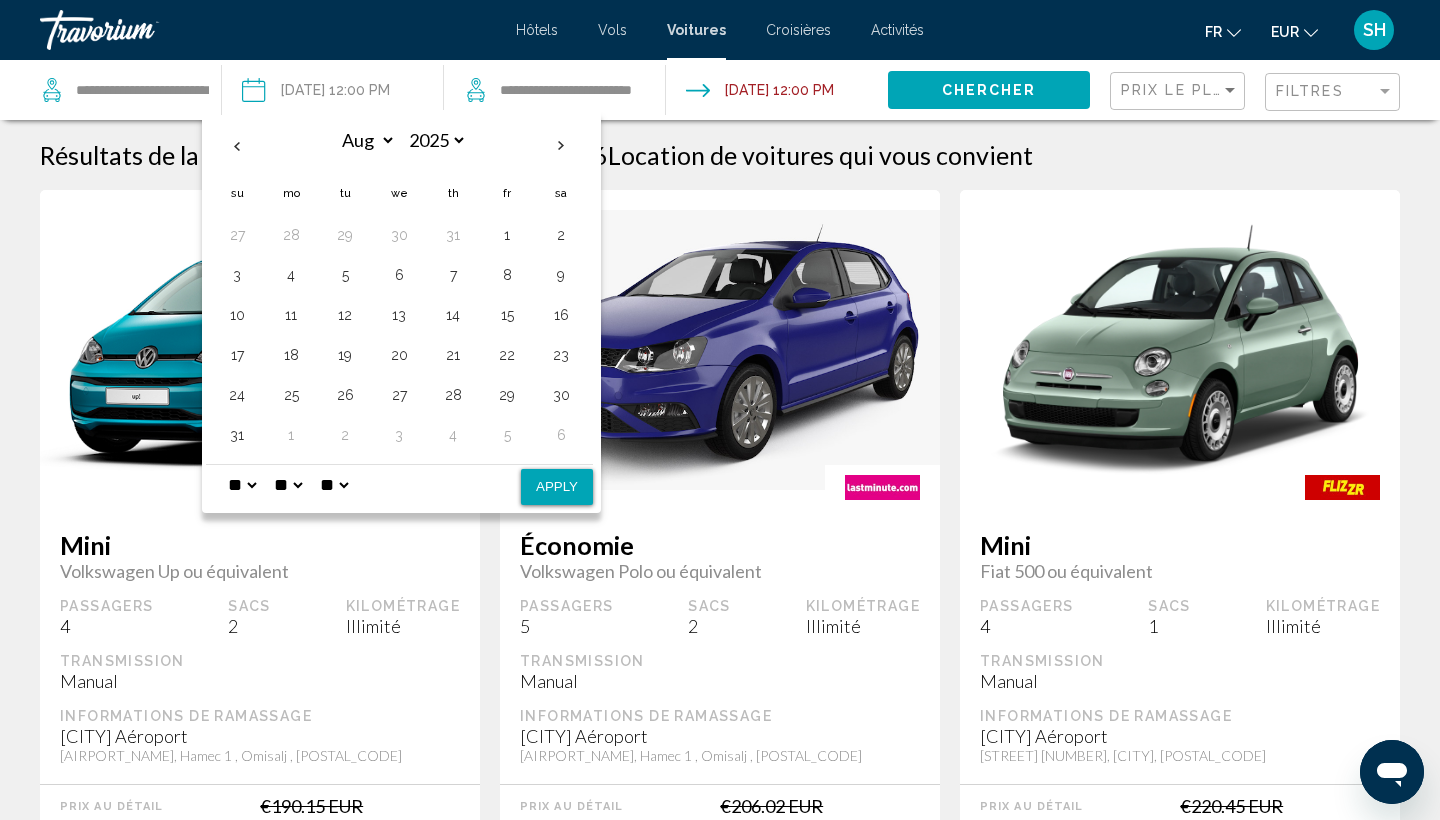 click on "Apply" at bounding box center [557, 487] 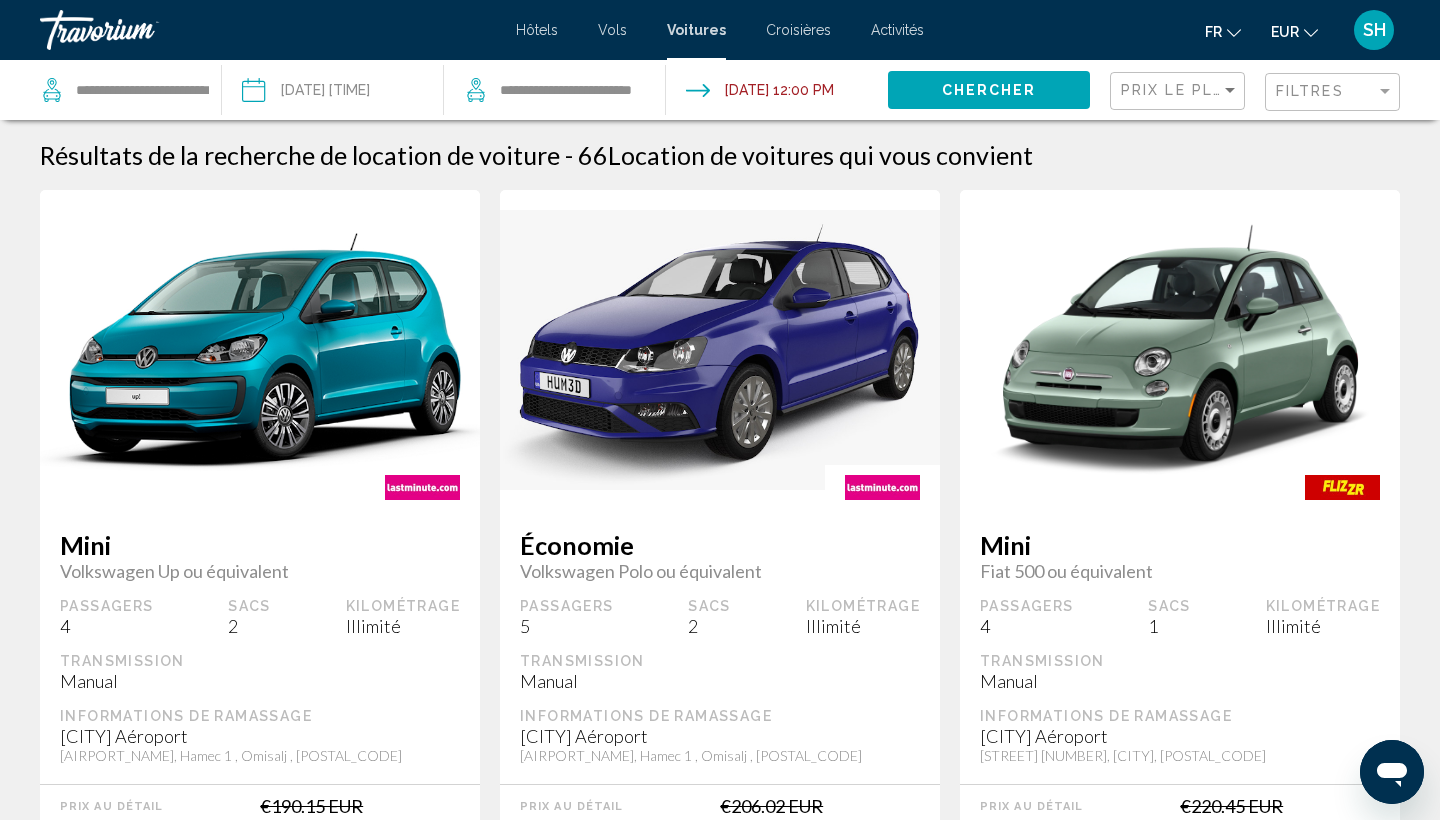 click on "**********" at bounding box center [332, 93] 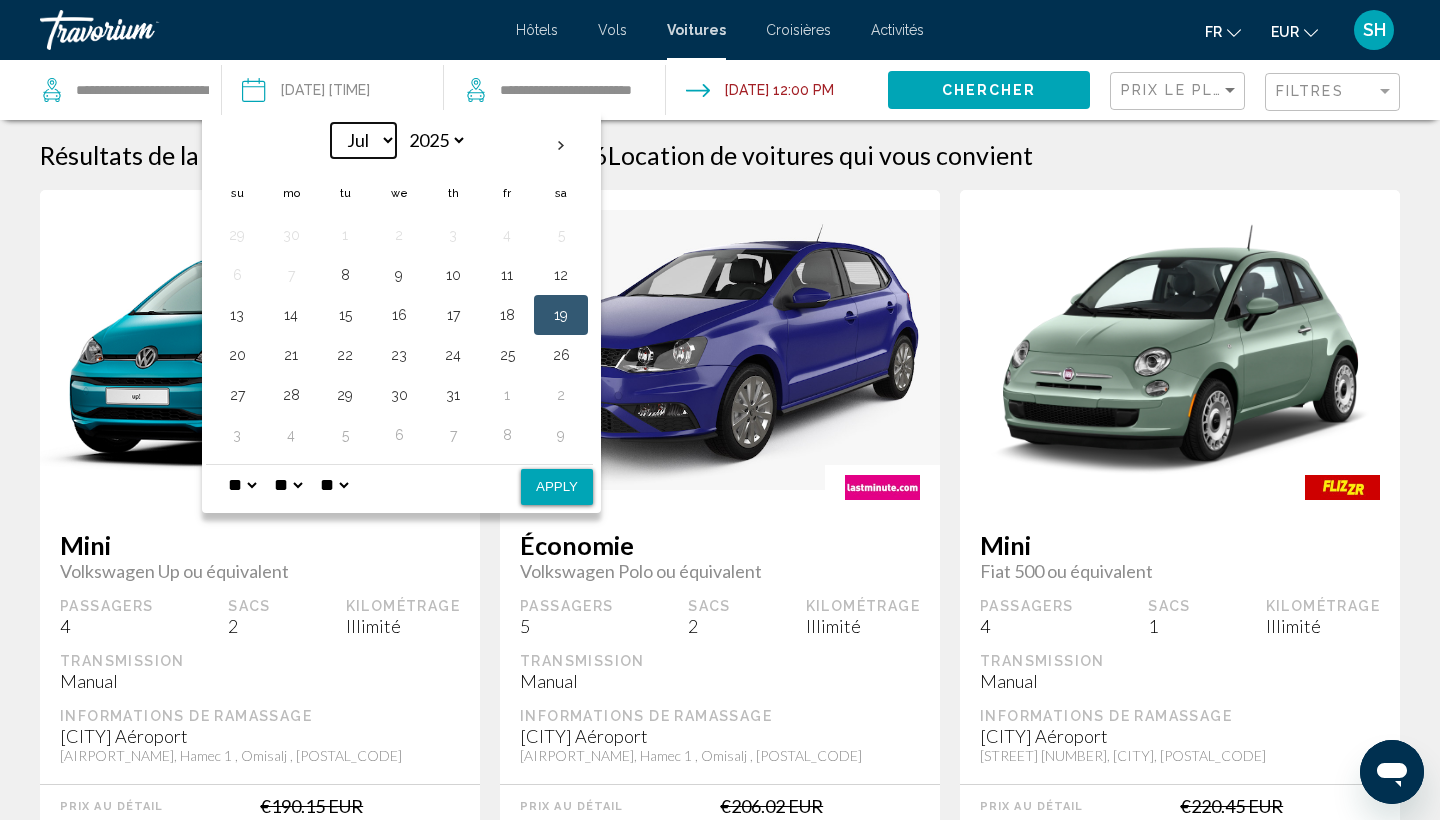 select on "*" 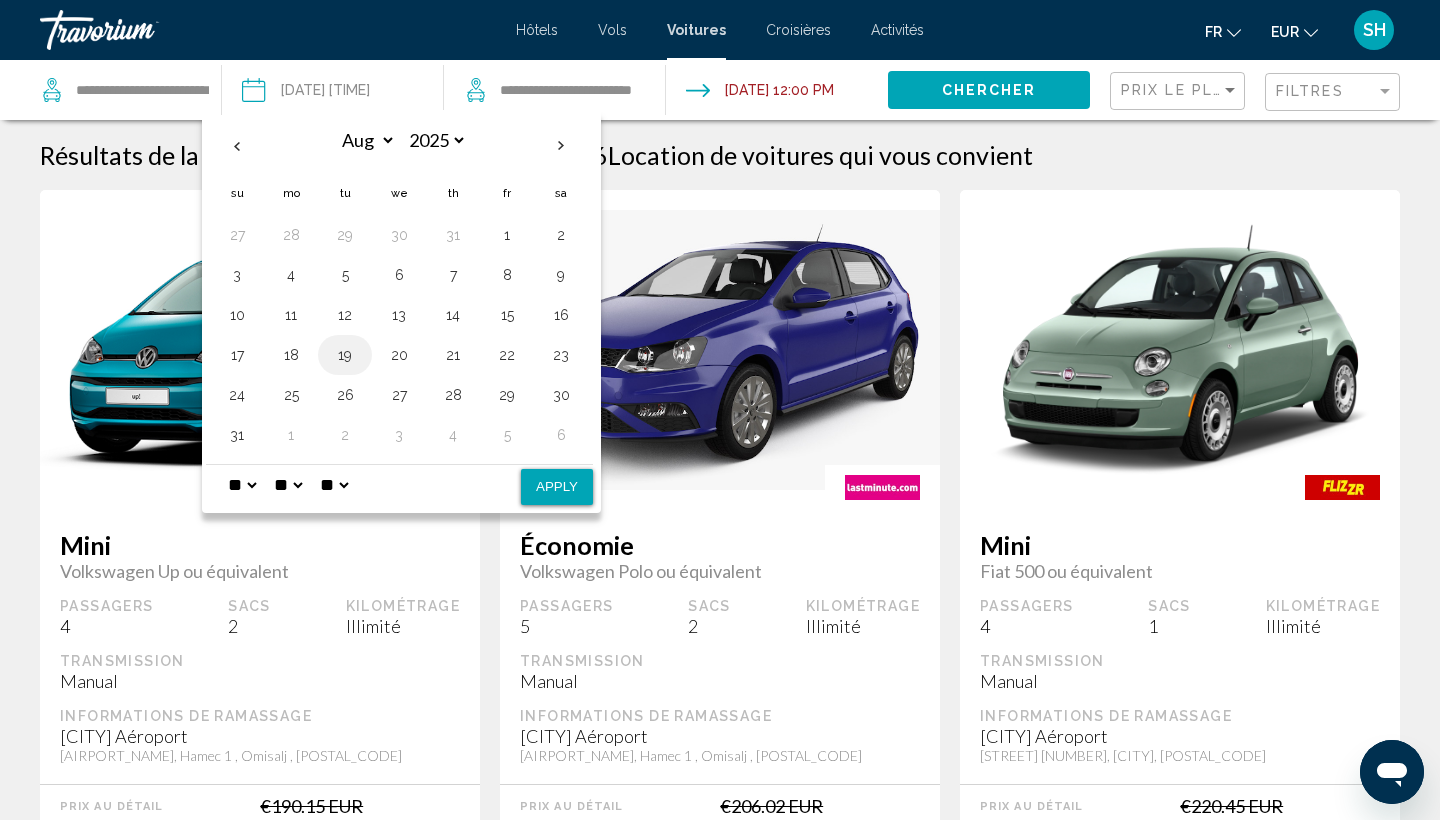 click on "19" at bounding box center (345, 355) 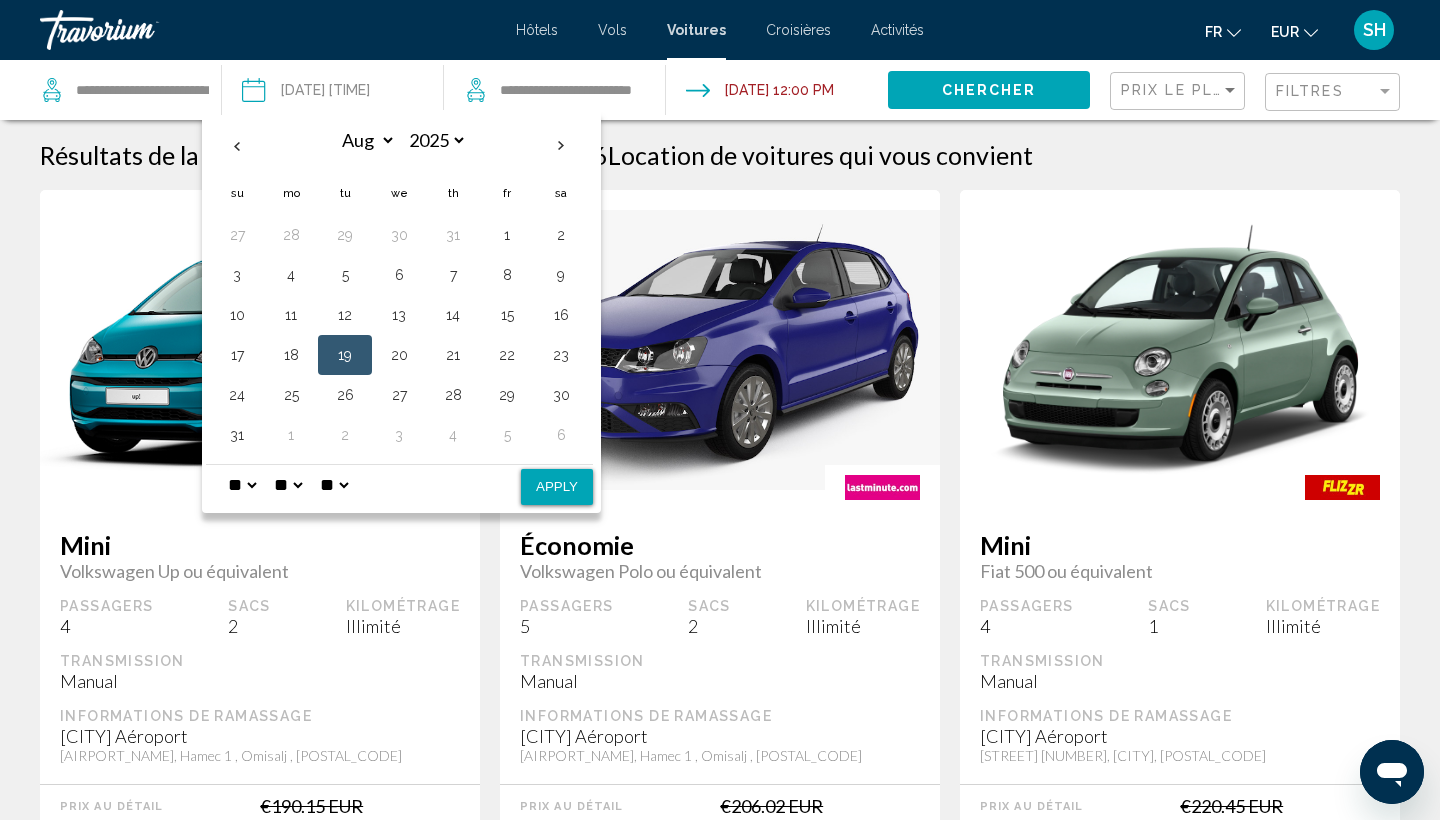 click on "Apply" at bounding box center (557, 487) 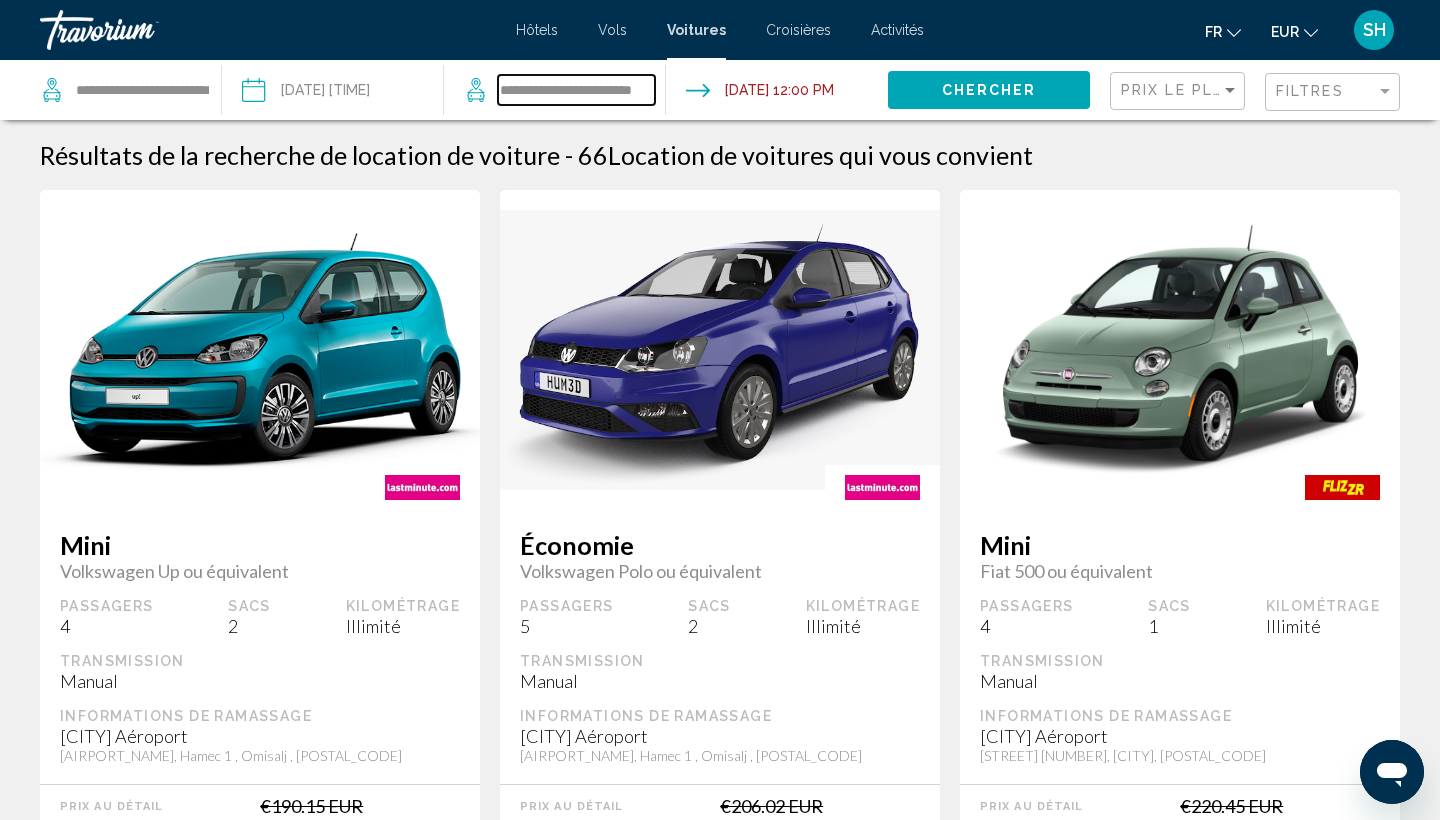 click on "**********" at bounding box center (576, 90) 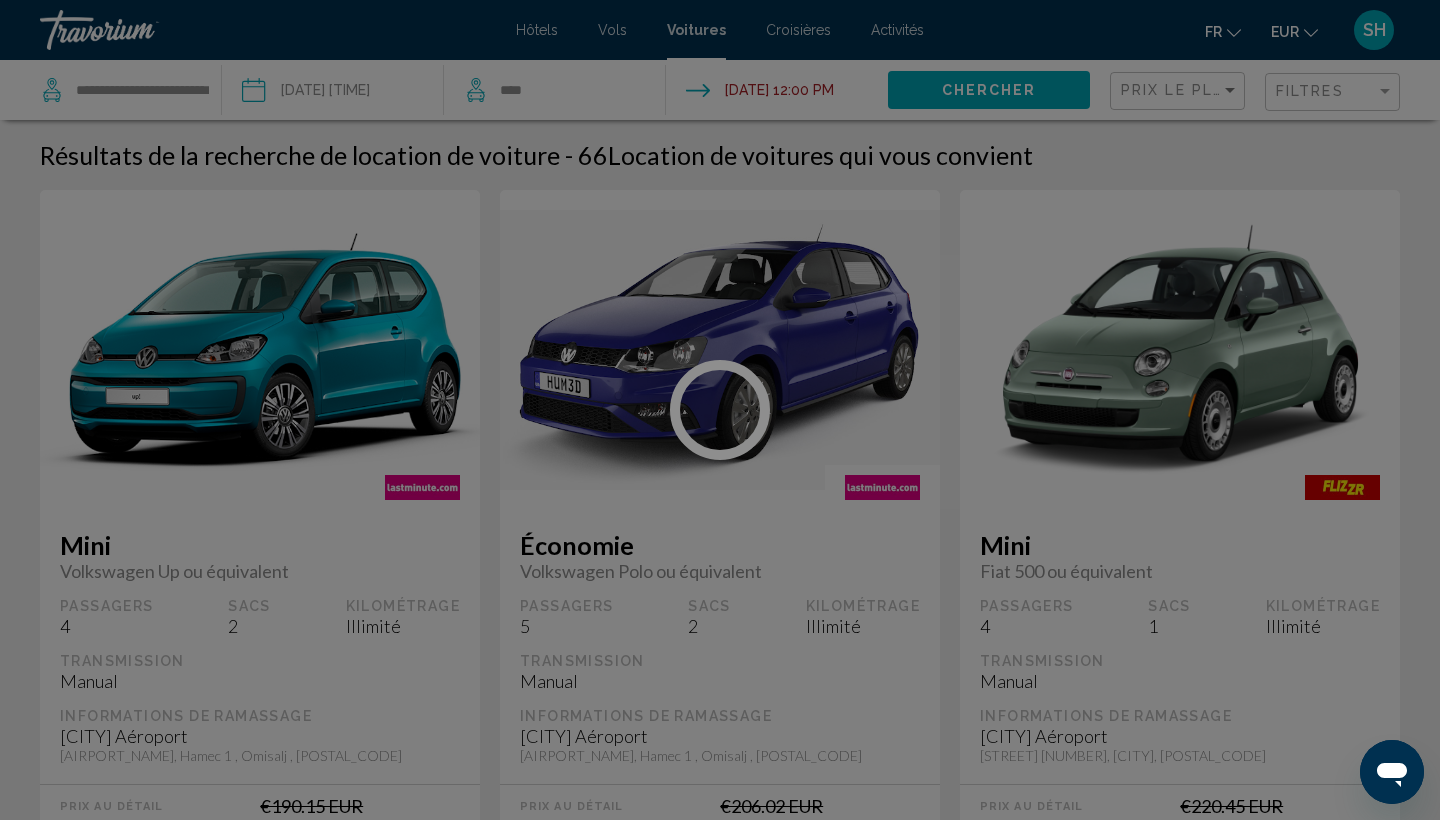 drag, startPoint x: 541, startPoint y: 90, endPoint x: 491, endPoint y: 90, distance: 50 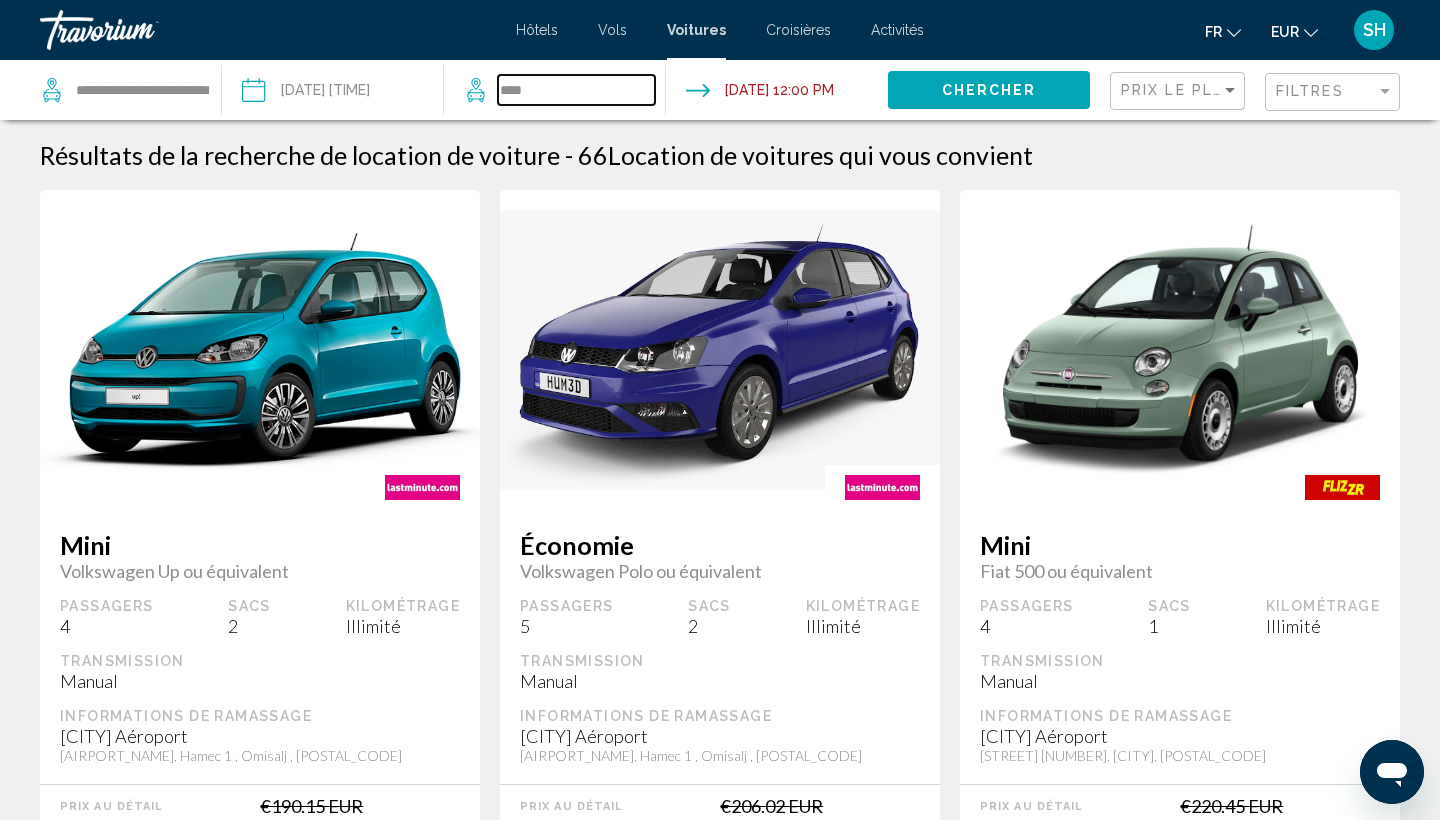 drag, startPoint x: 545, startPoint y: 89, endPoint x: 474, endPoint y: 83, distance: 71.25307 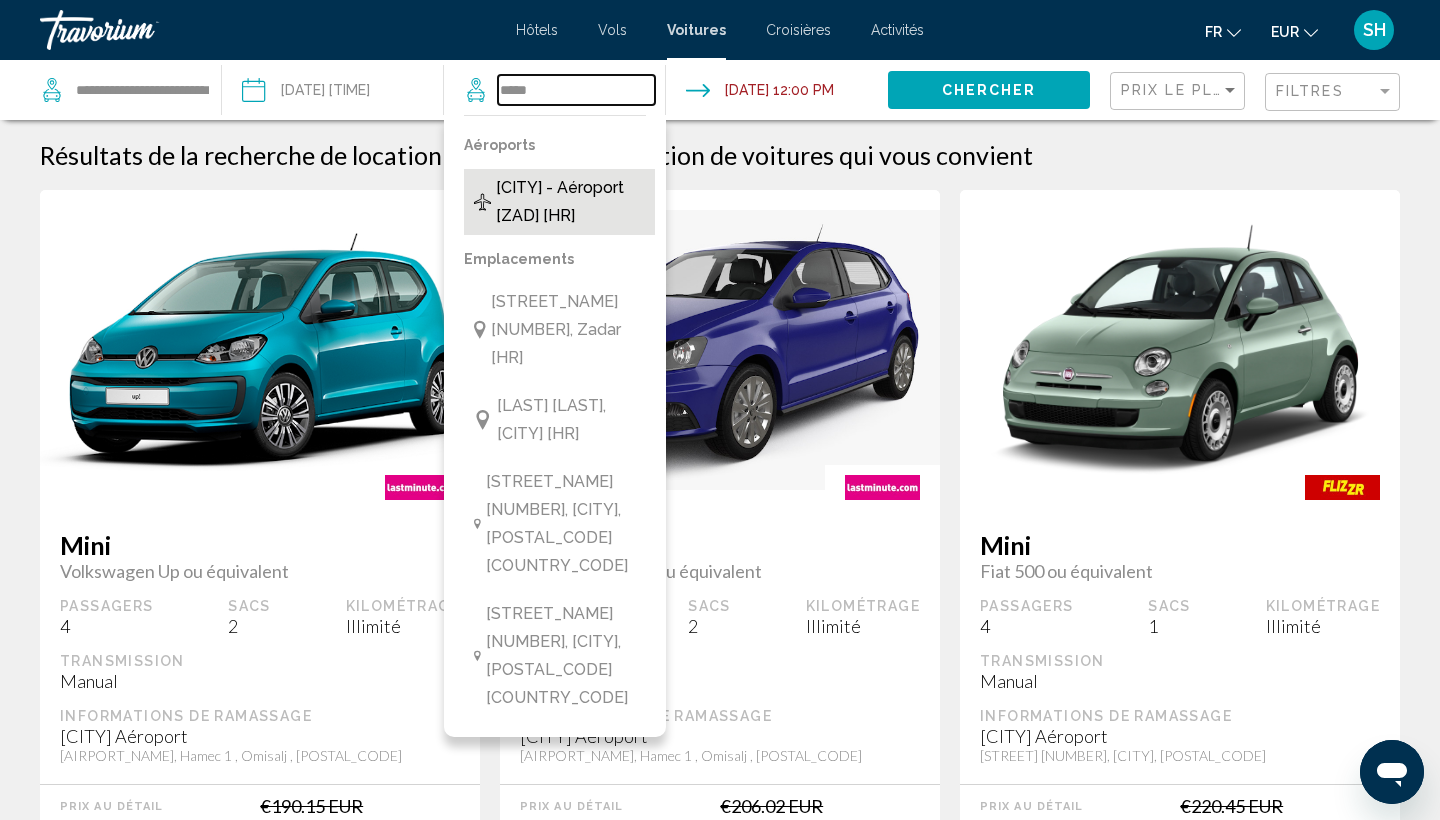 type on "*****" 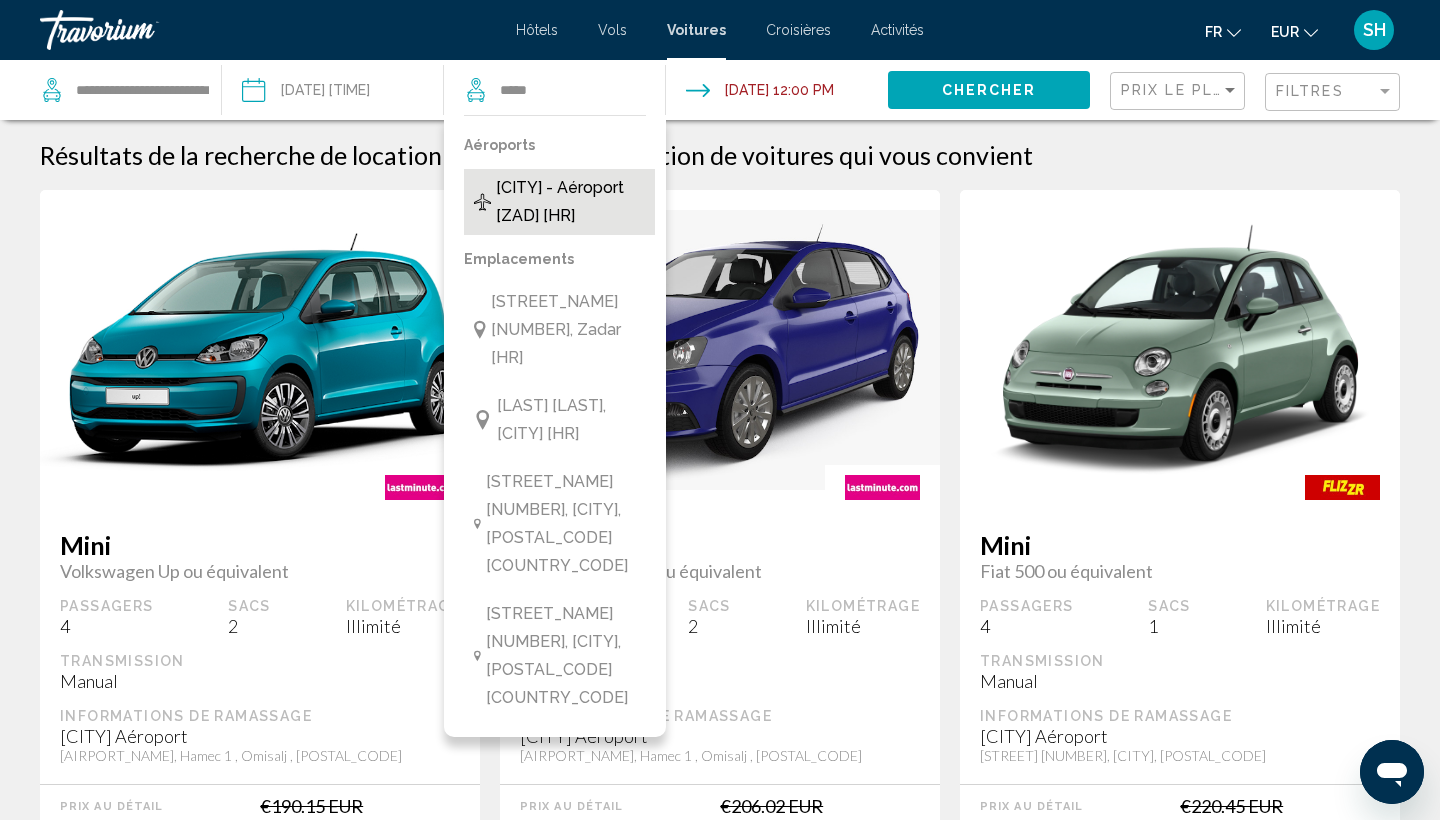click on "[CITY] - Aéroport [ZAD] [HR]" at bounding box center (570, 202) 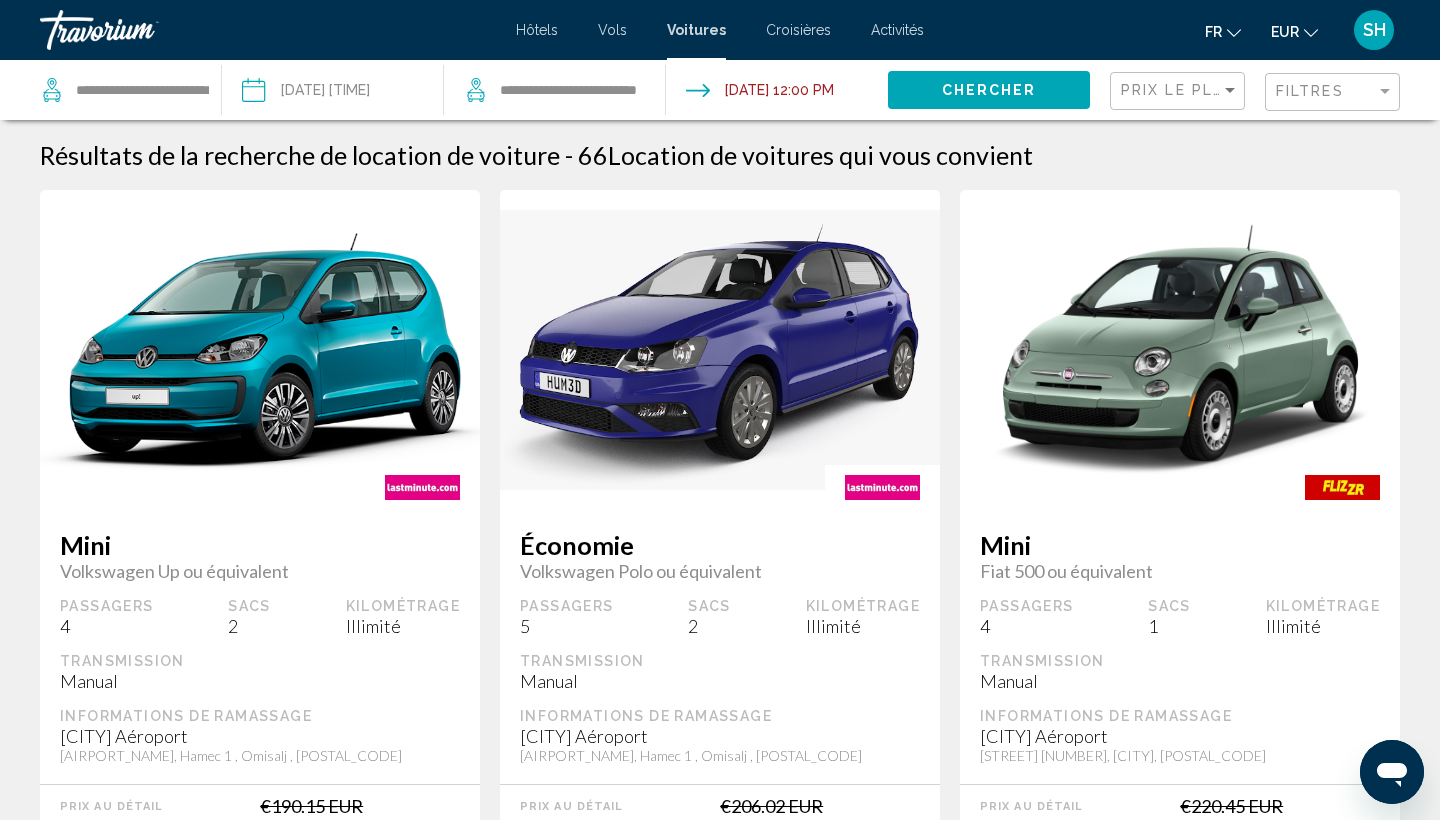 click at bounding box center (776, 93) 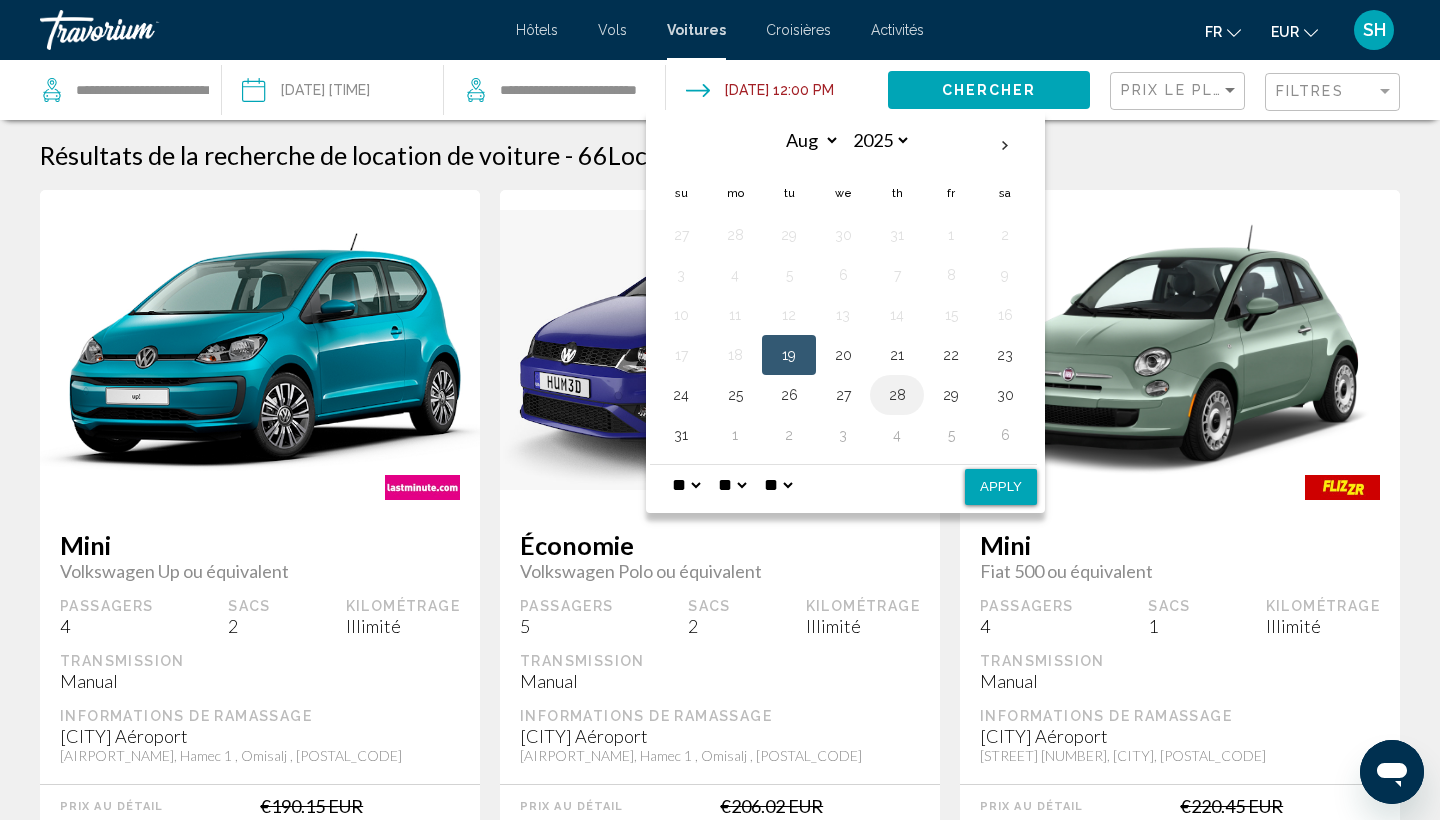 click on "28" at bounding box center (897, 395) 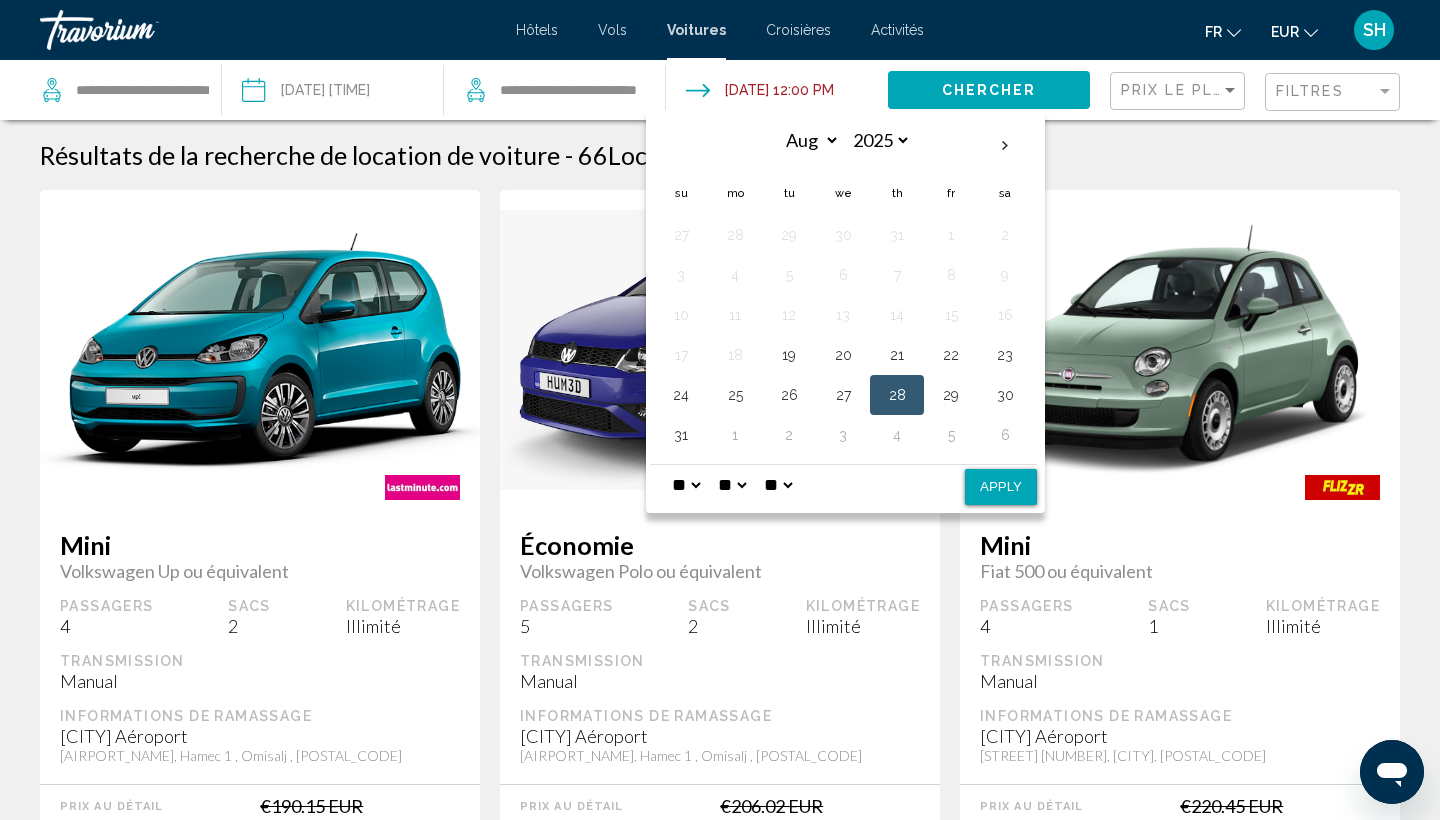click on "Apply" at bounding box center (1001, 487) 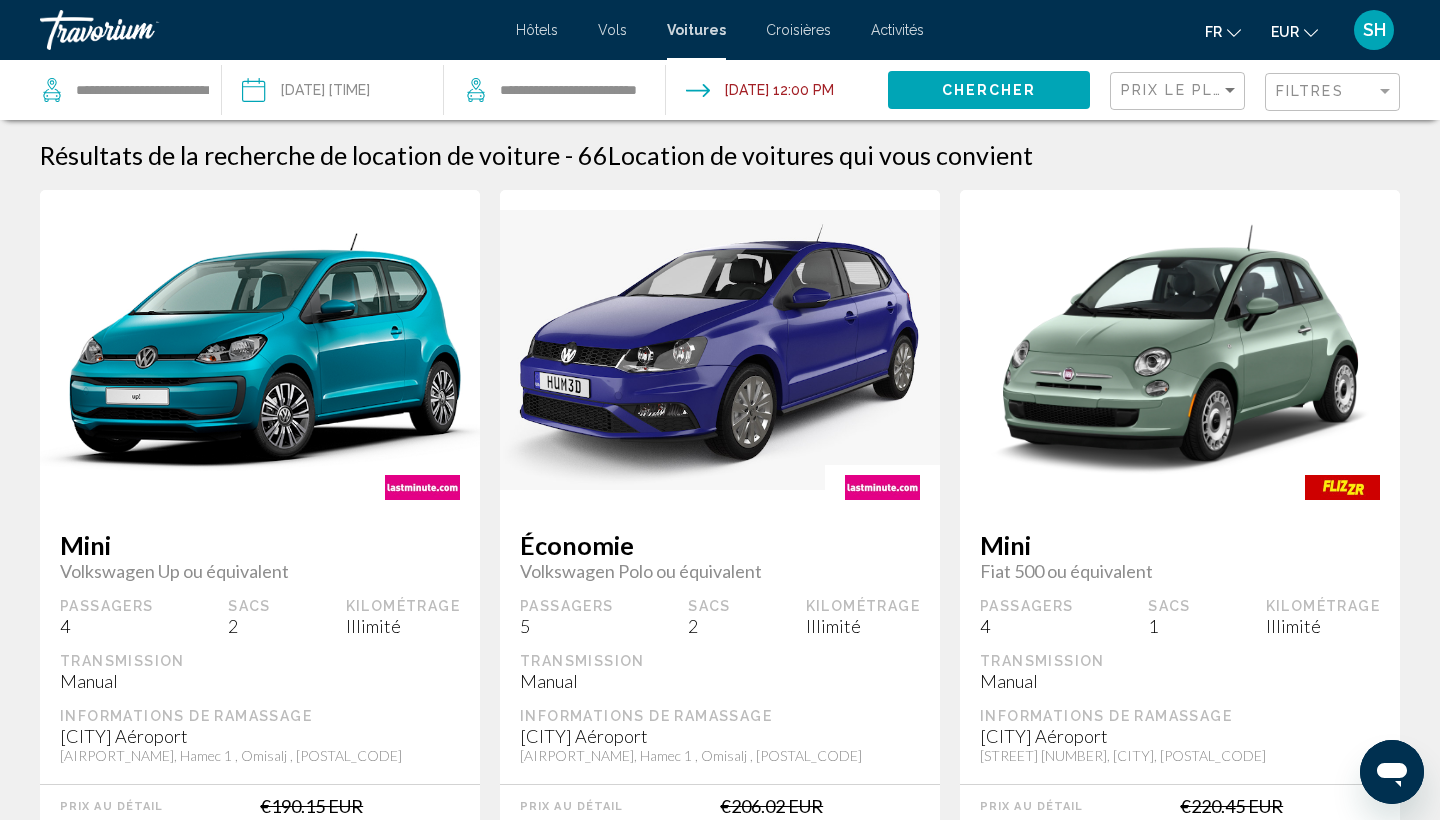 click on "Chercher" at bounding box center (989, 91) 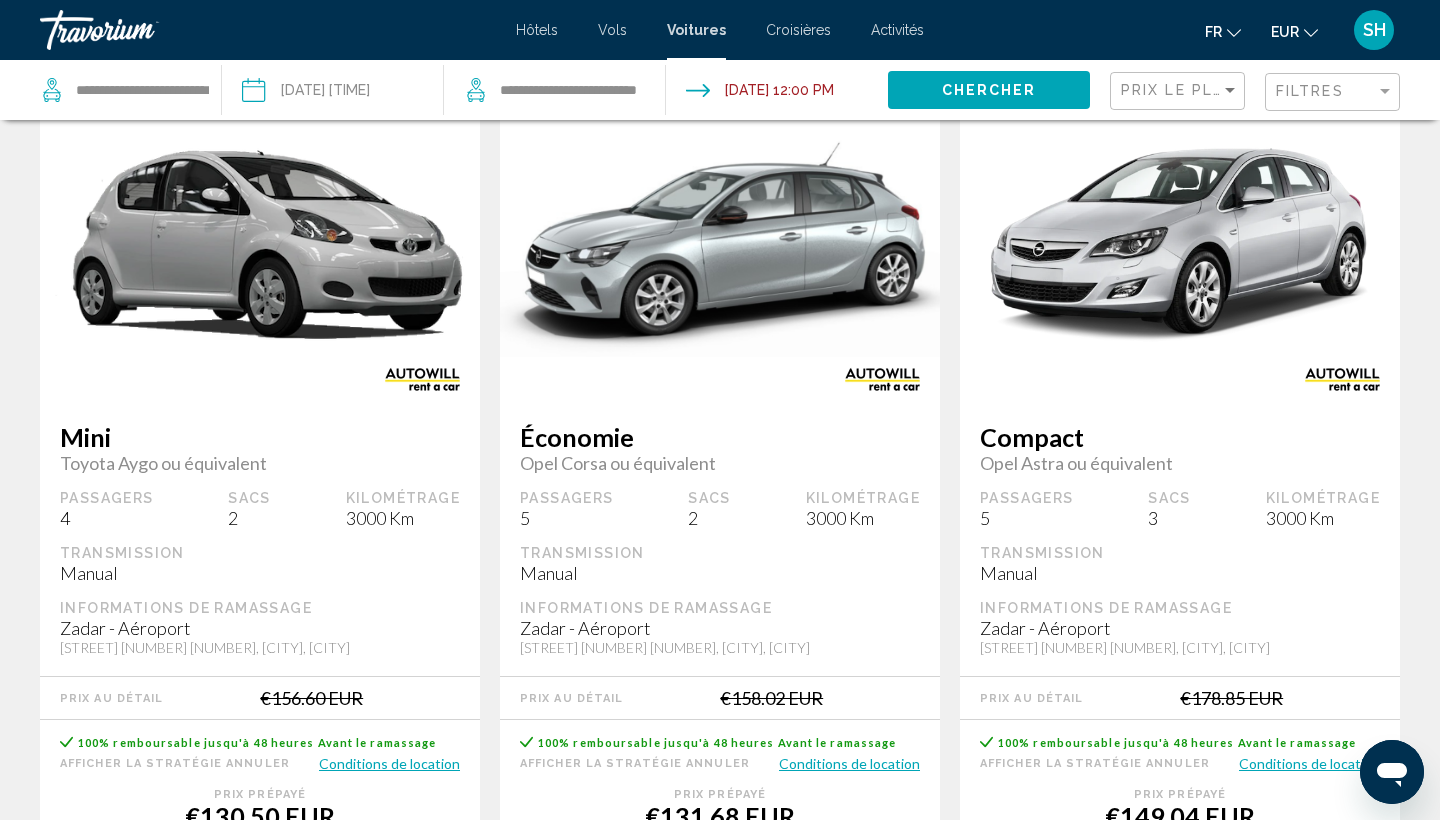scroll, scrollTop: 188, scrollLeft: 0, axis: vertical 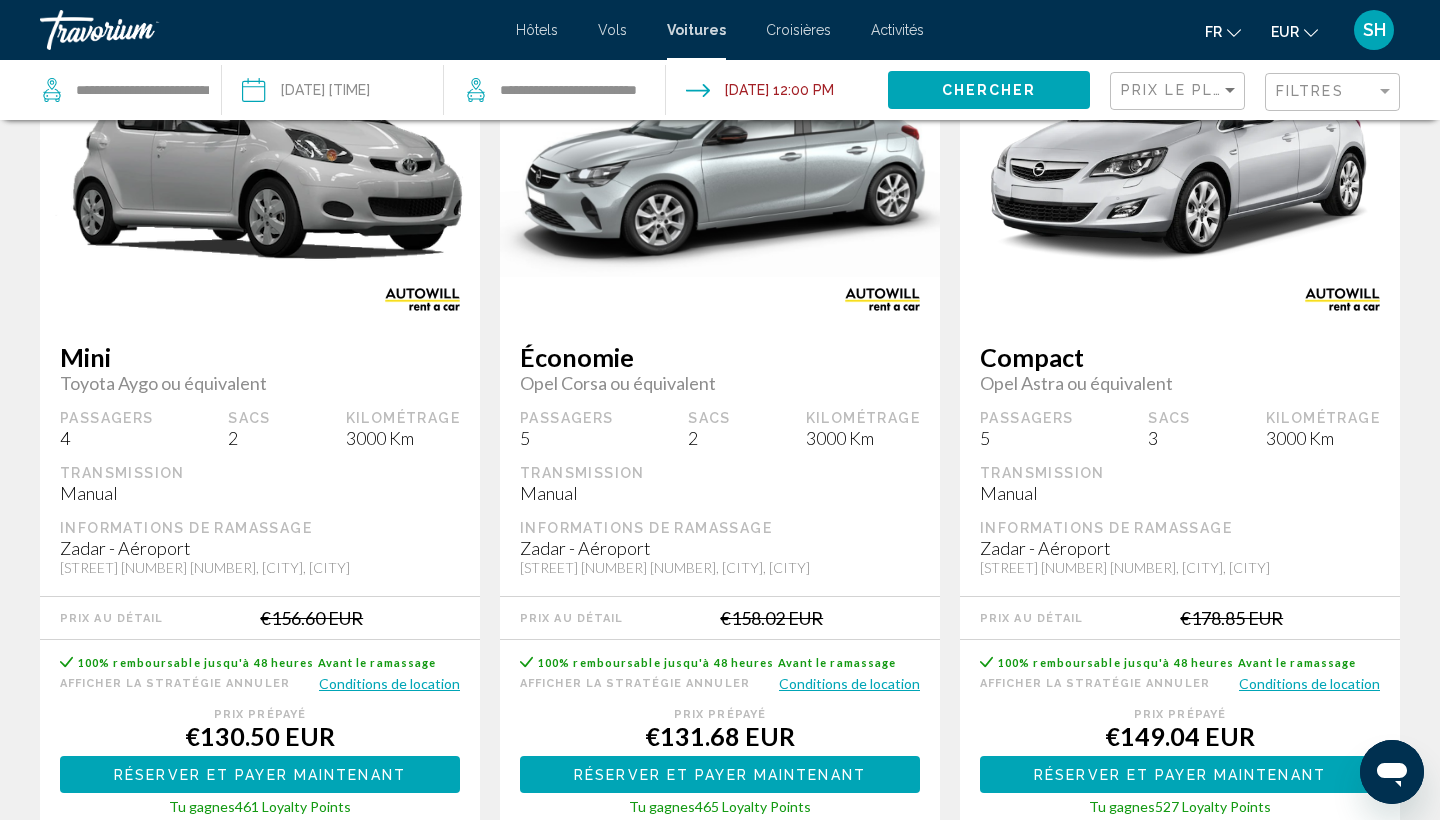 click on "Réserver et payer maintenant Réserver et payer plus tard" at bounding box center [260, 774] 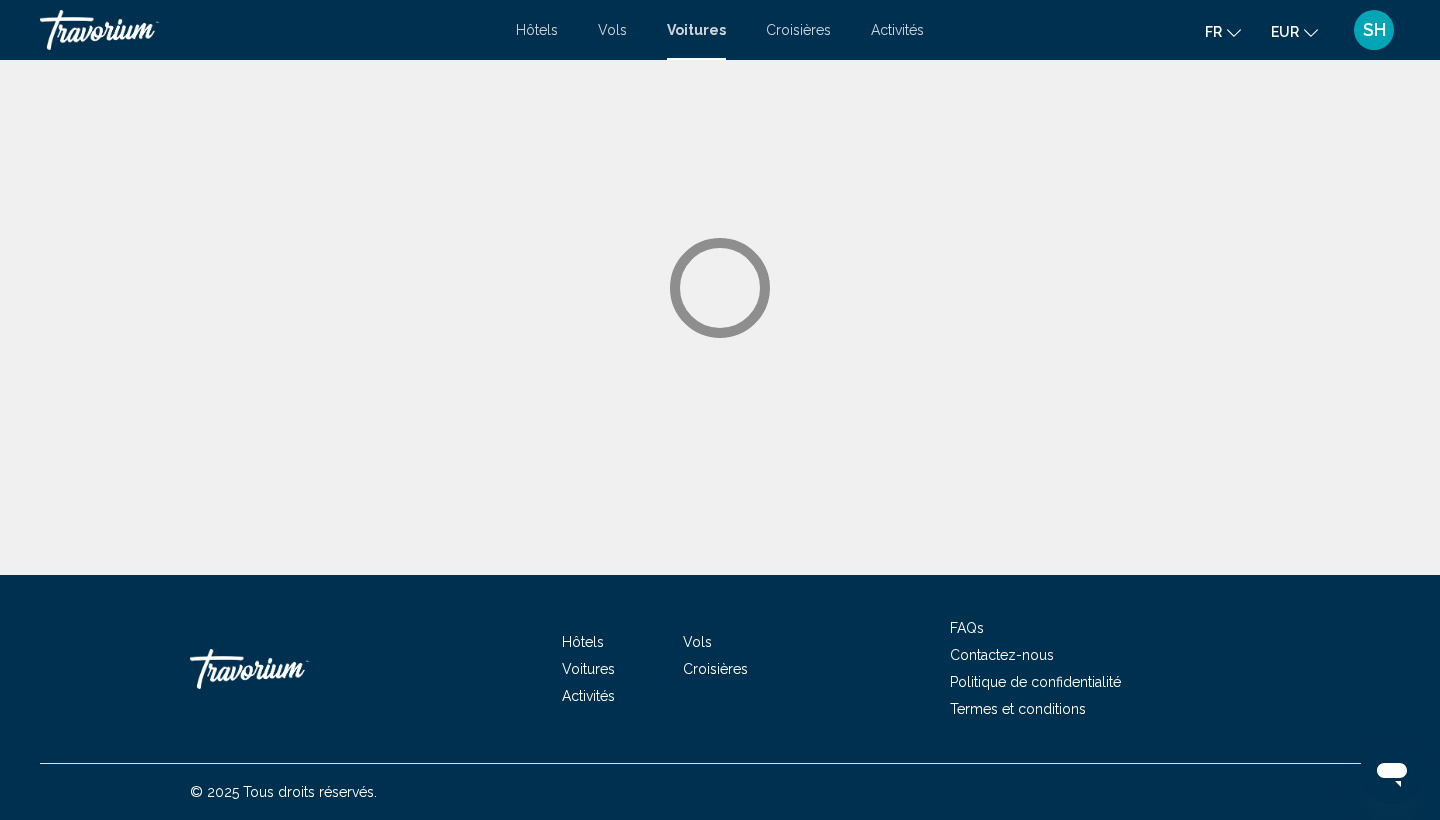scroll, scrollTop: 0, scrollLeft: 0, axis: both 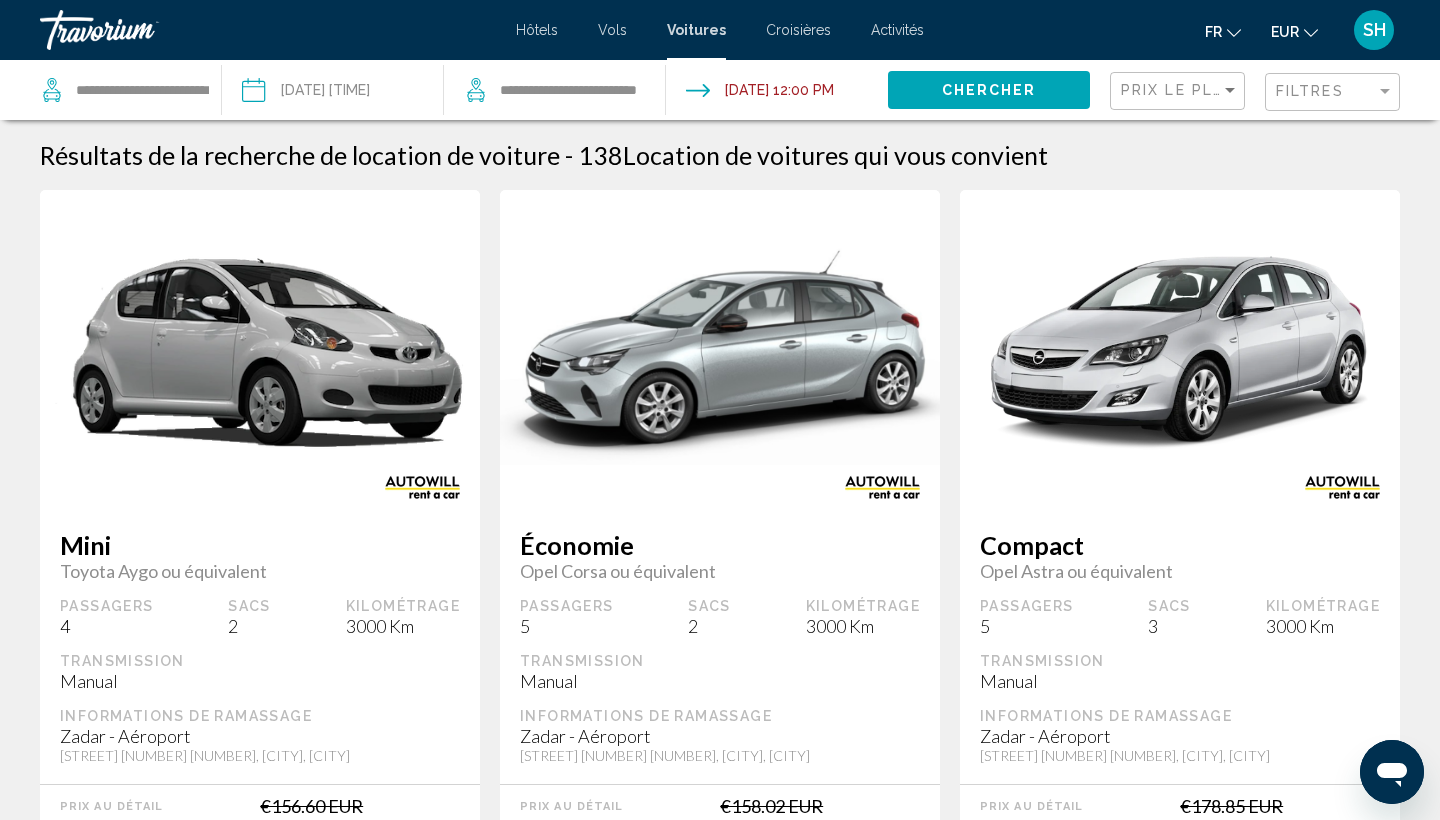 click at bounding box center [776, 93] 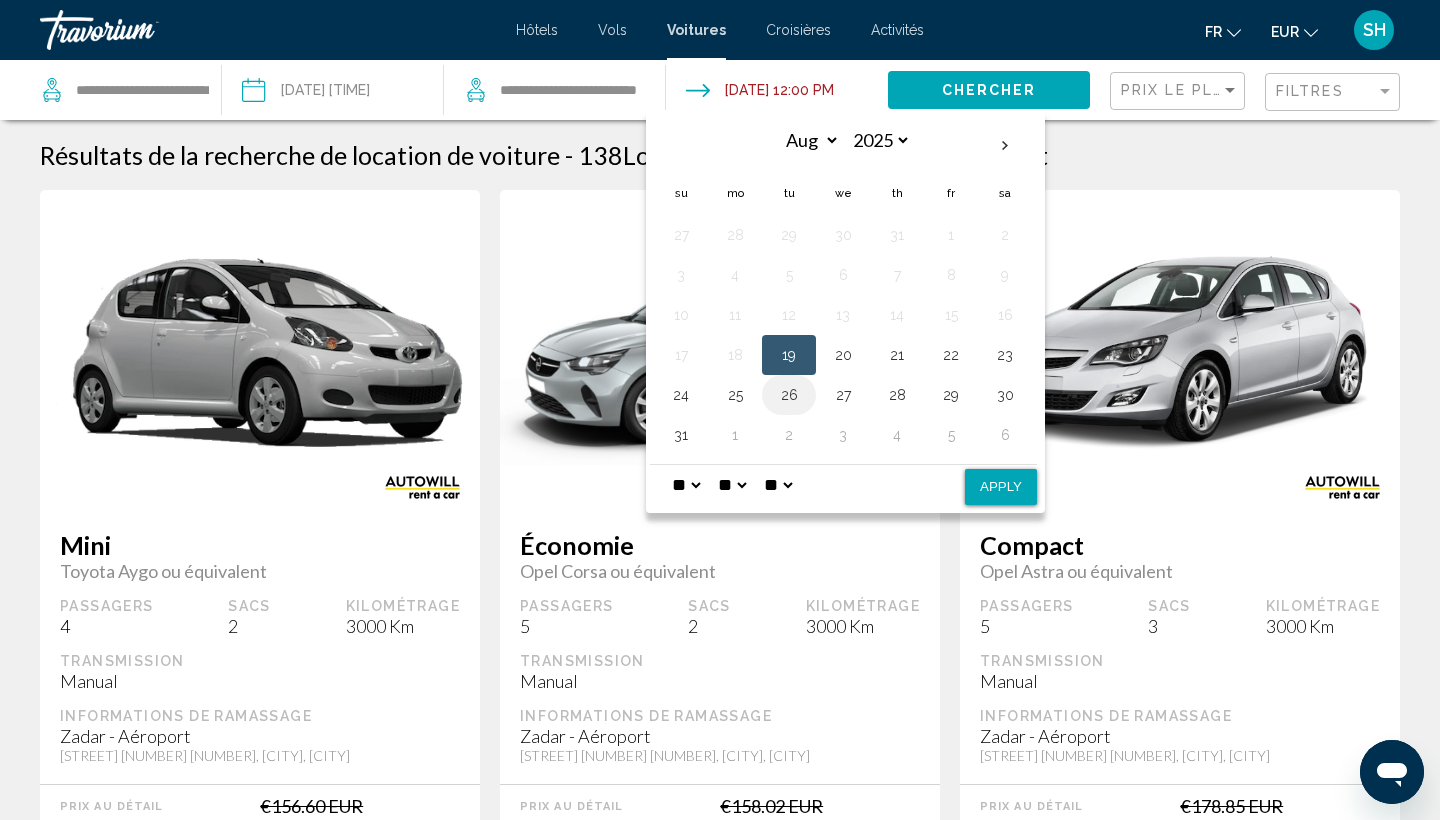 click on "26" at bounding box center [789, 395] 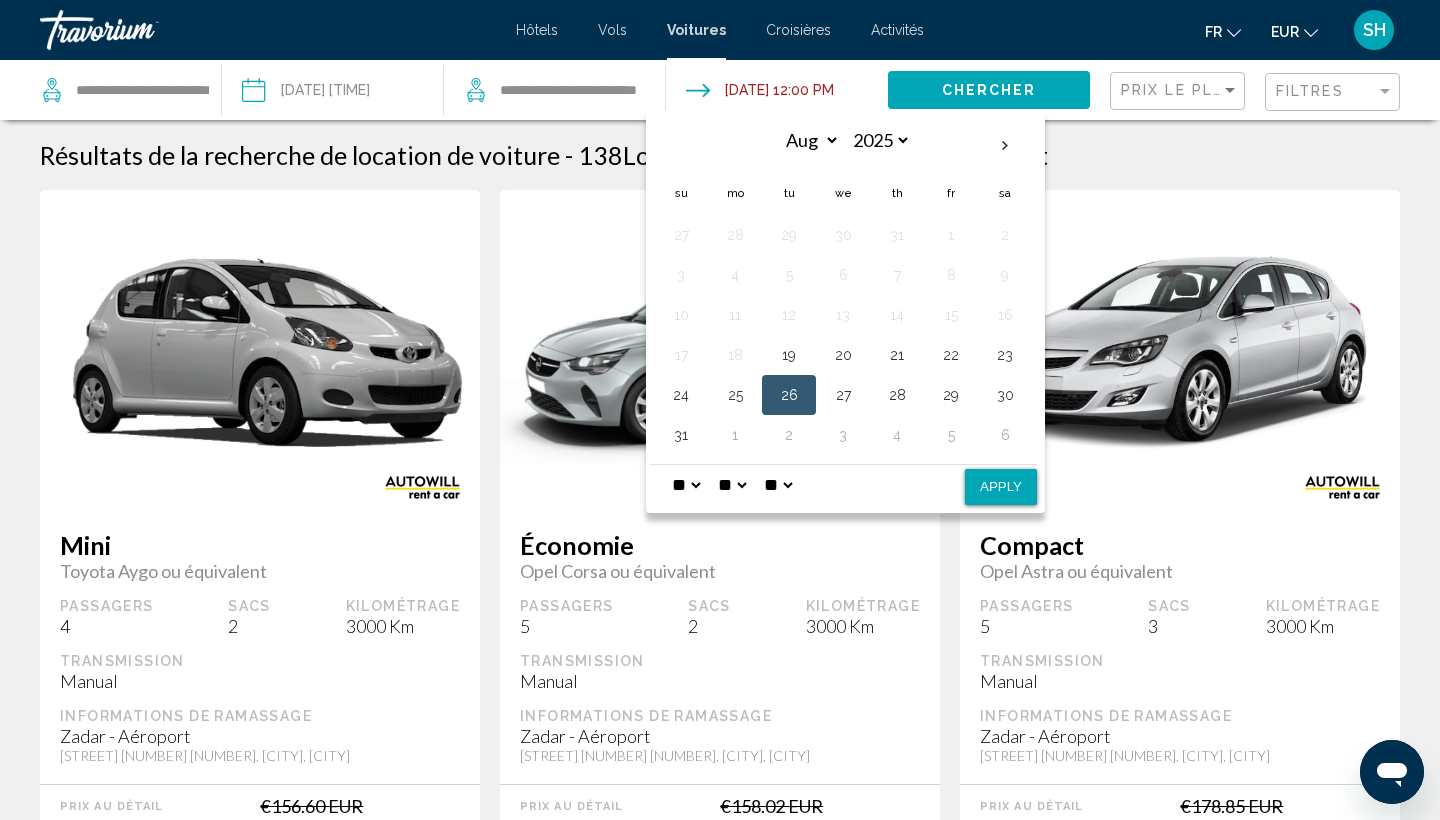 click on "Apply" at bounding box center (1001, 487) 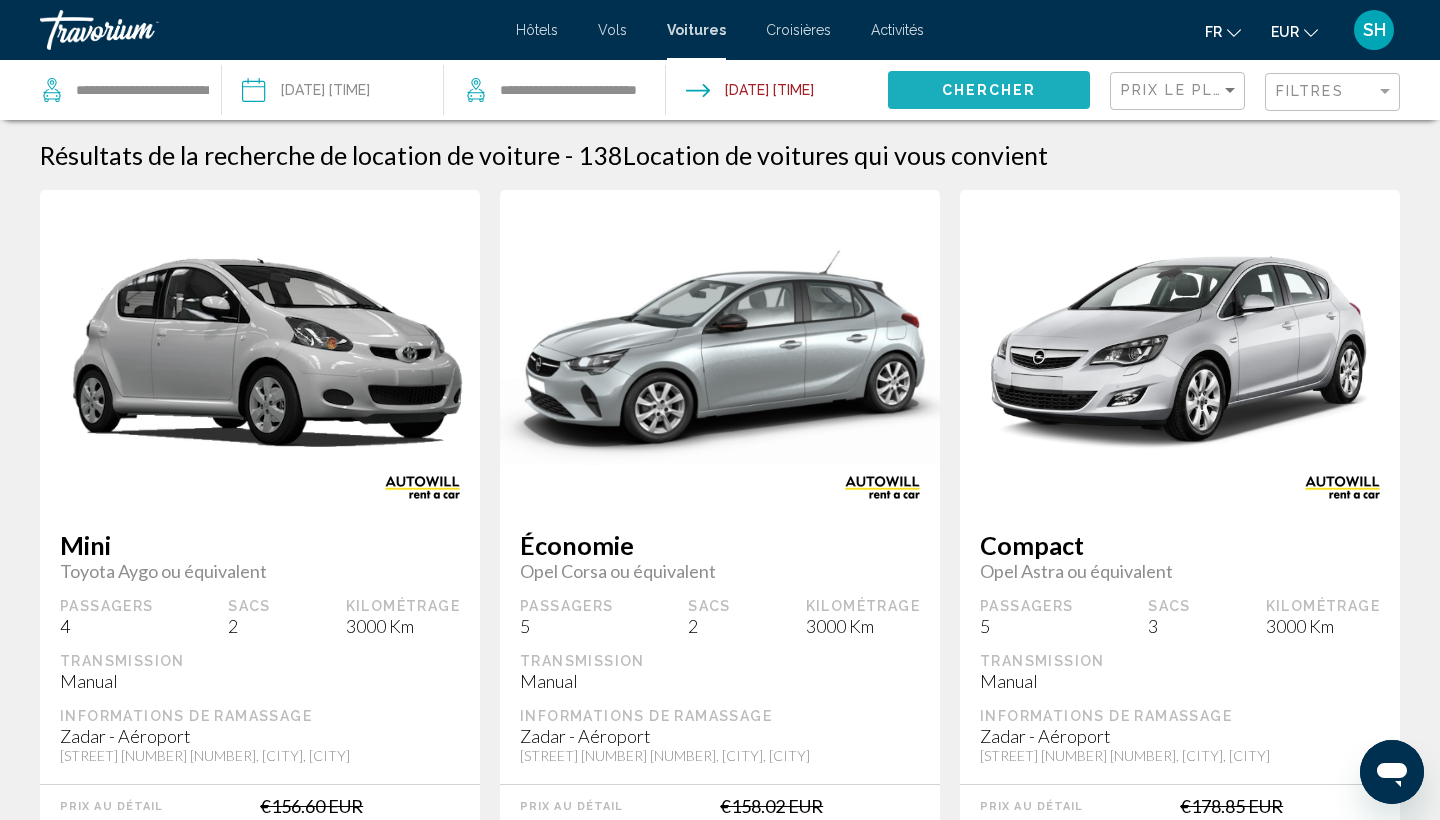click on "Chercher" at bounding box center [989, 89] 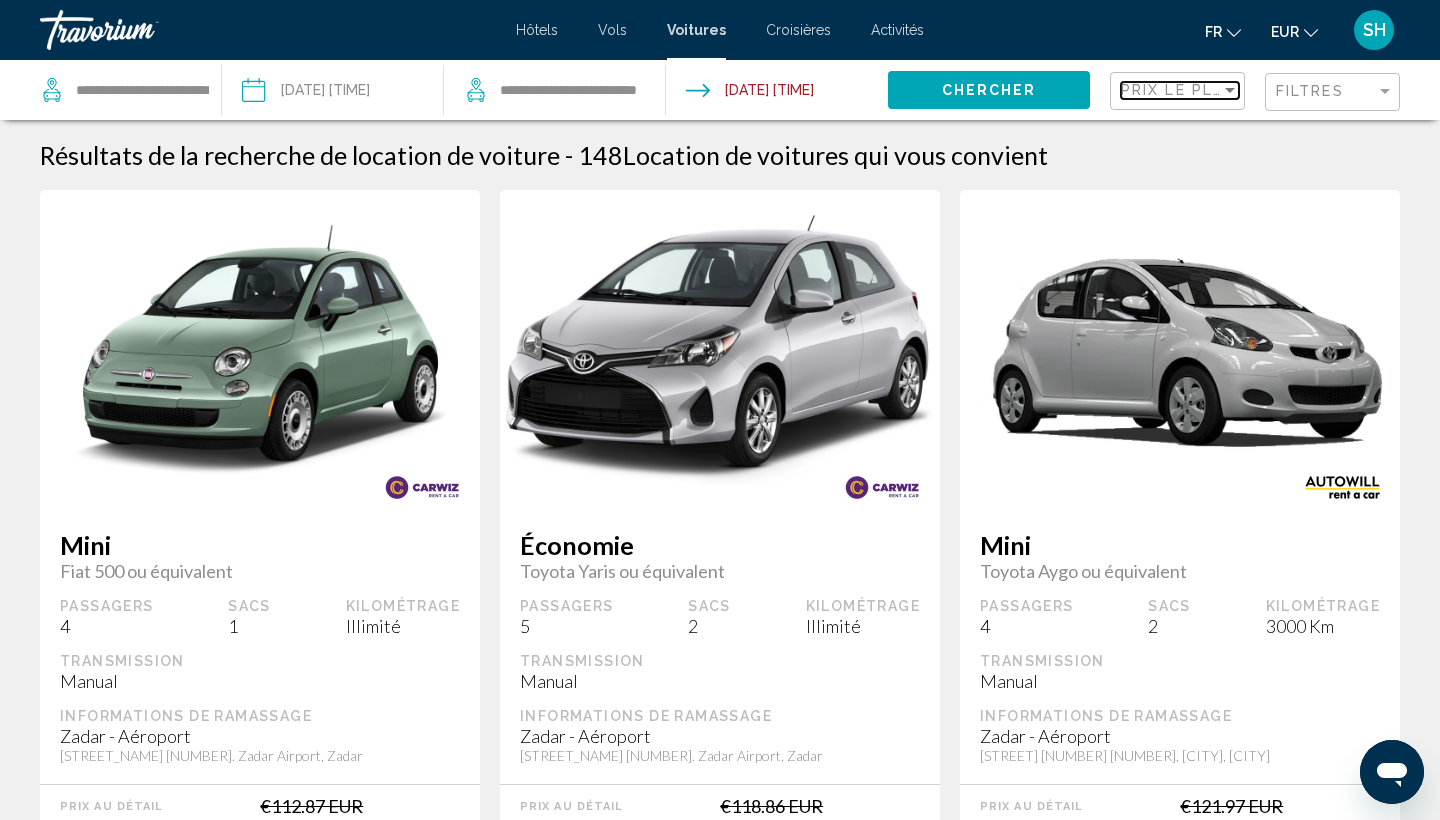 click on "Prix ​​le plus bas" at bounding box center [1171, 90] 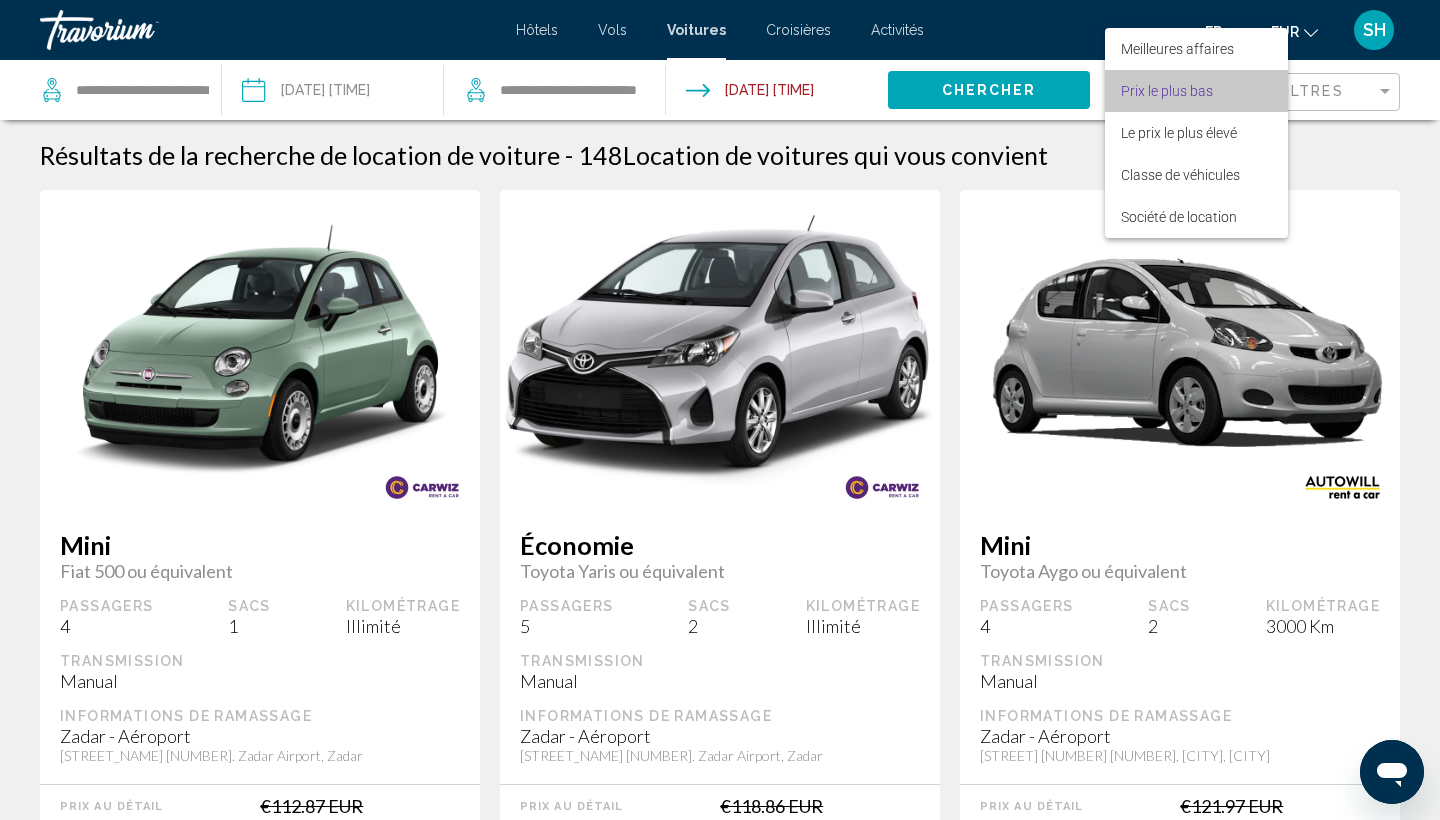click on "Prix ​​le plus bas" at bounding box center (1167, 91) 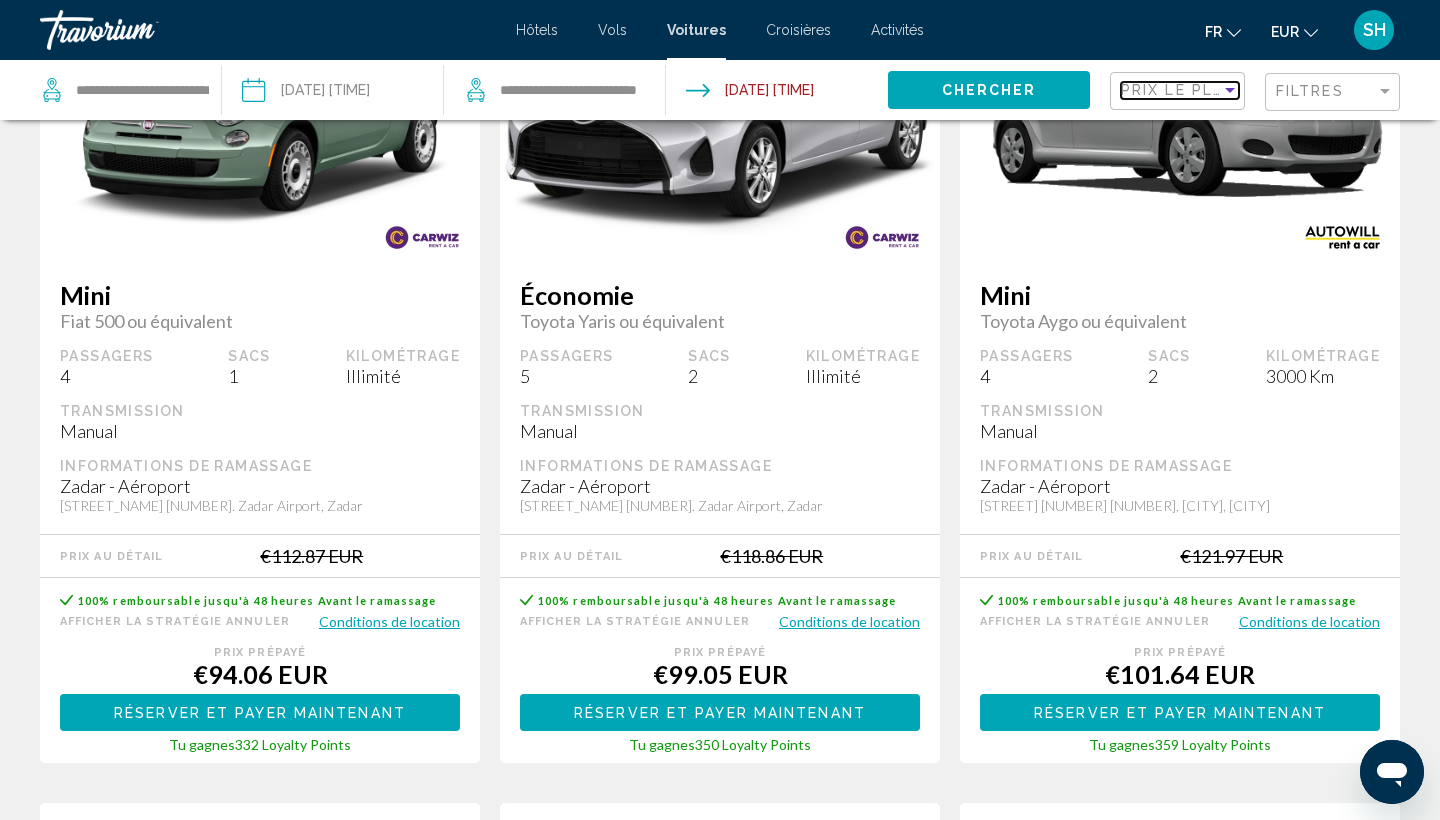 scroll, scrollTop: 265, scrollLeft: 0, axis: vertical 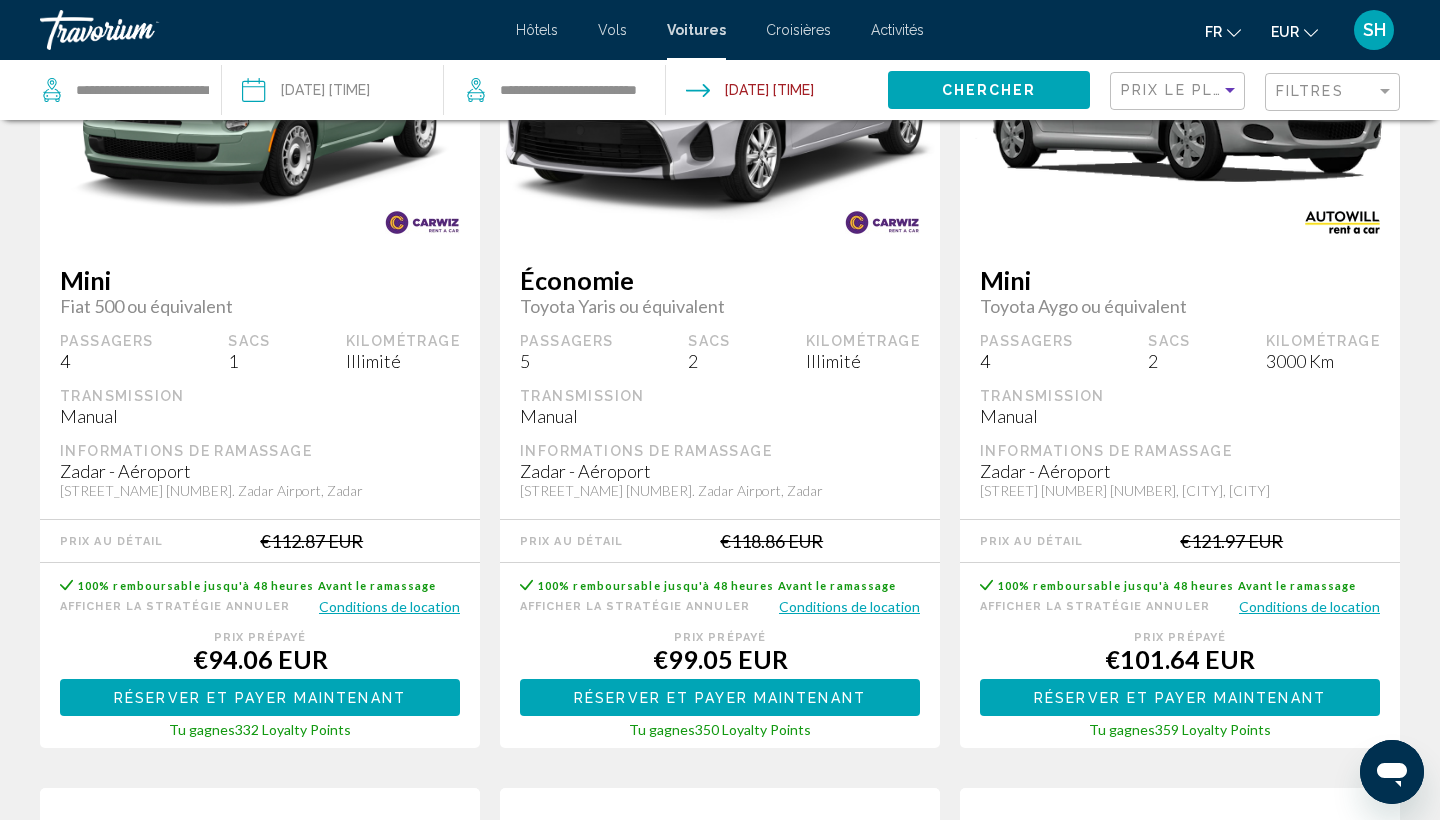 click on "Réserver et payer maintenant Réserver et payer plus tard" at bounding box center (260, 697) 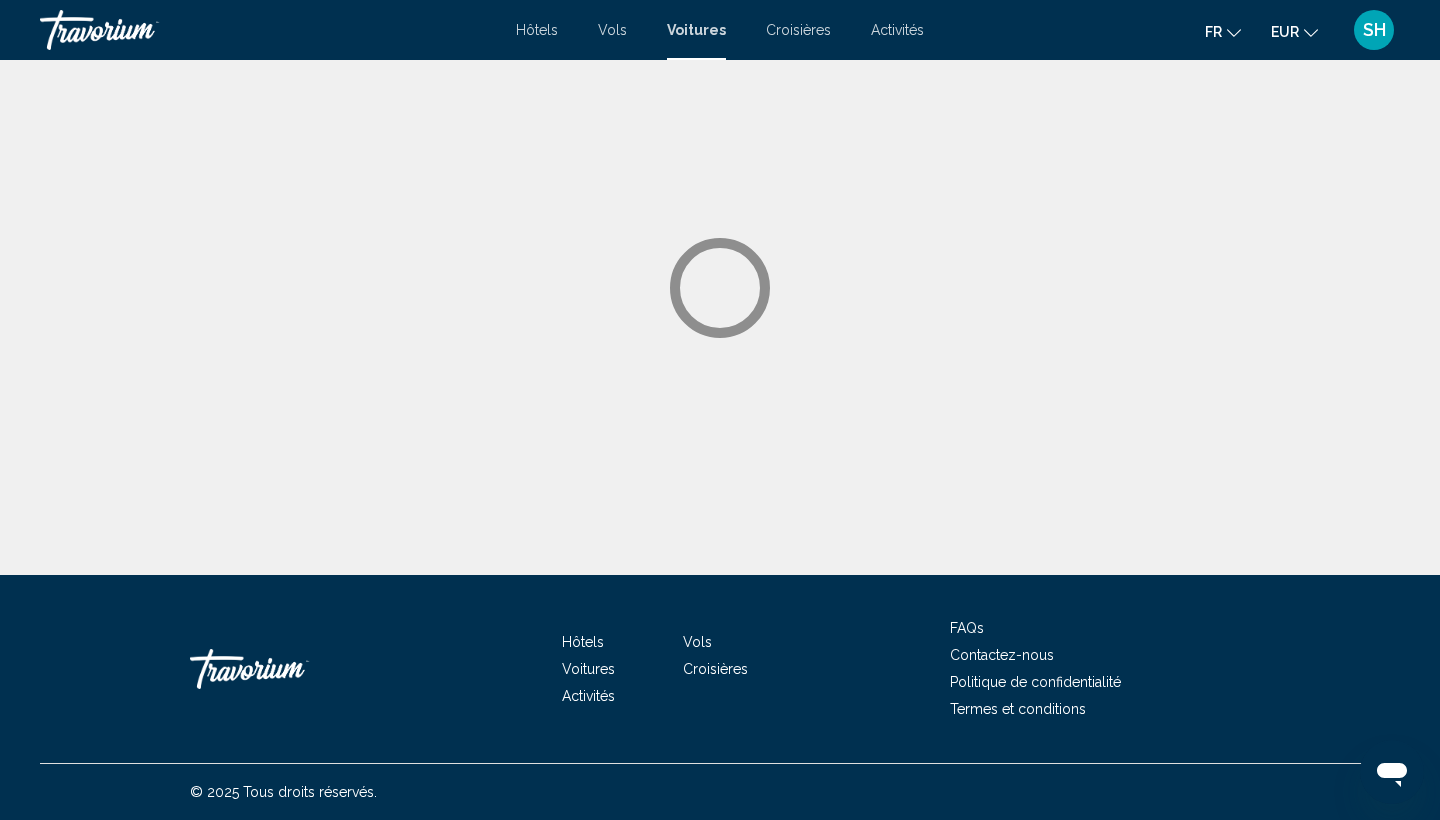 scroll, scrollTop: 0, scrollLeft: 0, axis: both 